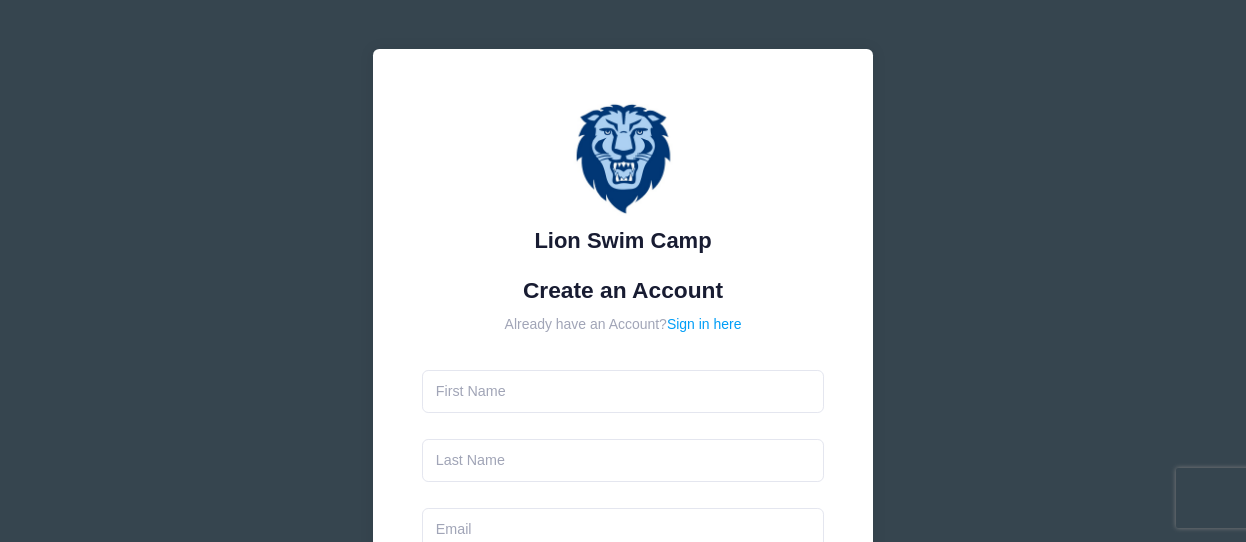 scroll, scrollTop: 0, scrollLeft: 0, axis: both 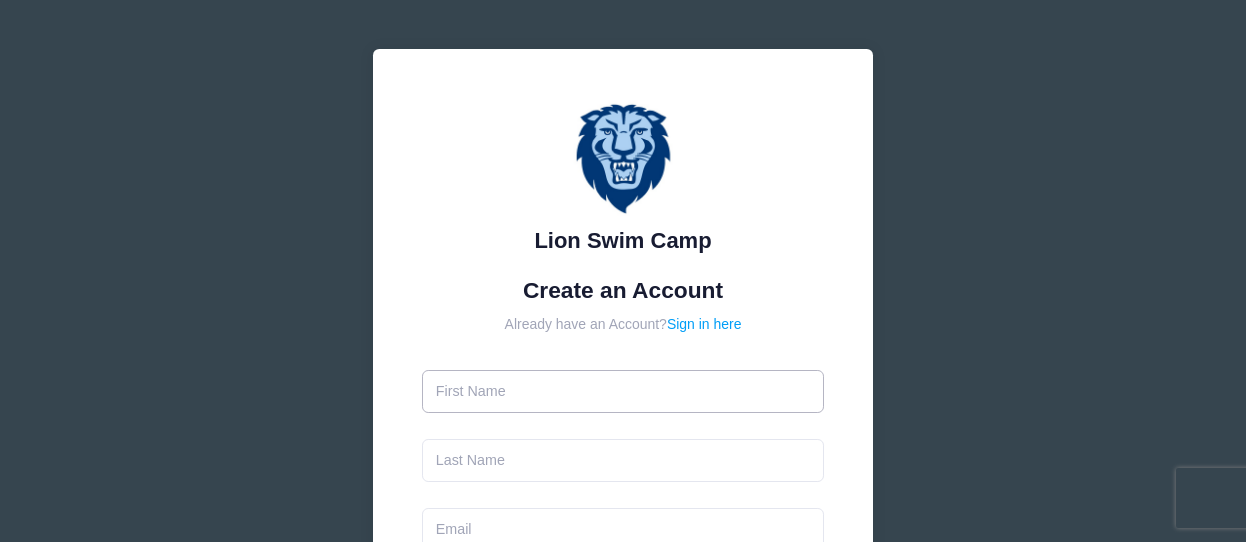click at bounding box center [623, 391] 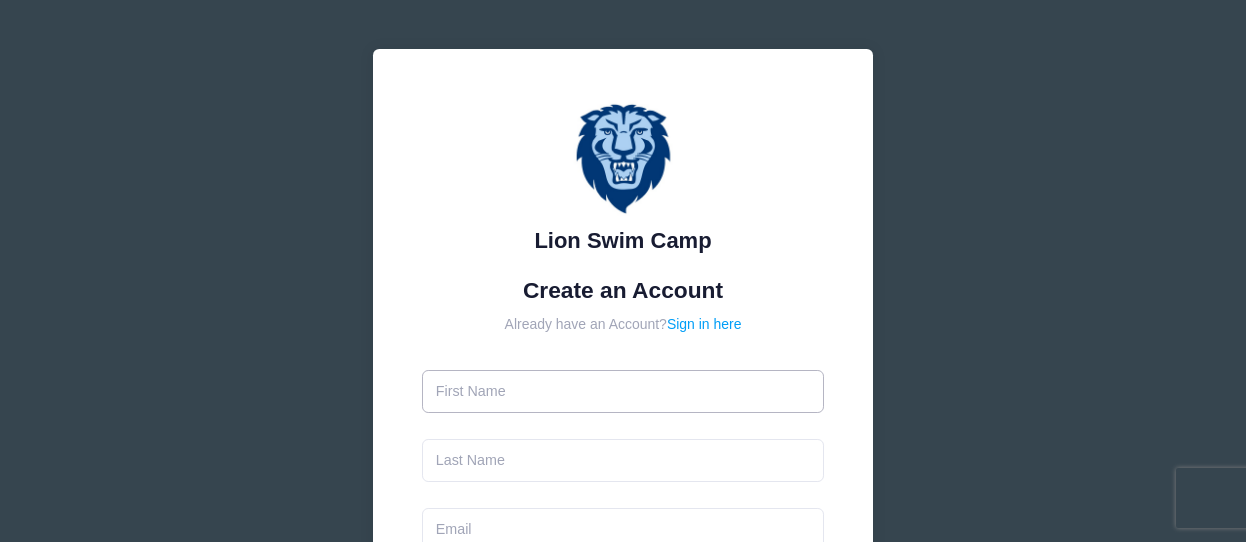 type on "Christina" 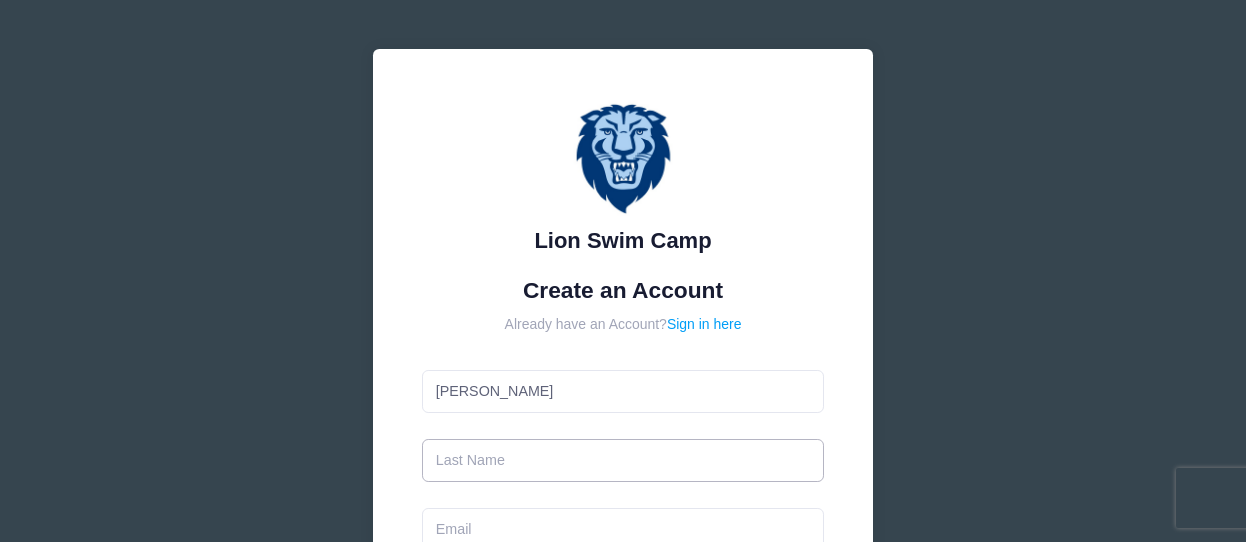 type on "Broccoli" 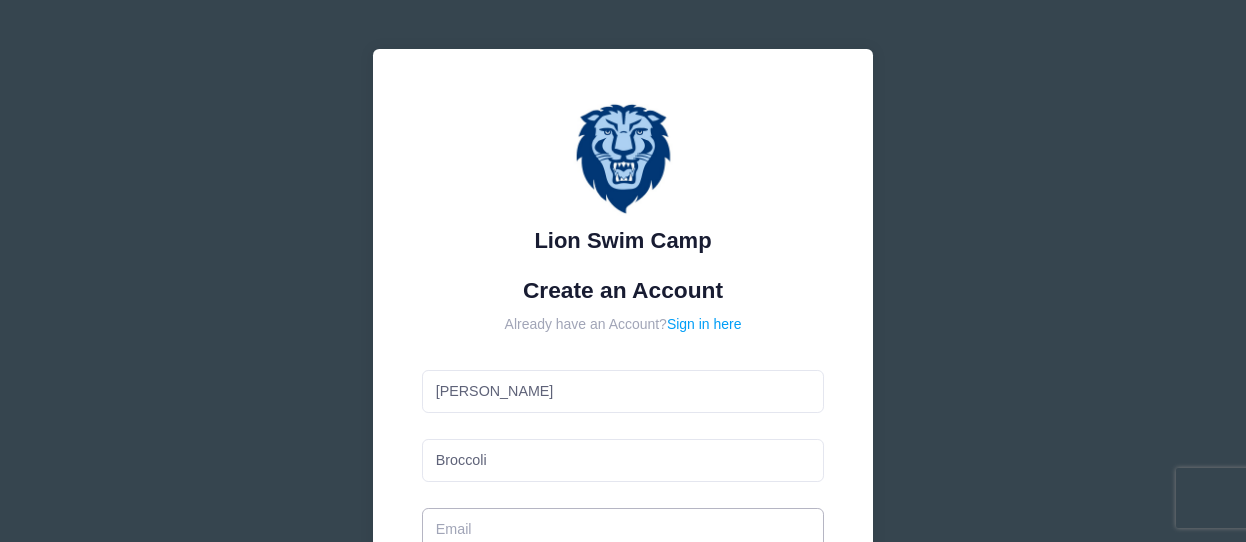 type on "christina@theprosperiv.com" 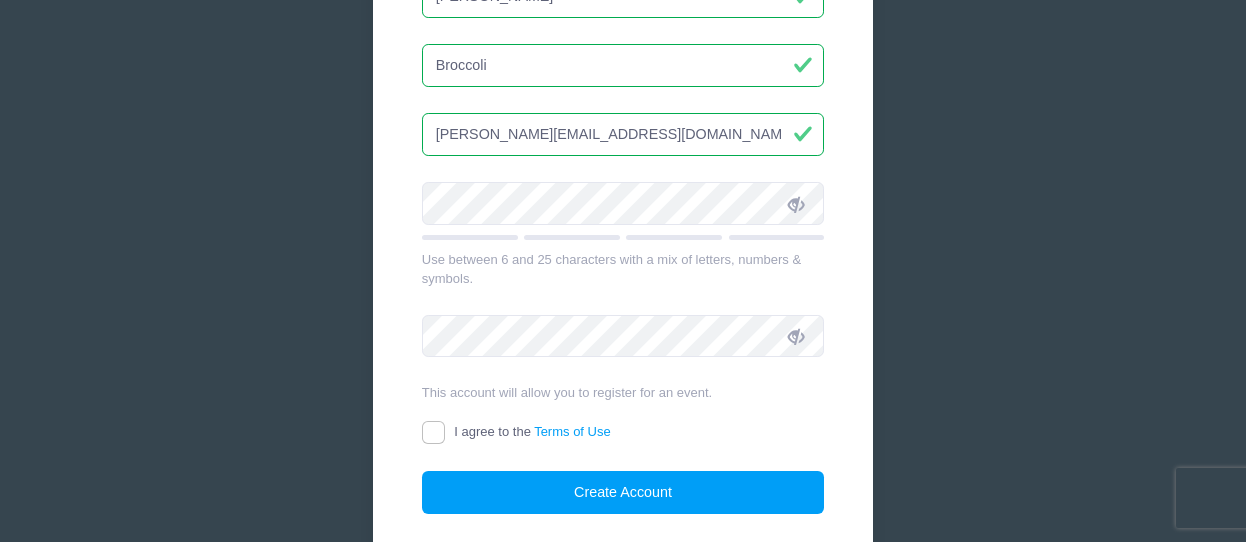 scroll, scrollTop: 468, scrollLeft: 0, axis: vertical 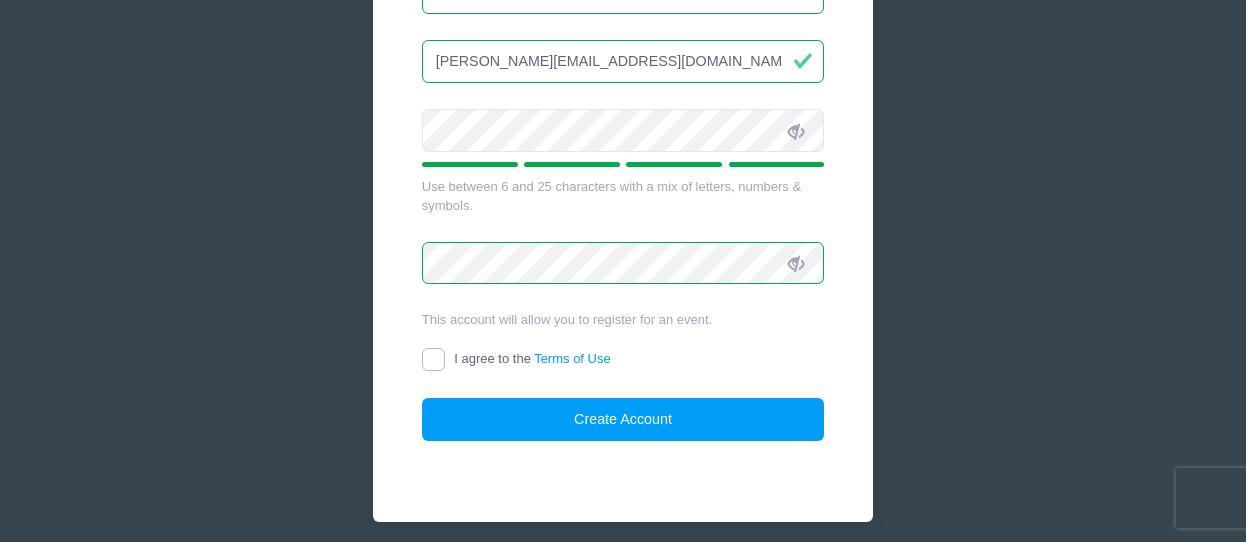 click on "I agree to the
Terms of Use" at bounding box center (433, 359) 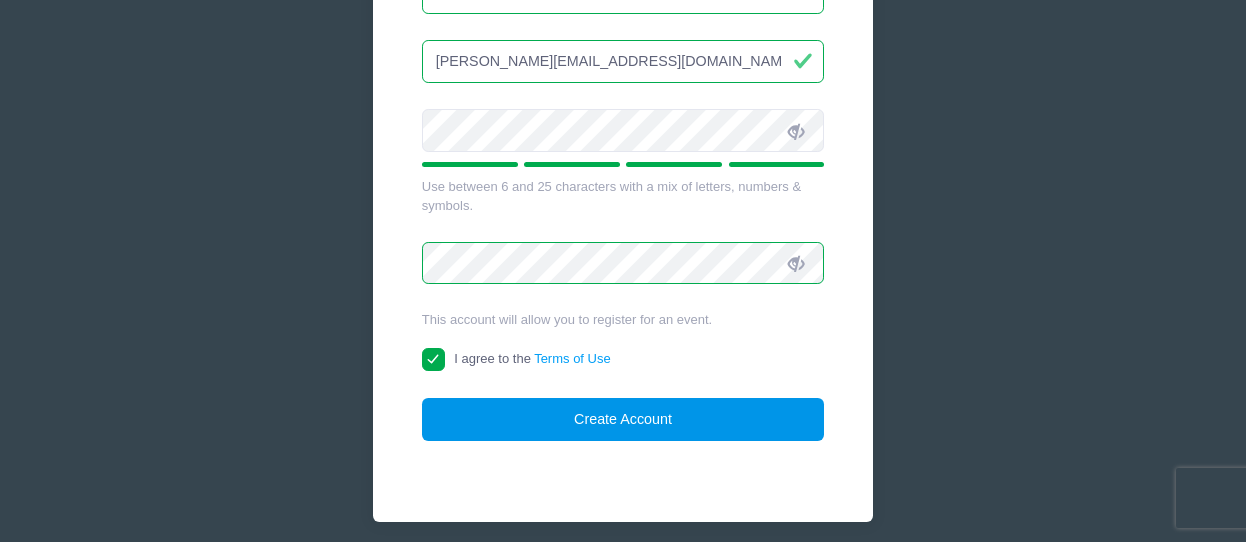 click on "Create Account" at bounding box center [623, 419] 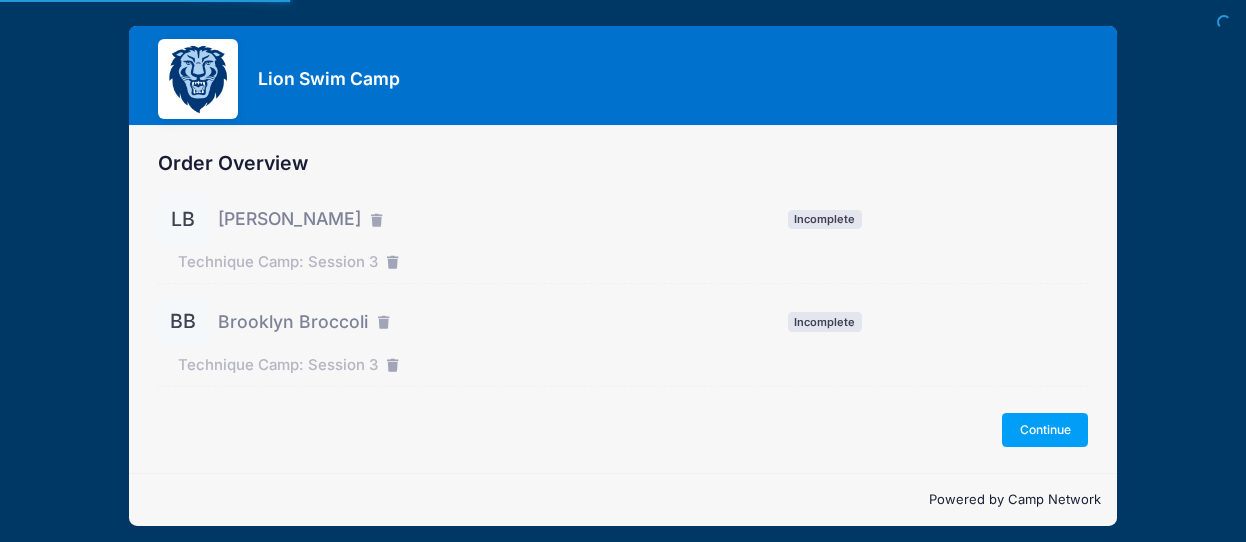 scroll, scrollTop: 0, scrollLeft: 0, axis: both 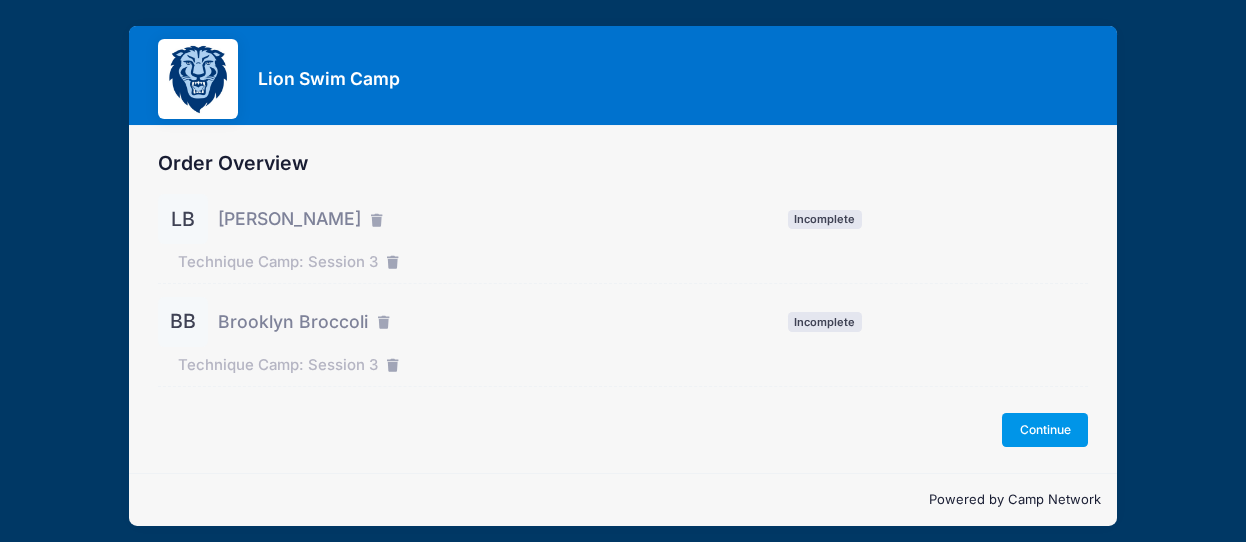 click on "Continue" at bounding box center (1045, 430) 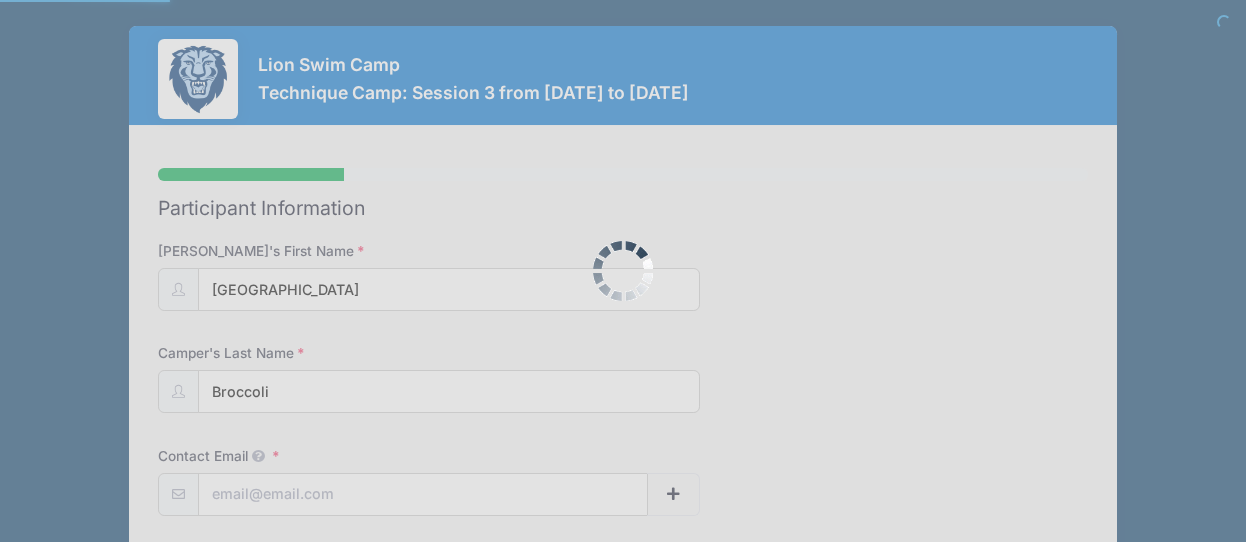 scroll, scrollTop: 0, scrollLeft: 0, axis: both 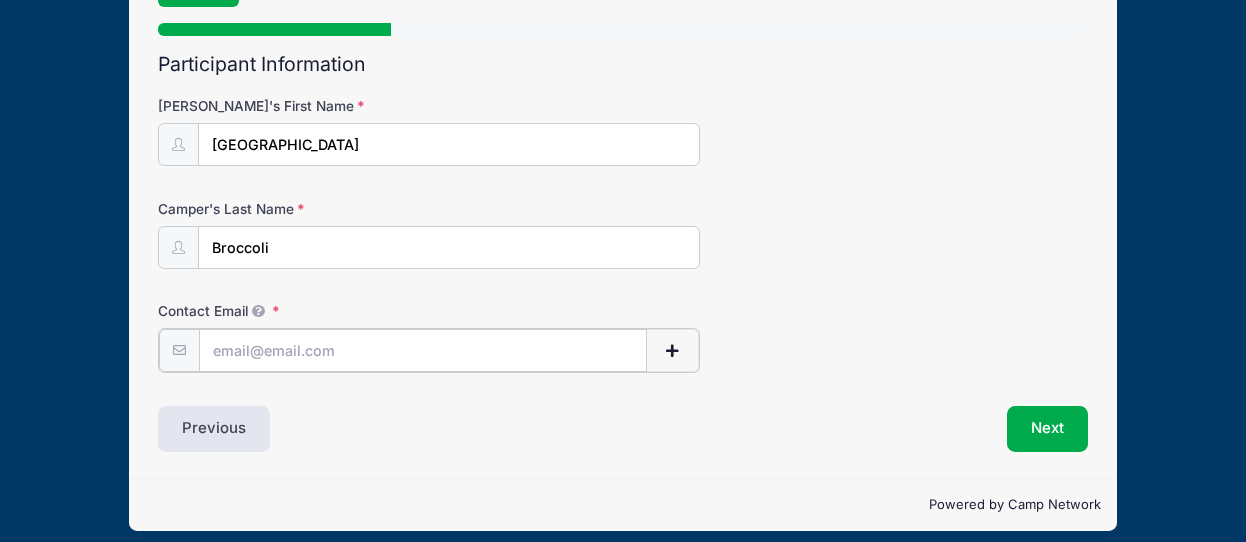 click on "Contact Email" at bounding box center [423, 350] 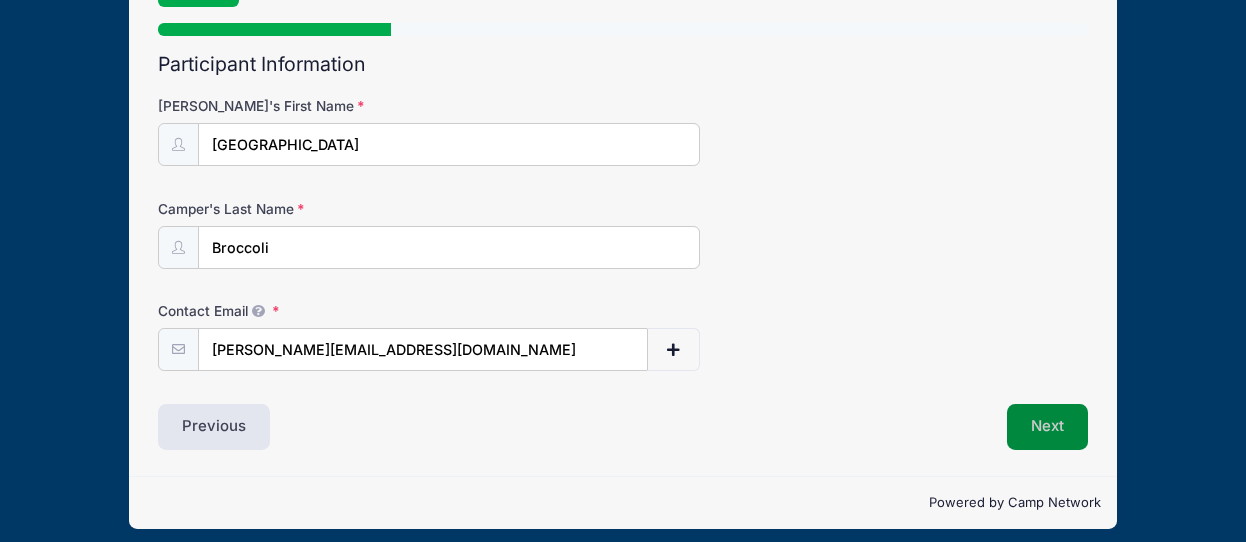 click on "Next" at bounding box center (1047, 427) 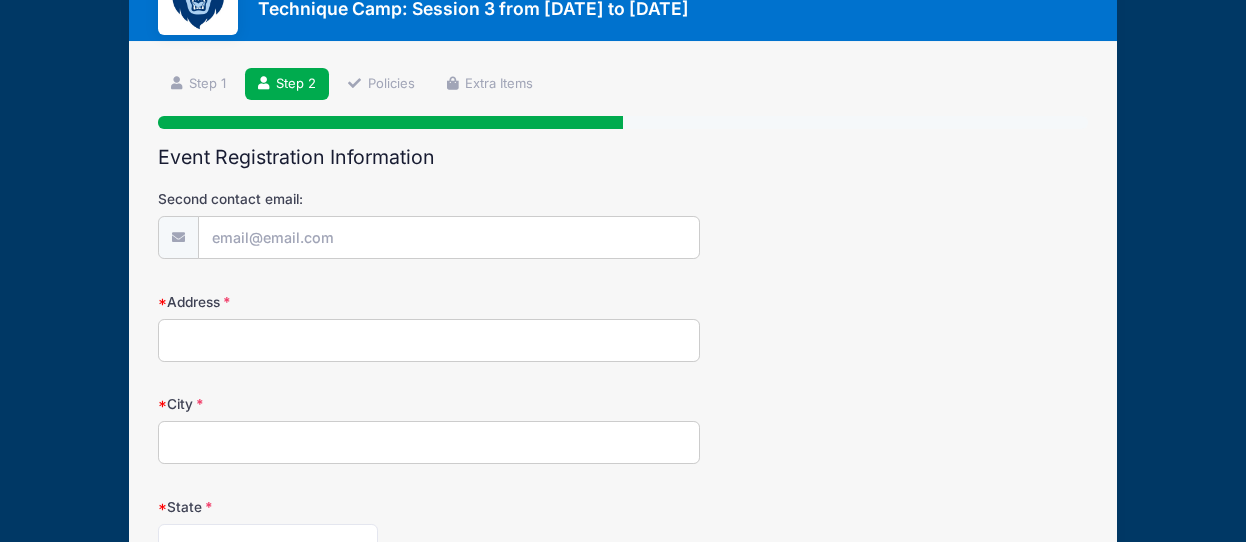 scroll, scrollTop: 109, scrollLeft: 0, axis: vertical 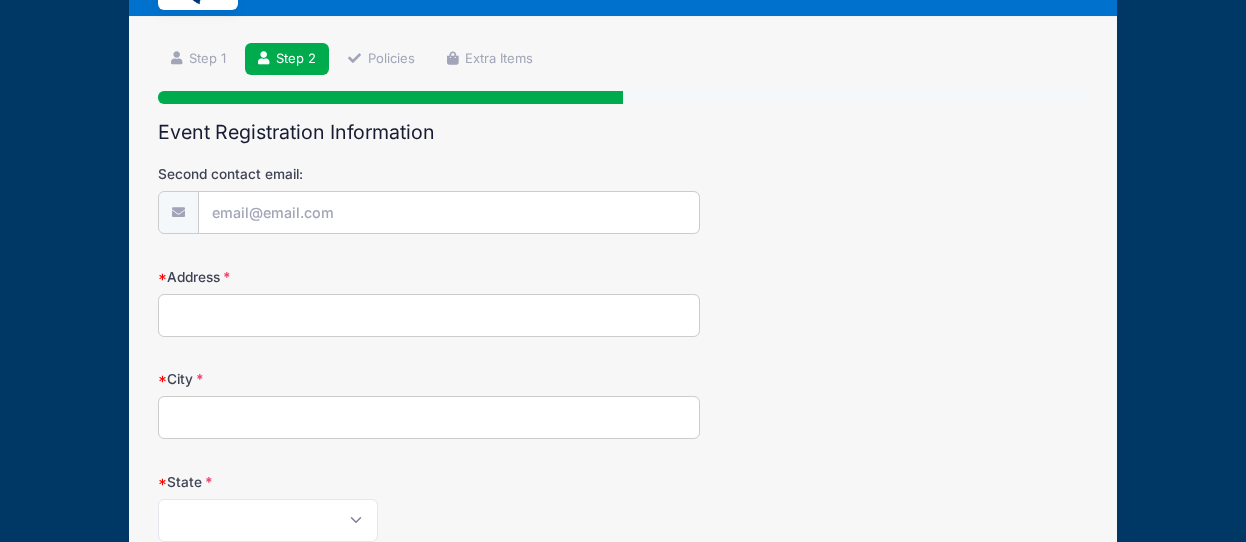 click on "Address" at bounding box center [429, 315] 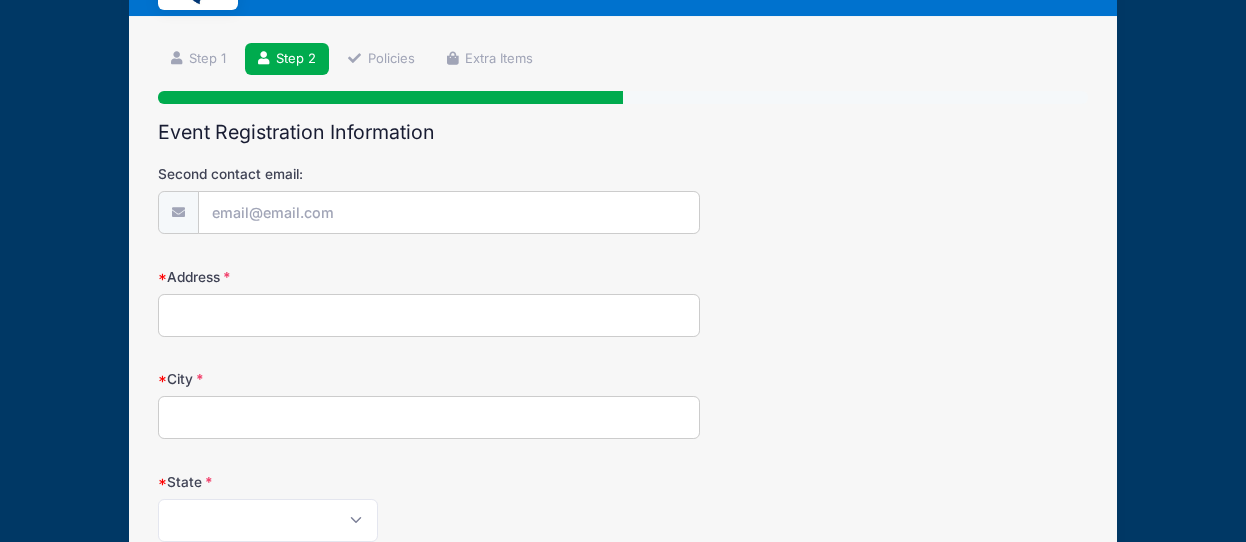 type on "548 Broadway" 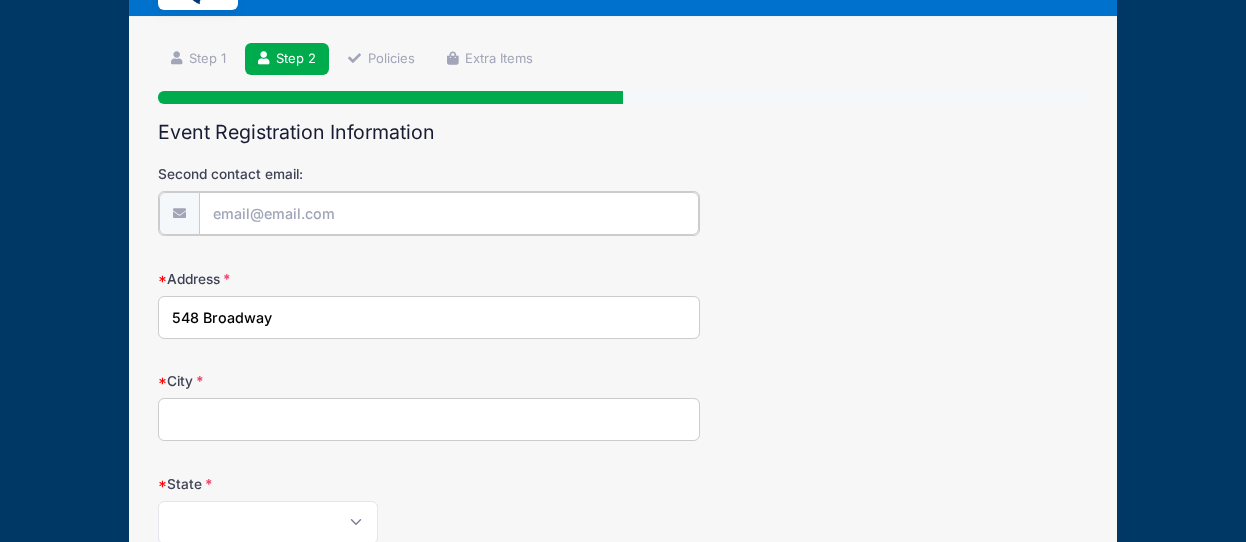 type on "clcribbs@gmail.com" 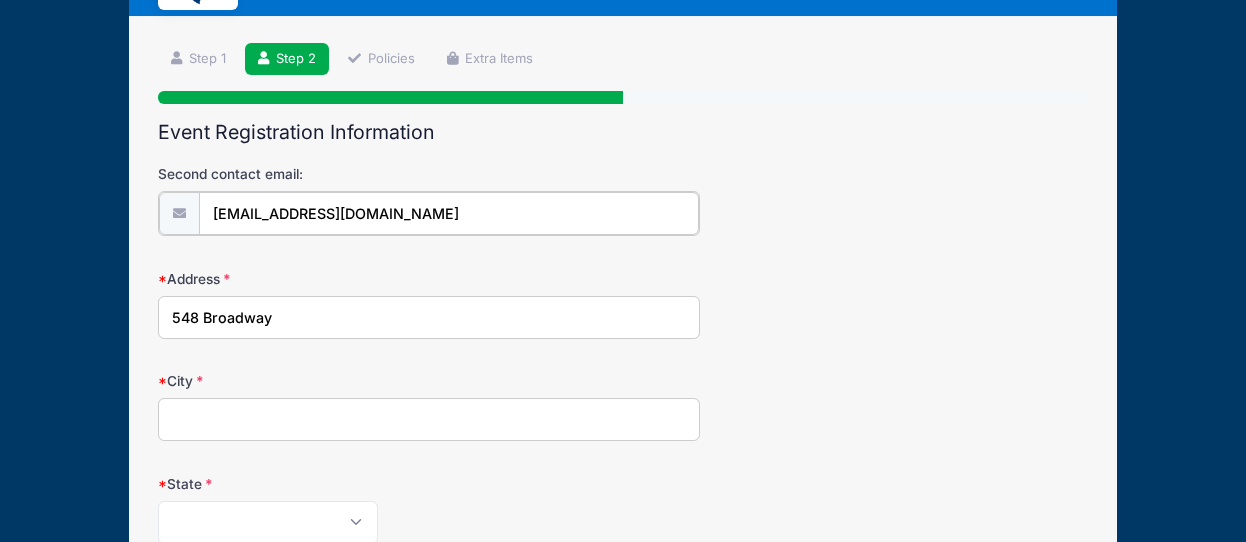 type on "Dobbs Ferry" 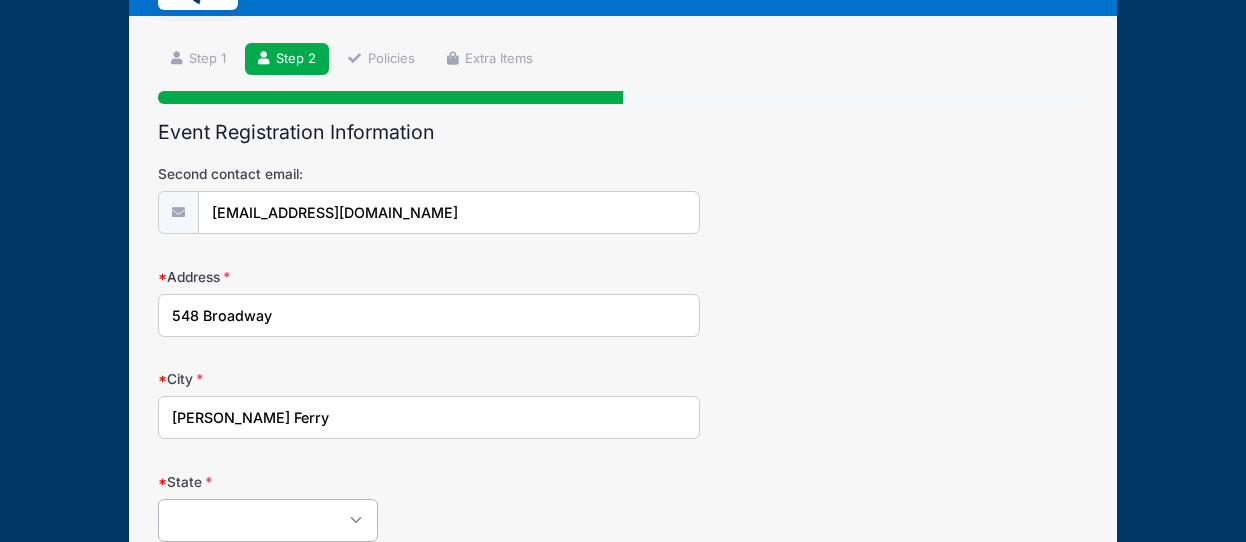 select on "NY" 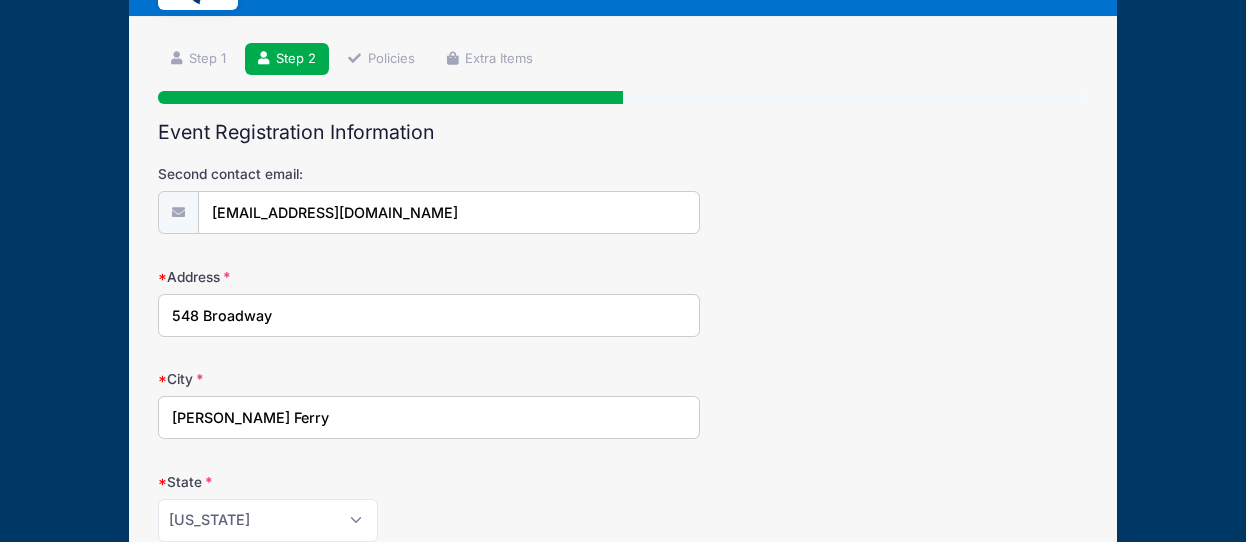type on "10522" 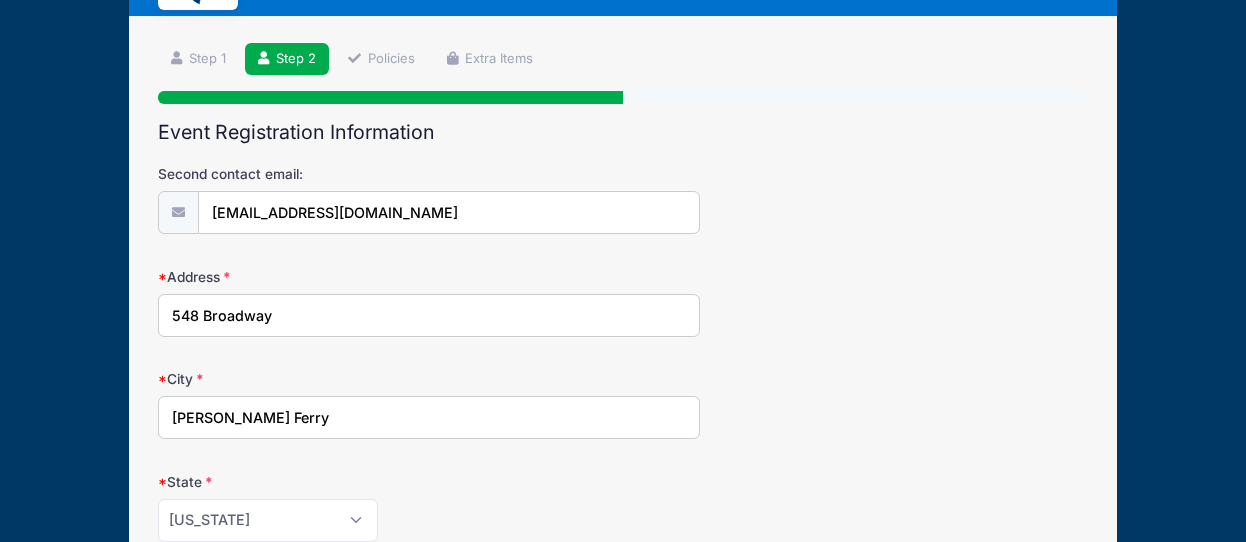type on "(415) 816-5833" 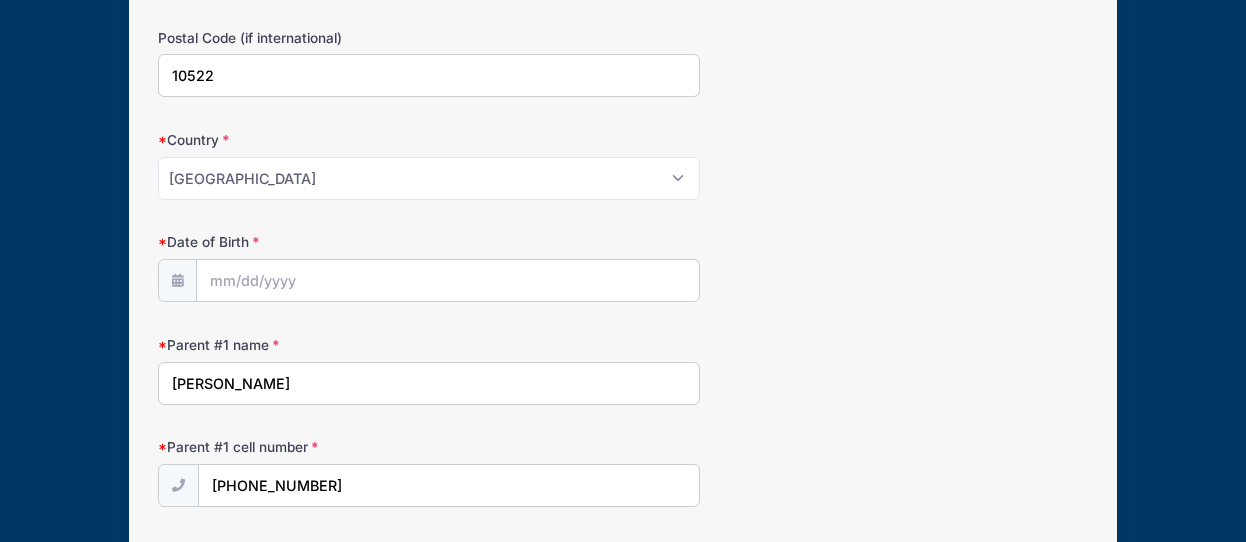 scroll, scrollTop: 765, scrollLeft: 0, axis: vertical 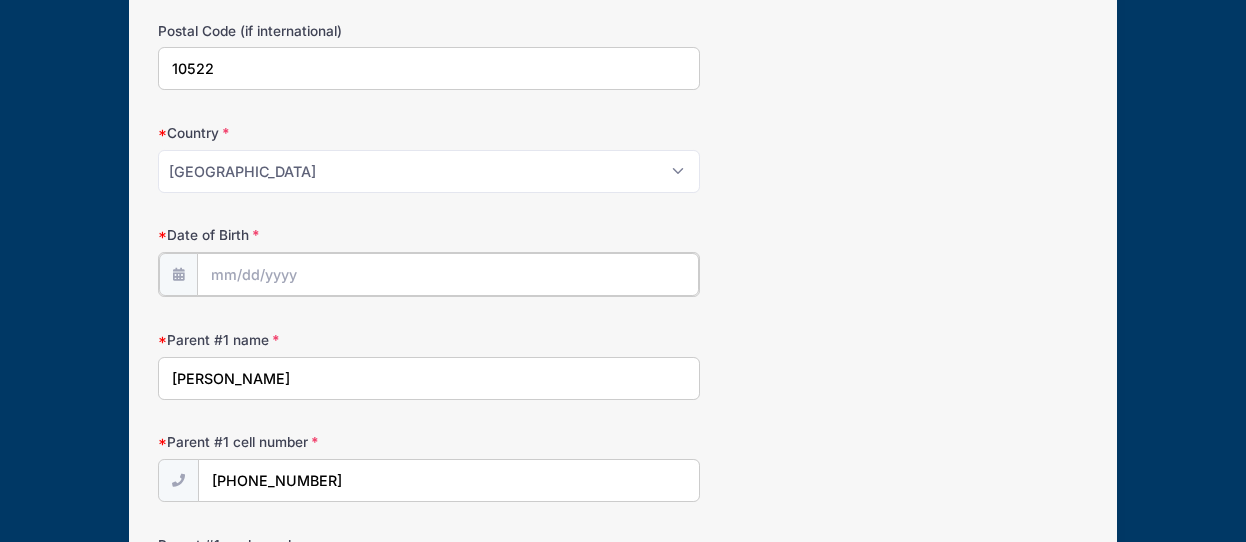 click on "Date of Birth" at bounding box center [448, 274] 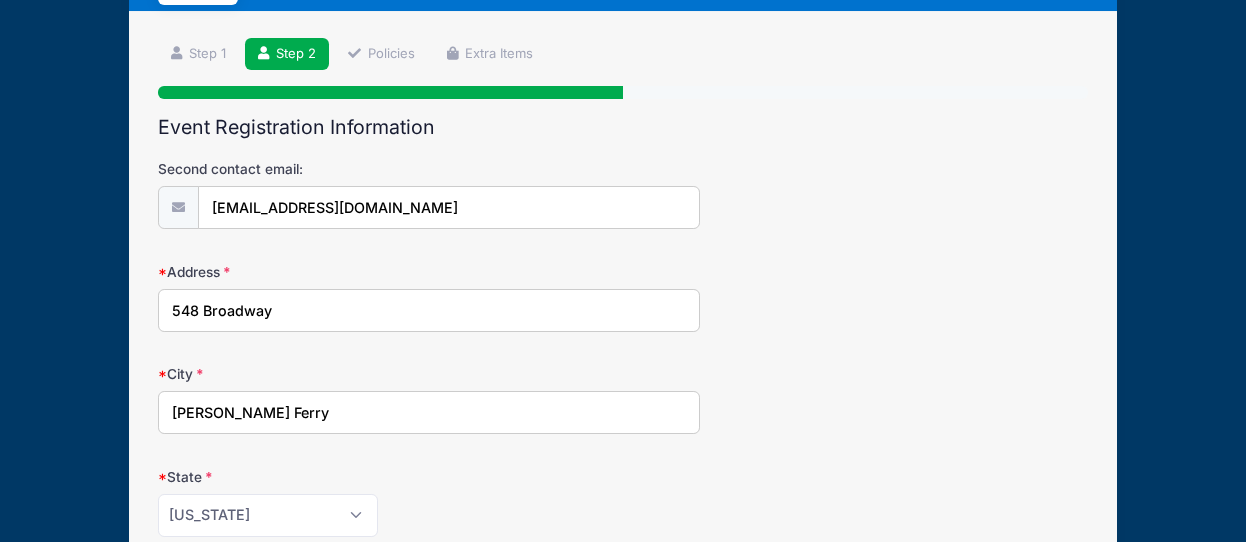 scroll, scrollTop: 117, scrollLeft: 0, axis: vertical 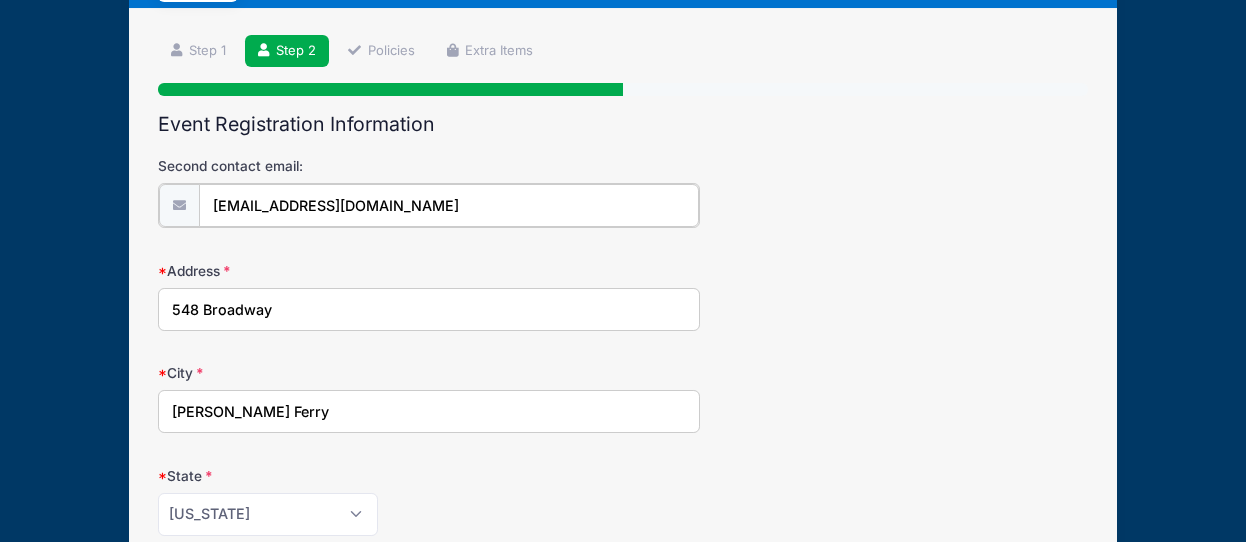 click on "clcribbs@gmail.com" at bounding box center (449, 205) 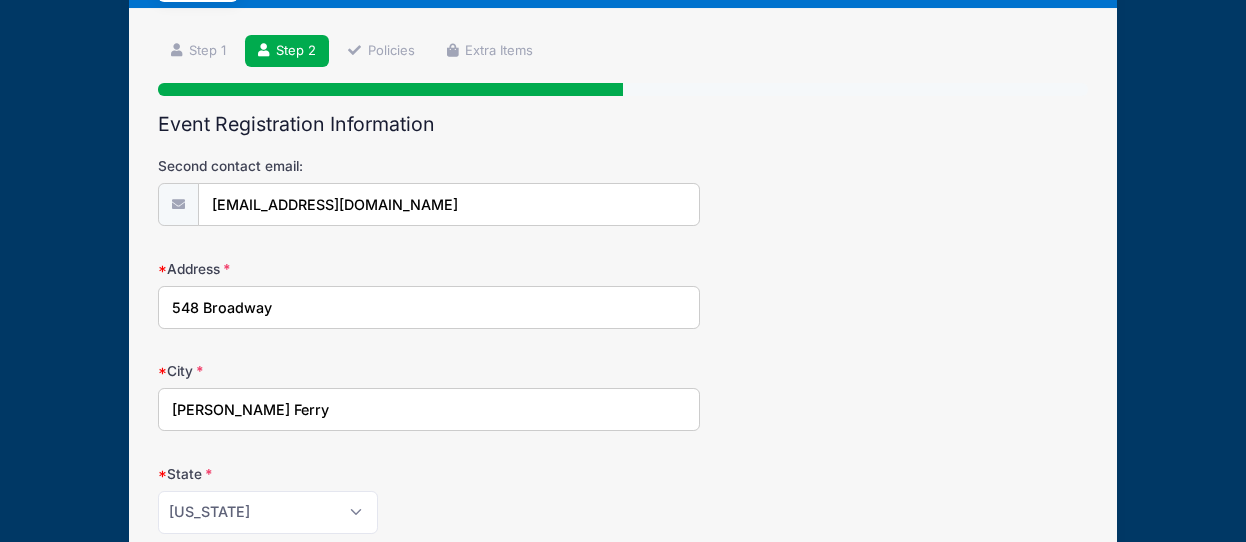 click on "Address" at bounding box center (313, 269) 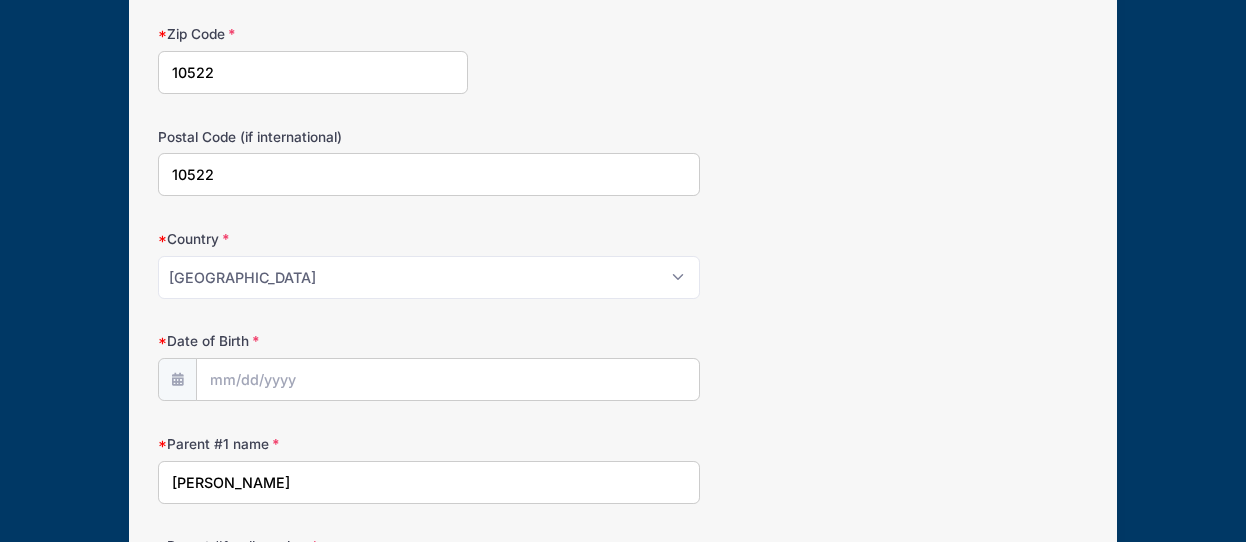scroll, scrollTop: 678, scrollLeft: 0, axis: vertical 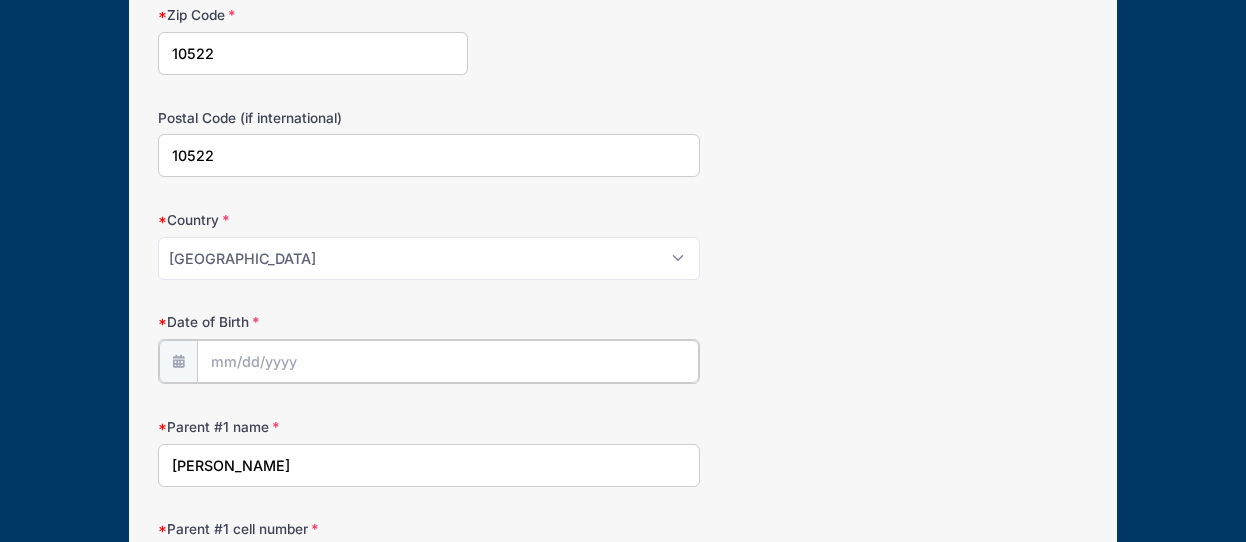 click on "Date of Birth" at bounding box center [448, 361] 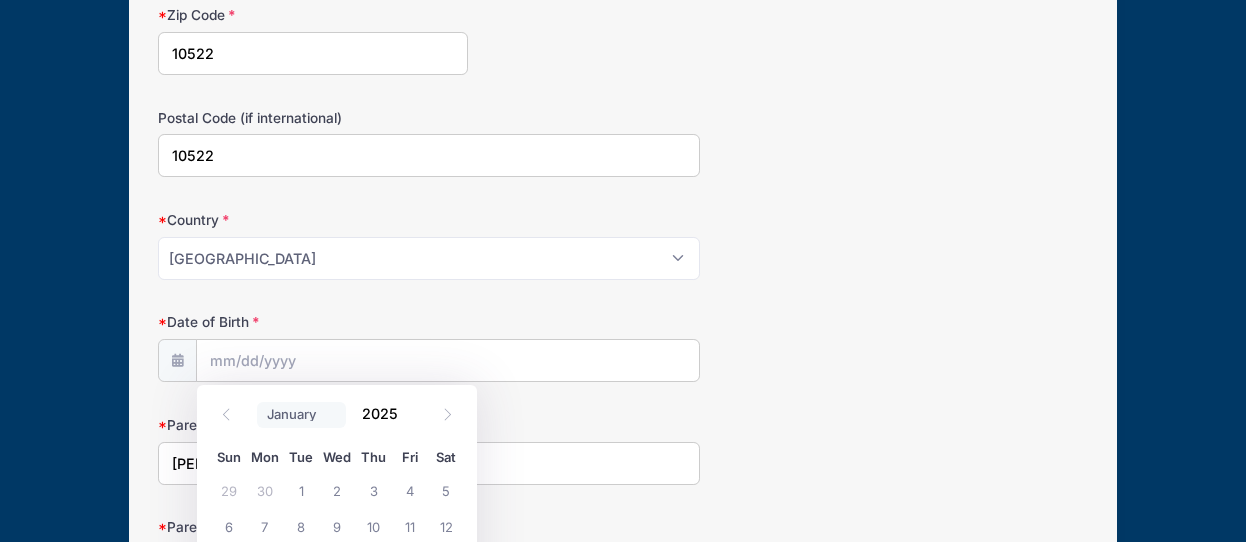 click on "January February March April May June July August September October November December" at bounding box center (301, 415) 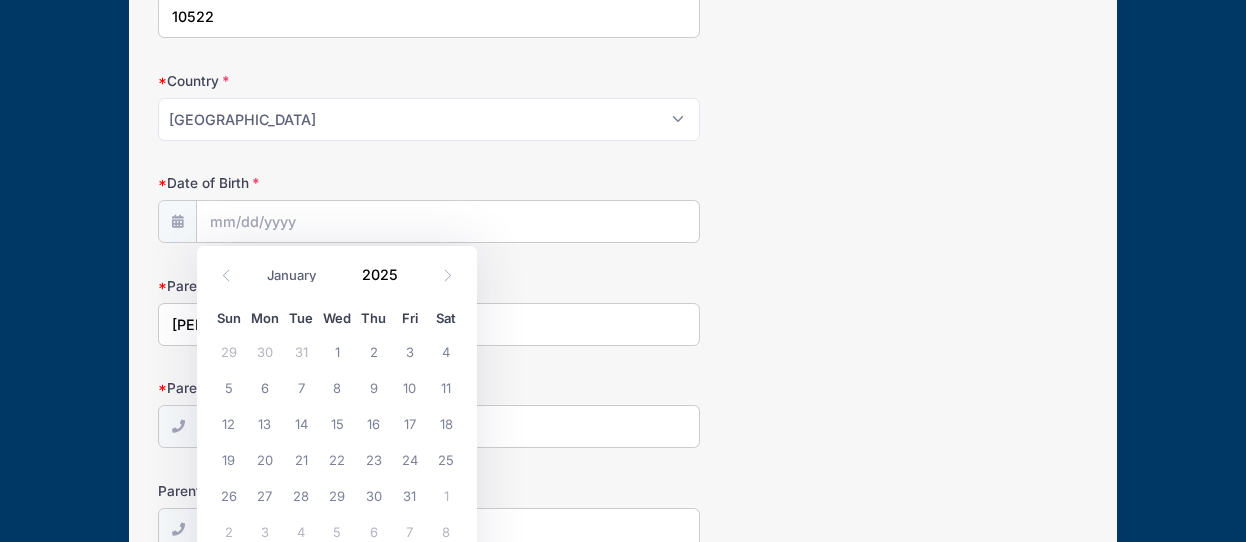 scroll, scrollTop: 820, scrollLeft: 0, axis: vertical 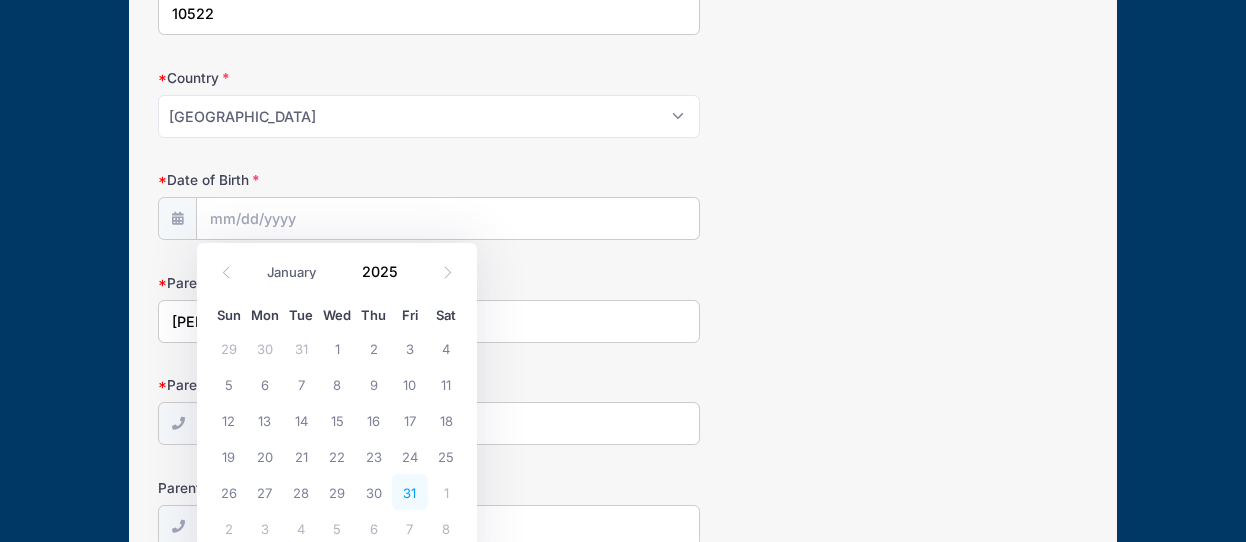 click on "31" at bounding box center [410, 492] 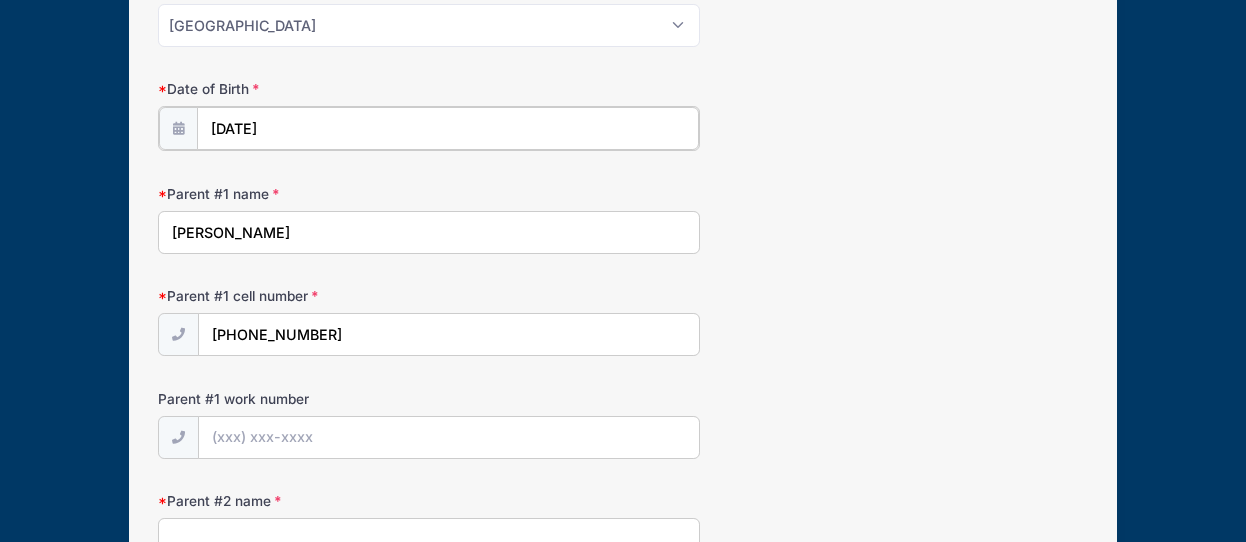 scroll, scrollTop: 912, scrollLeft: 0, axis: vertical 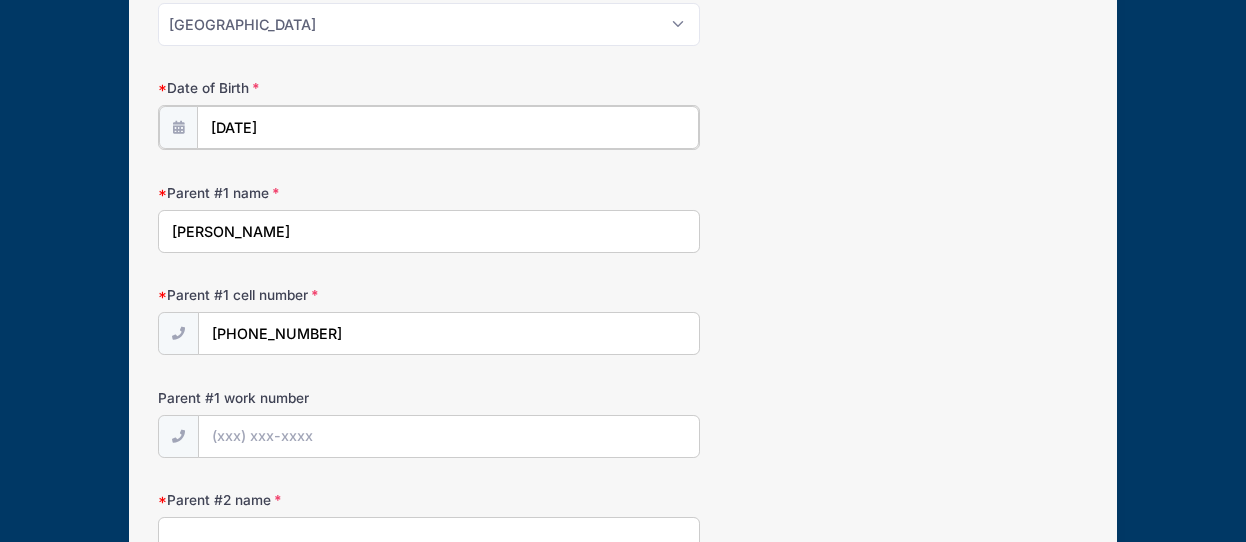 click on "01/31/2025" at bounding box center [448, 127] 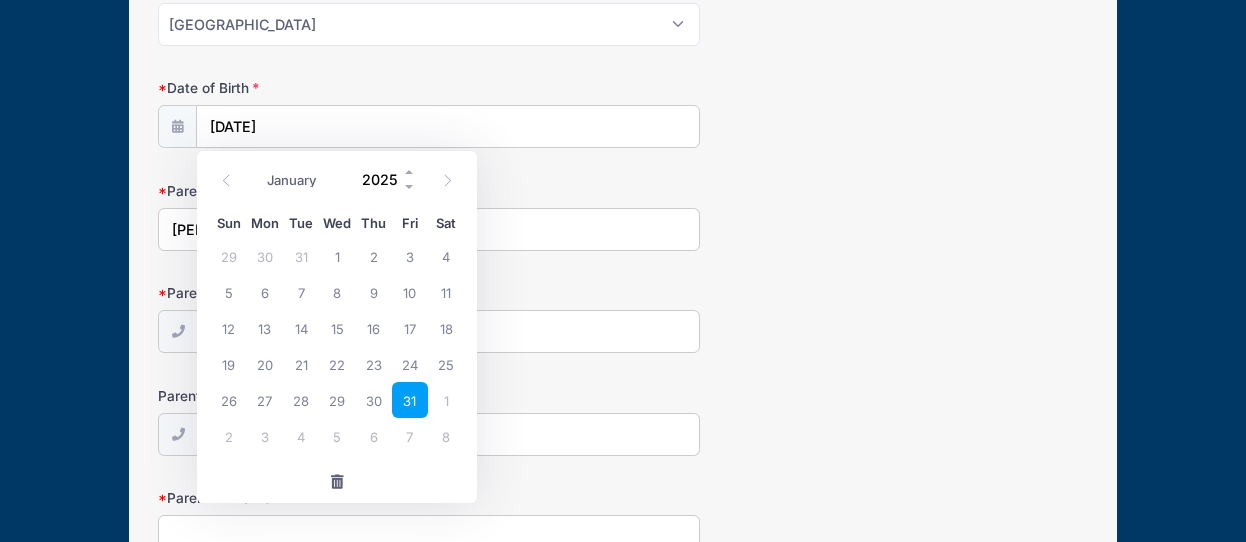 click on "2025" at bounding box center [384, 180] 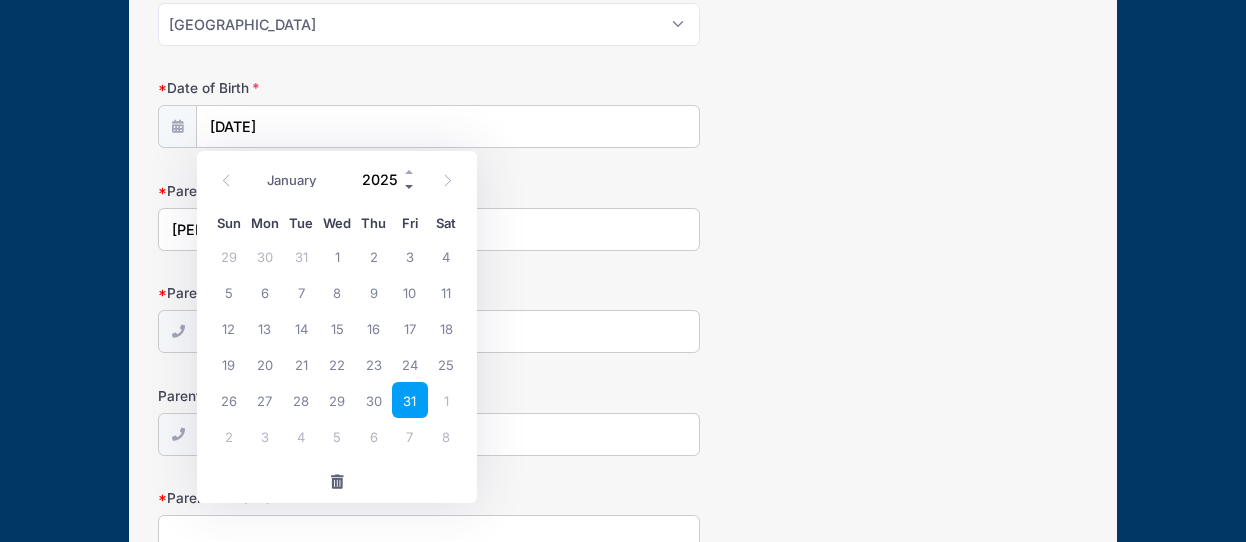 click at bounding box center [410, 187] 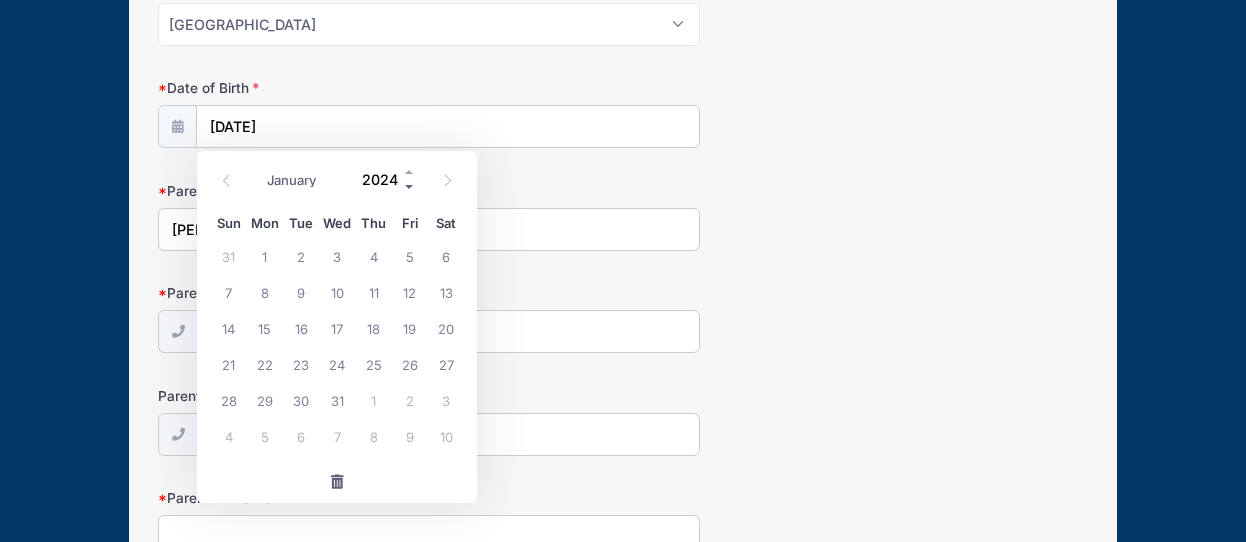 click at bounding box center [410, 187] 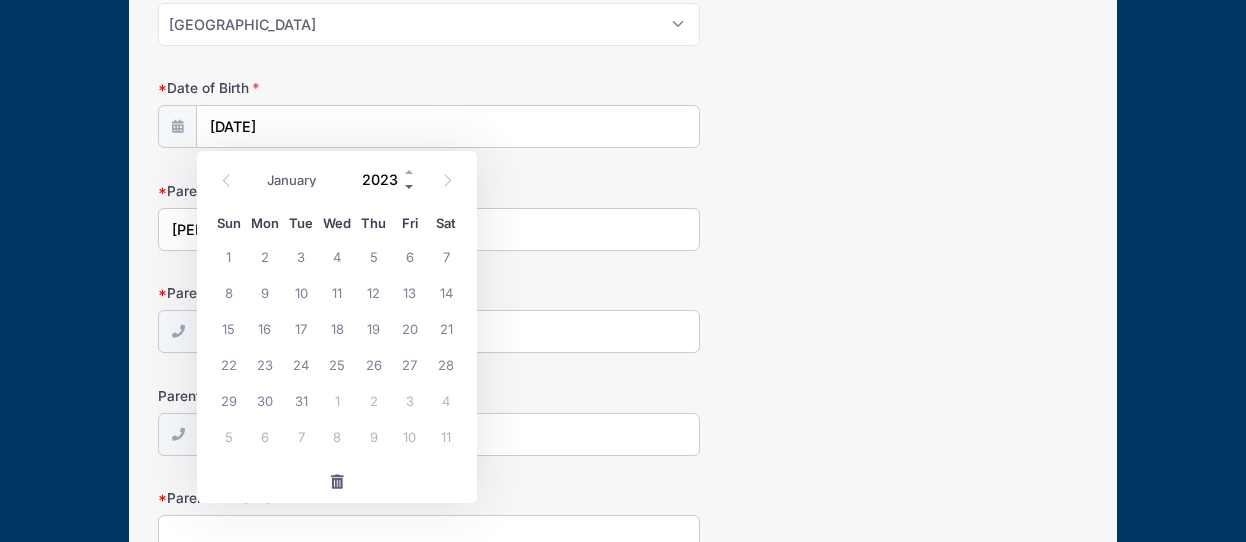click at bounding box center [410, 187] 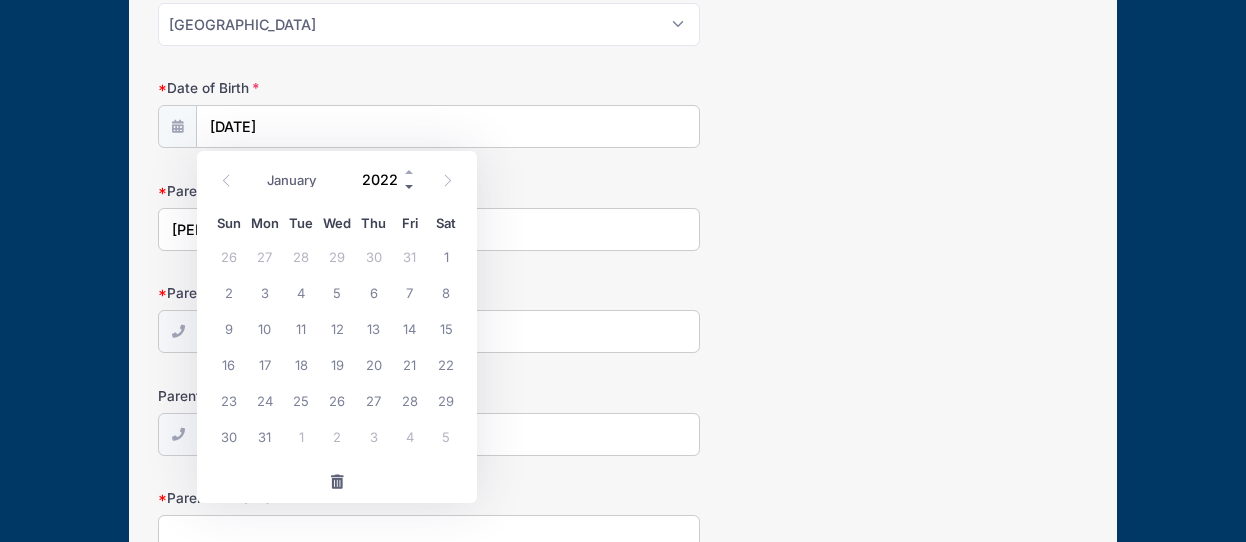 click at bounding box center (410, 187) 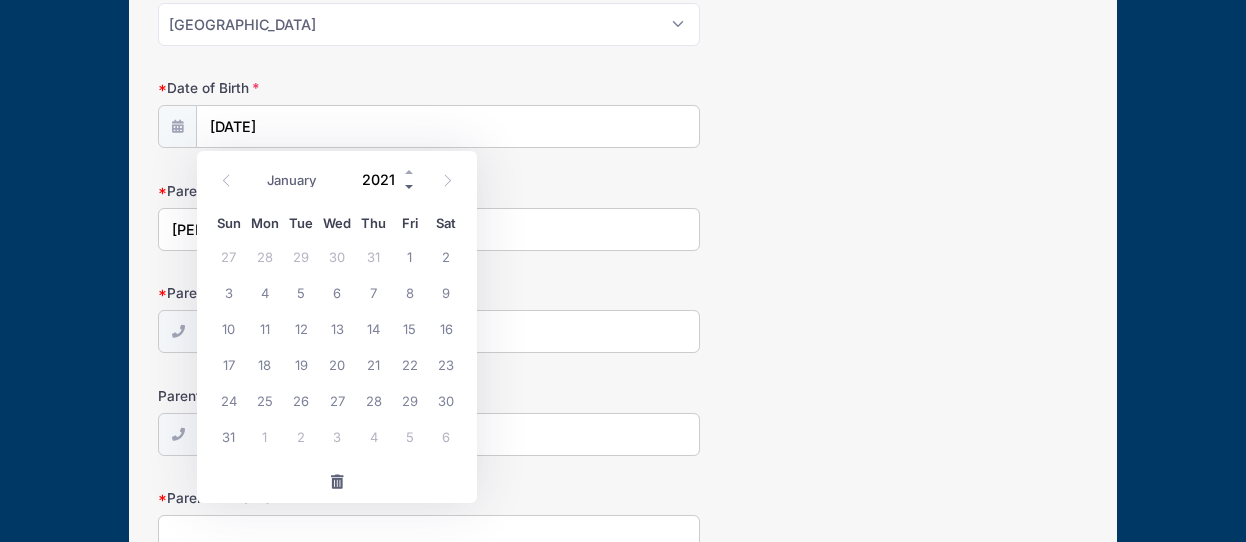 click at bounding box center (410, 187) 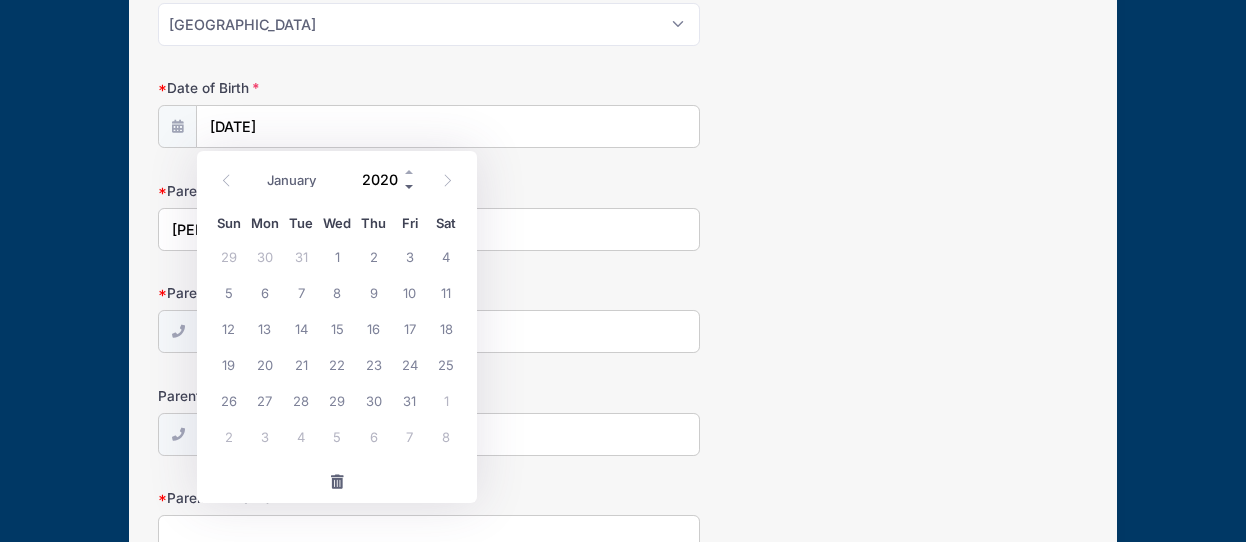click at bounding box center (410, 187) 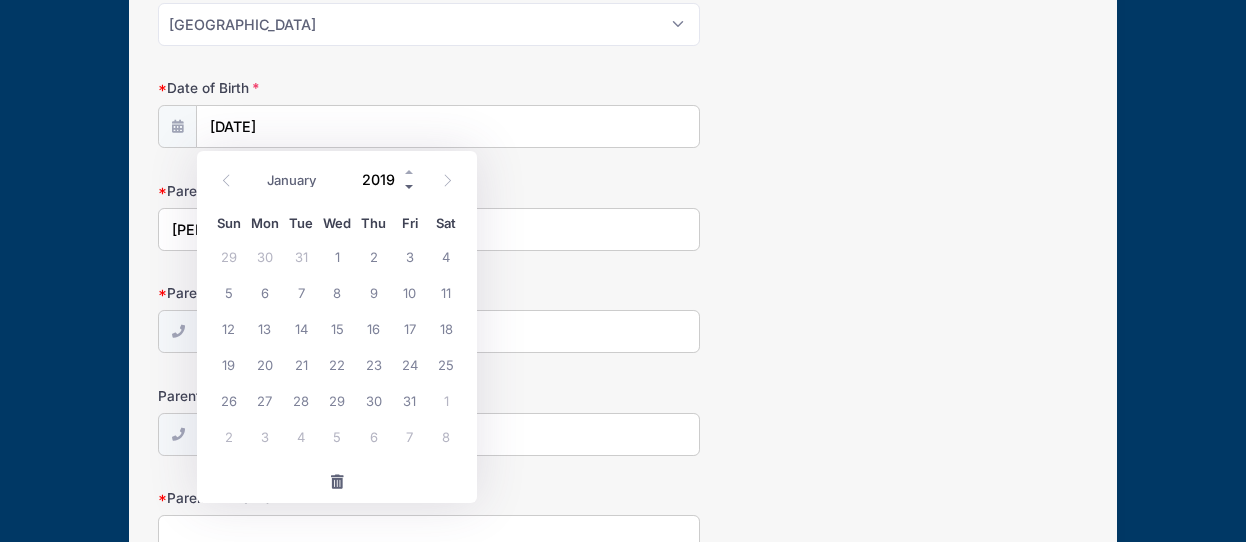 click at bounding box center (410, 187) 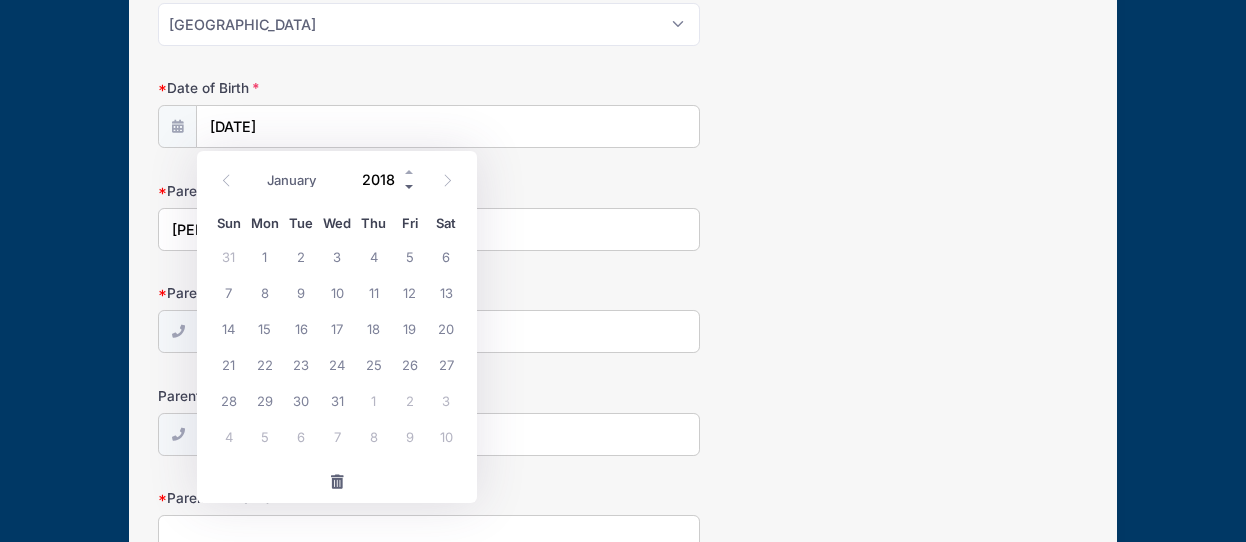 click at bounding box center [410, 187] 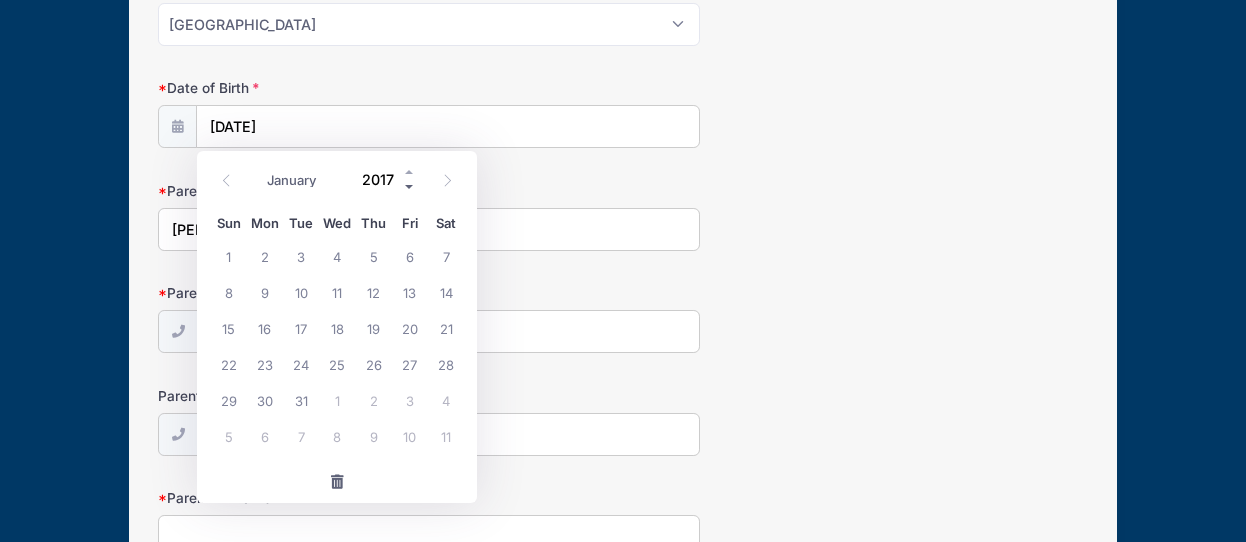 click at bounding box center [410, 187] 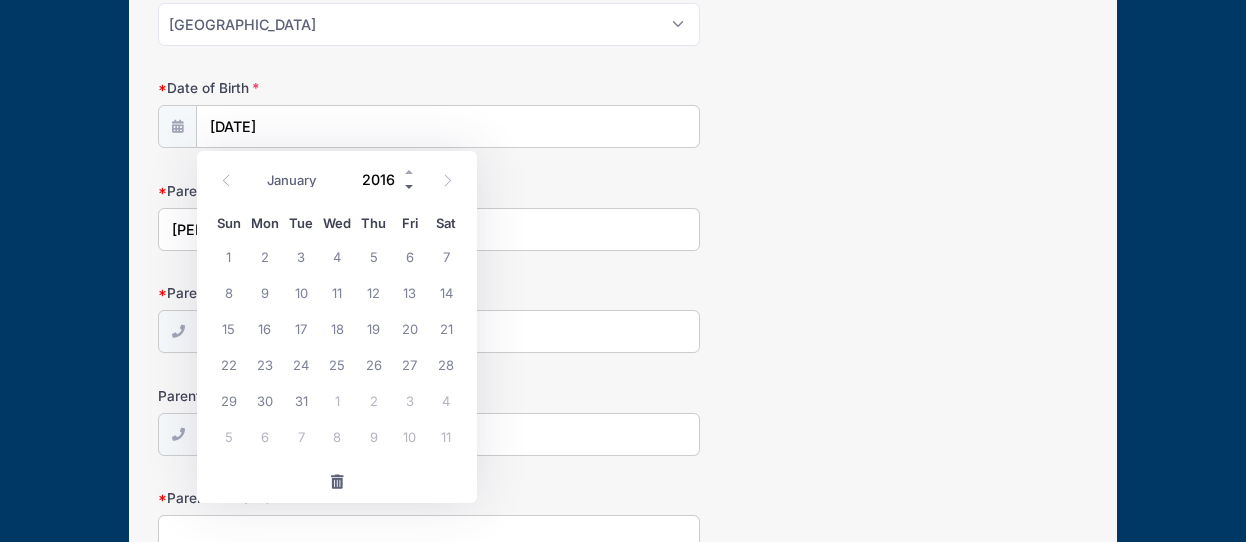 click at bounding box center [410, 187] 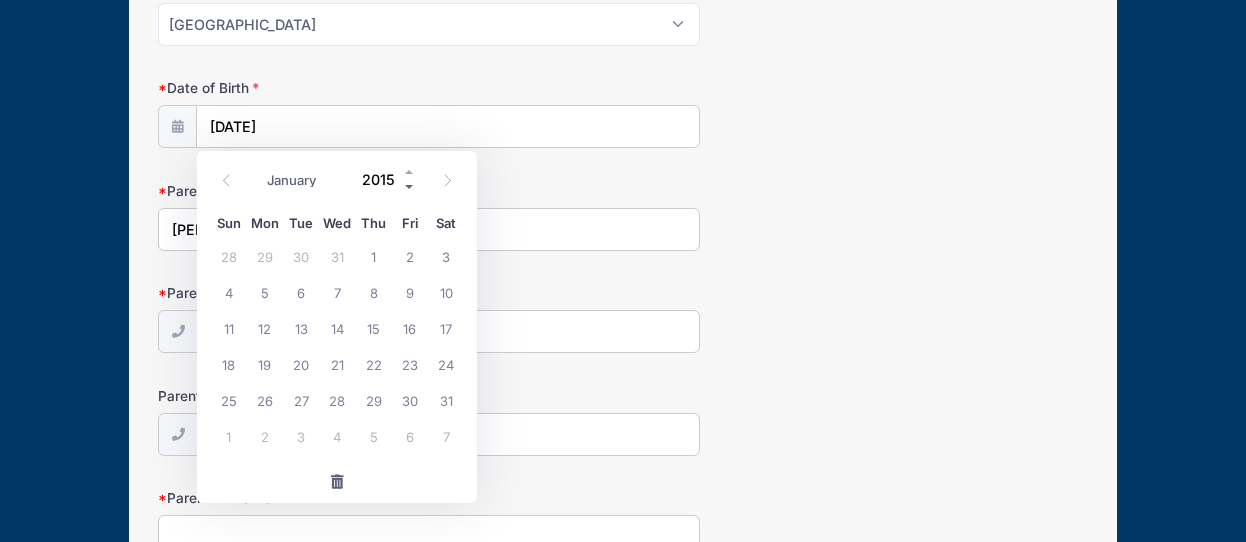 click at bounding box center (410, 187) 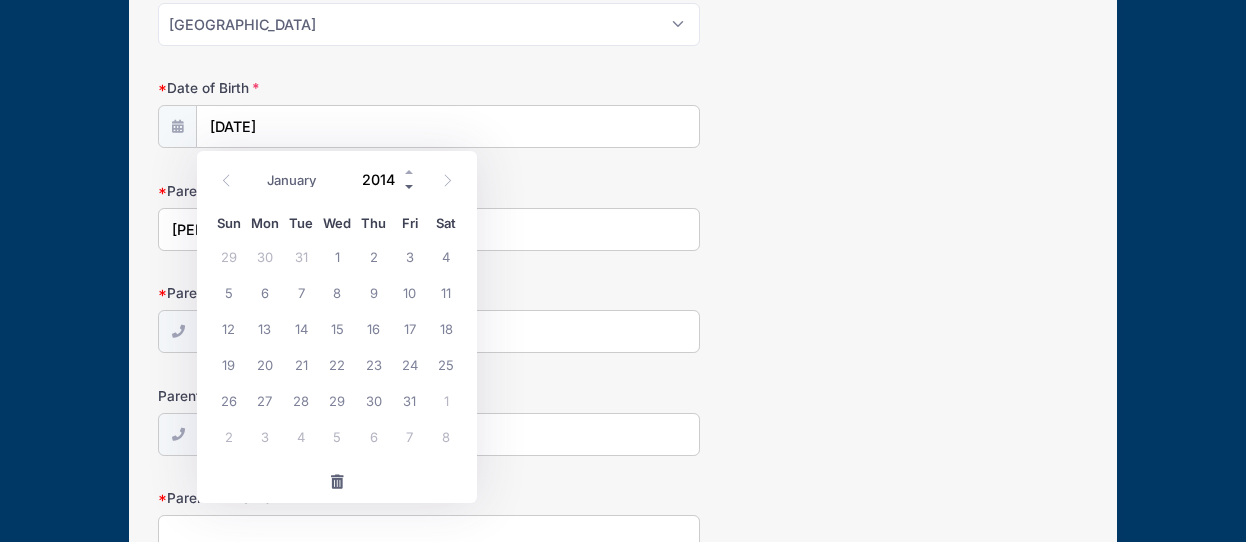 click at bounding box center (410, 187) 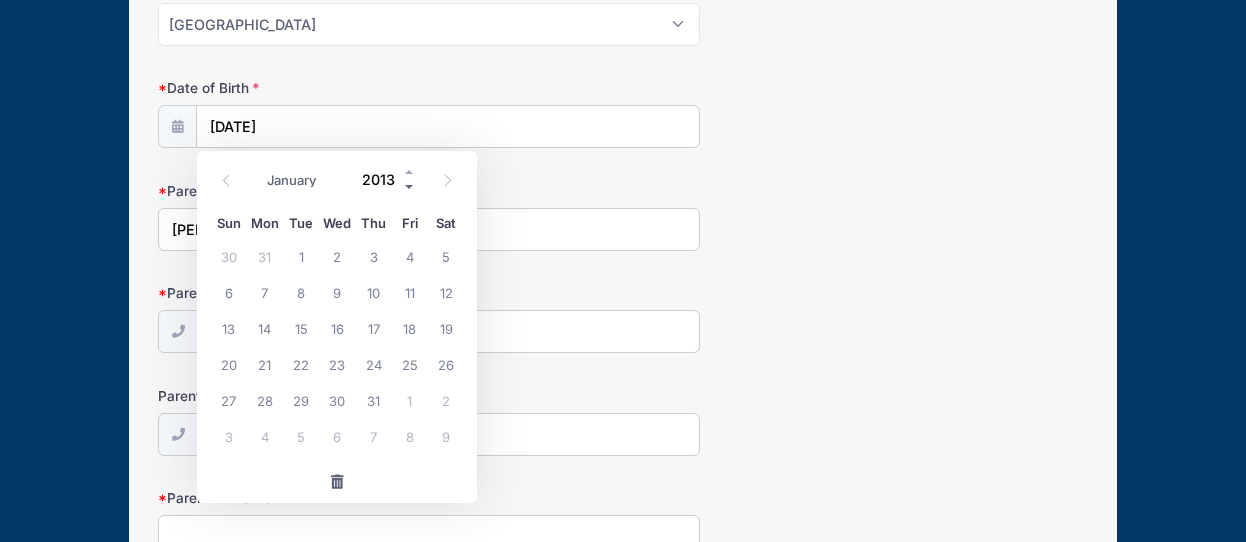 click at bounding box center [410, 187] 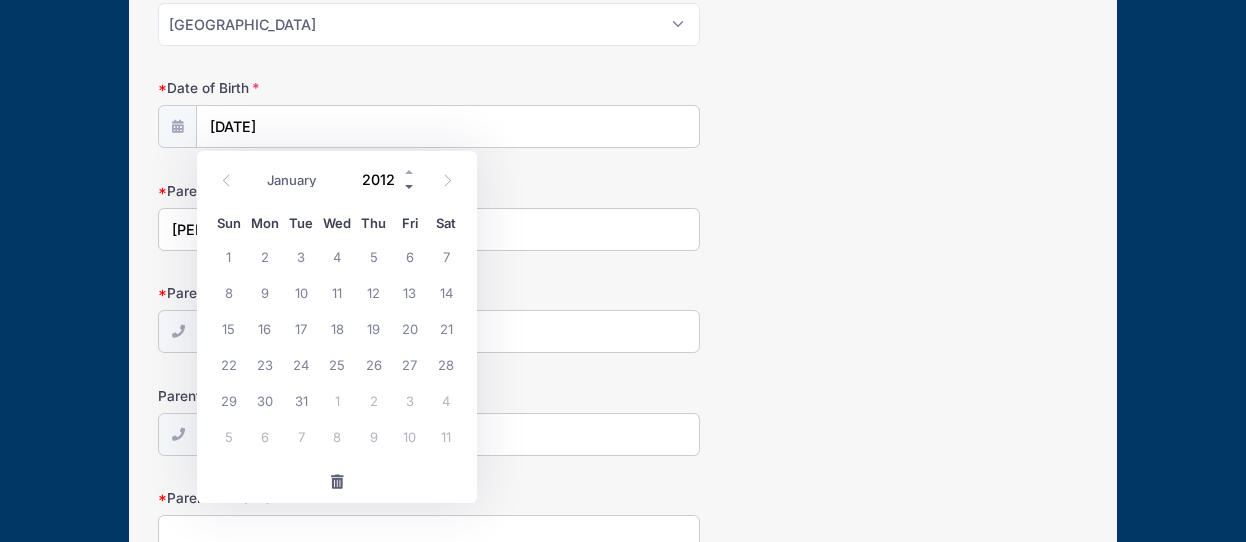 click at bounding box center [410, 187] 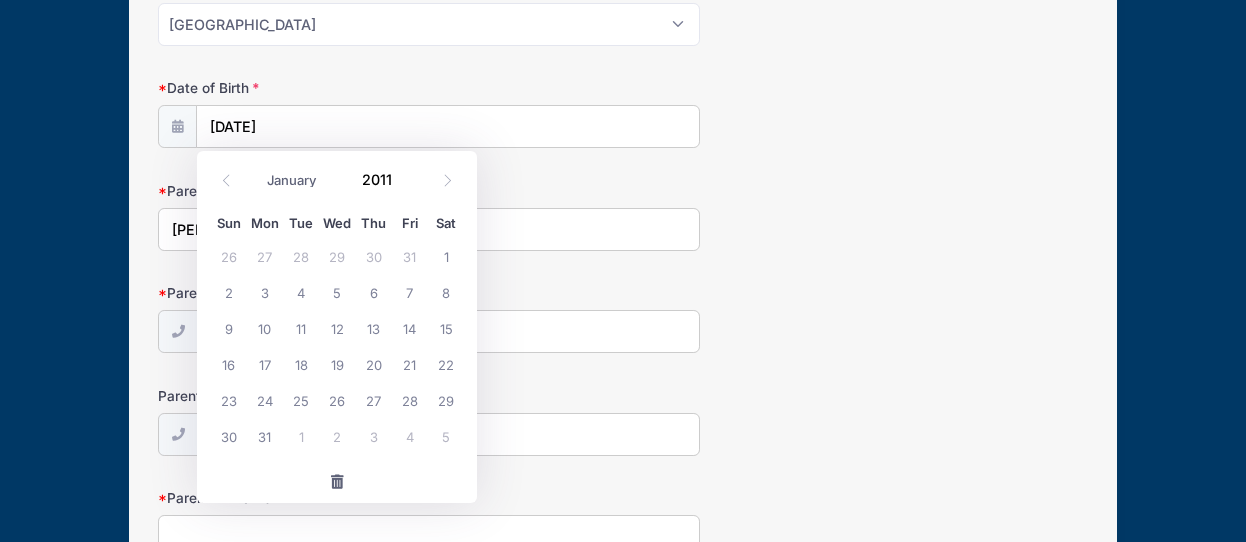 click on "Parent #1 name
Scott Broccoli" at bounding box center [623, 216] 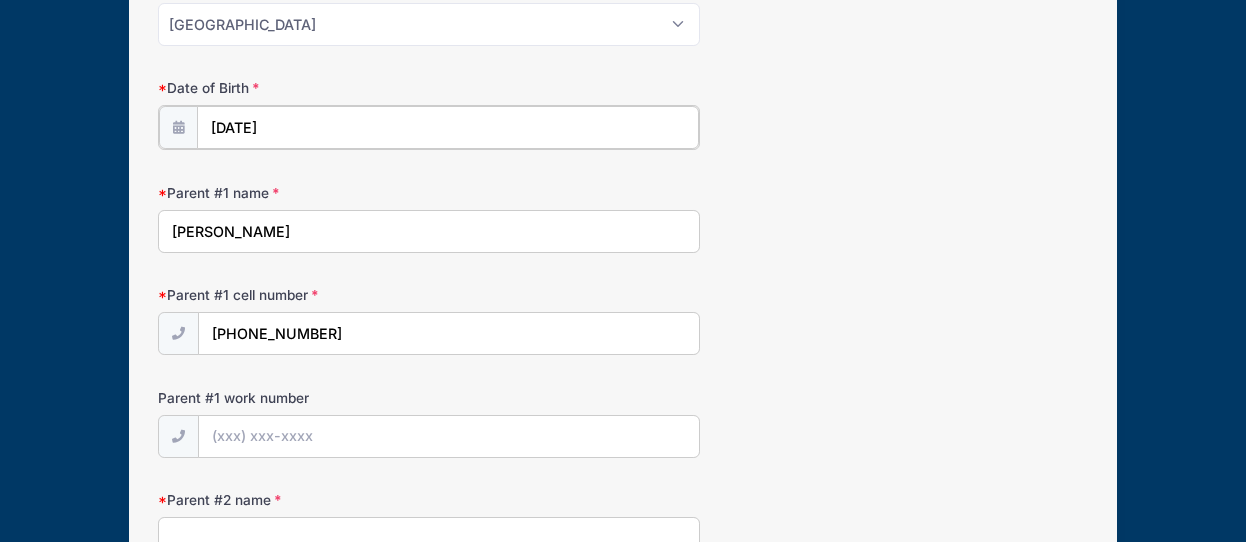 click on "01/31/2025" at bounding box center (448, 127) 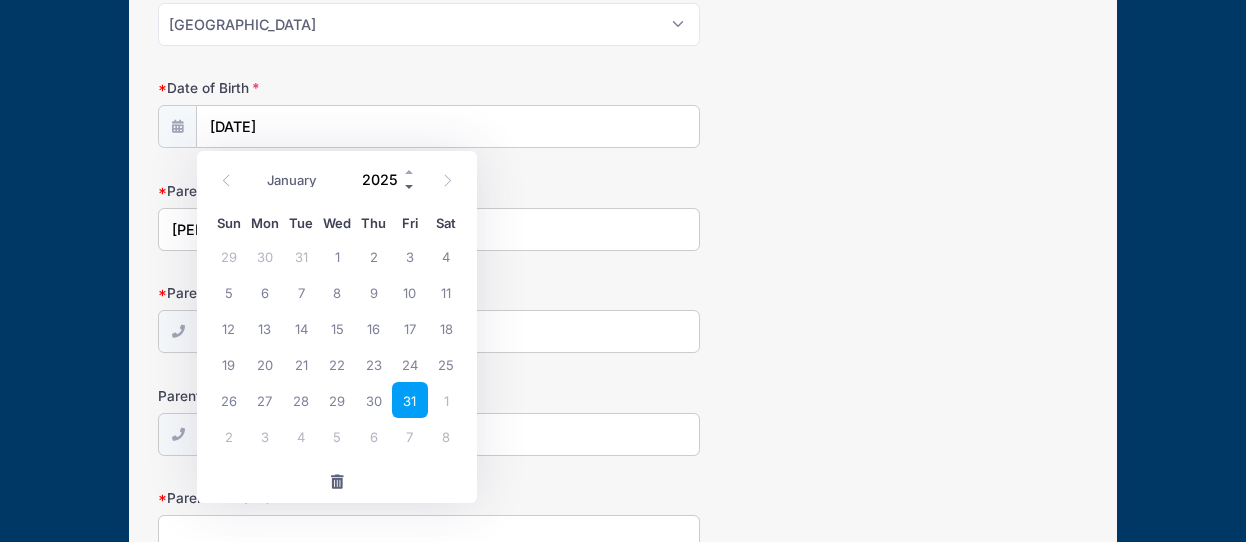 click at bounding box center [410, 187] 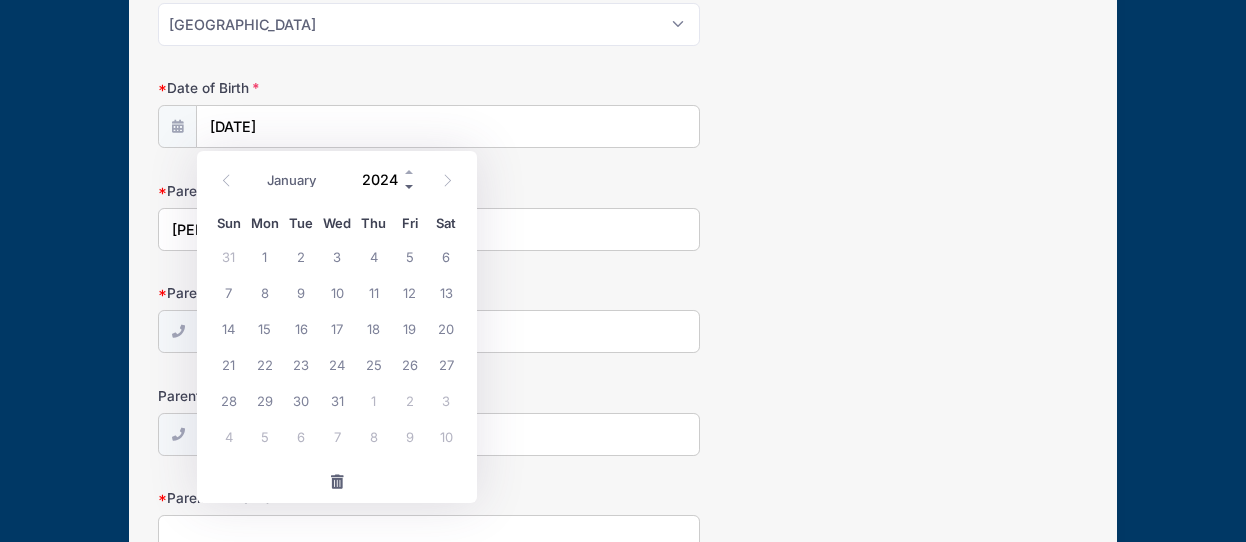 click at bounding box center (410, 187) 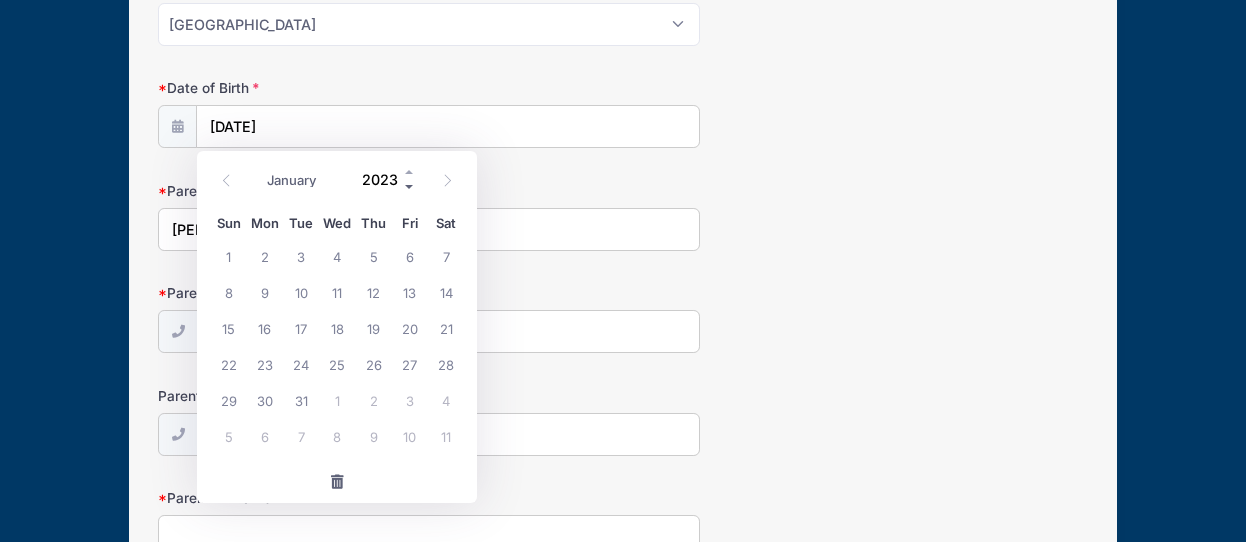 click at bounding box center (410, 187) 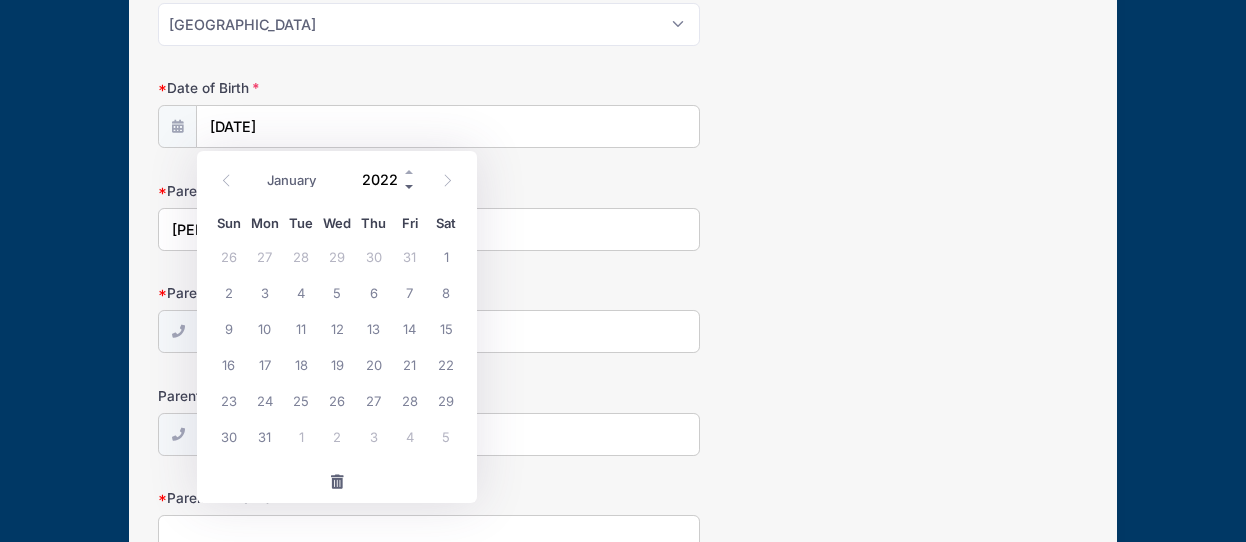 click at bounding box center [410, 187] 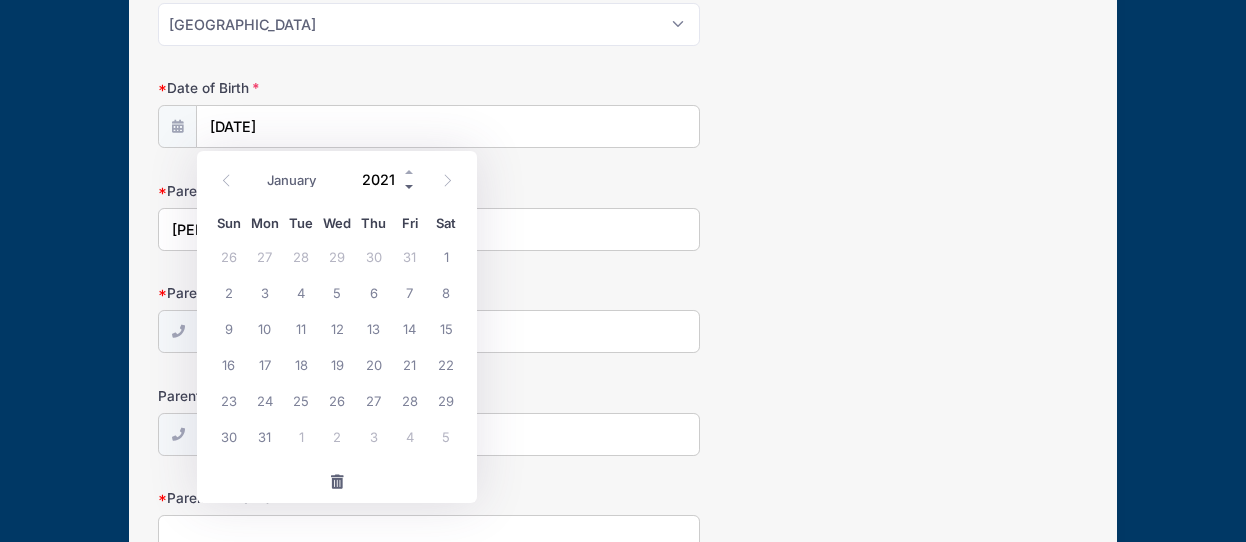 click at bounding box center (410, 187) 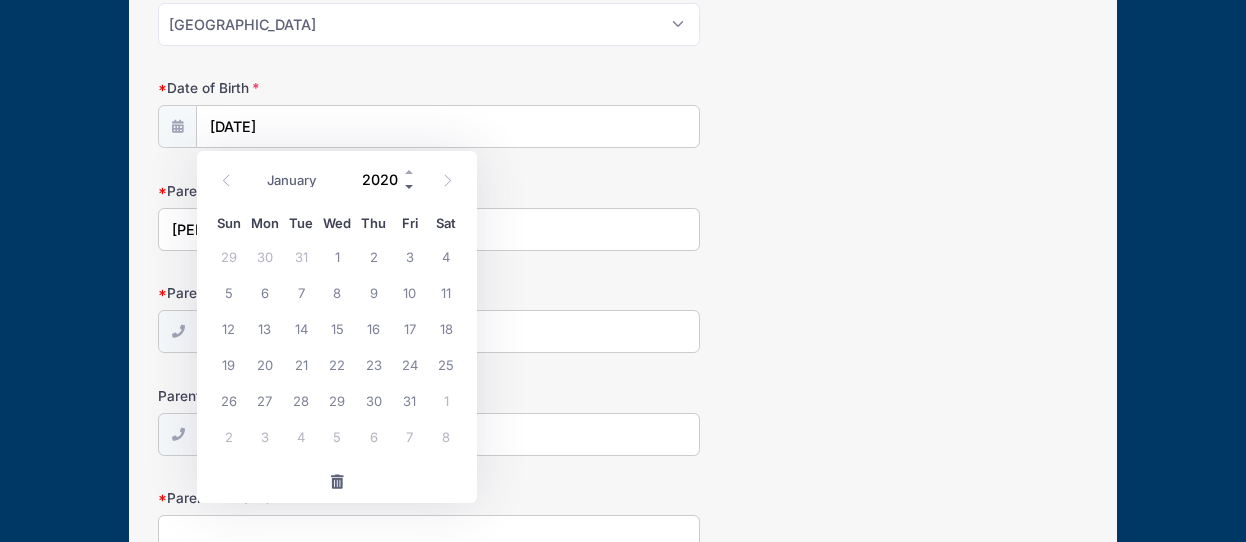 click at bounding box center (410, 187) 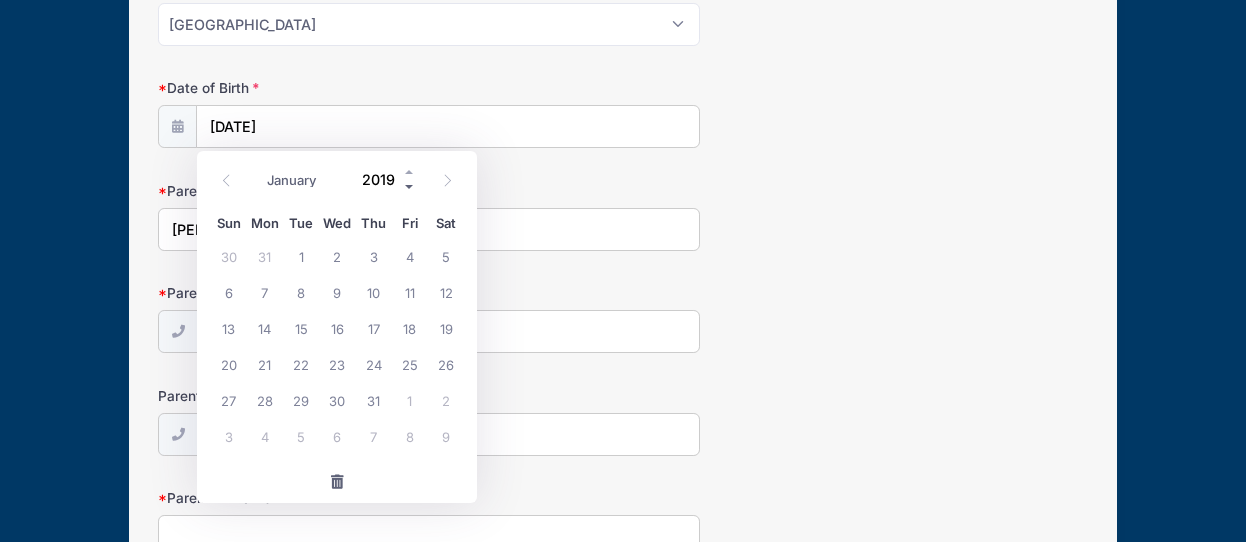 click at bounding box center [410, 187] 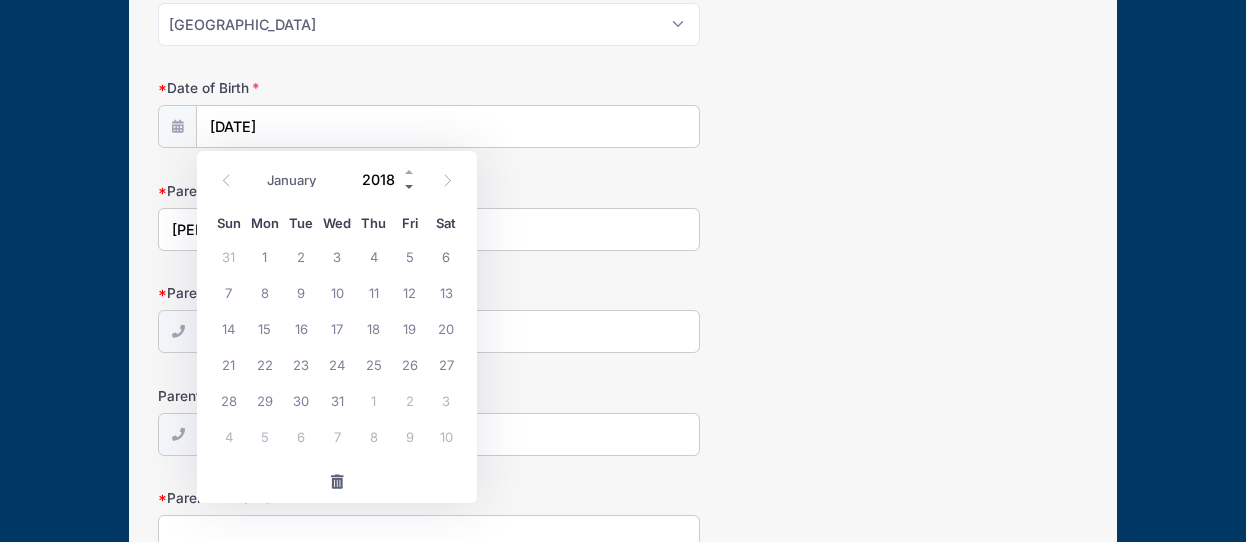 click at bounding box center [410, 187] 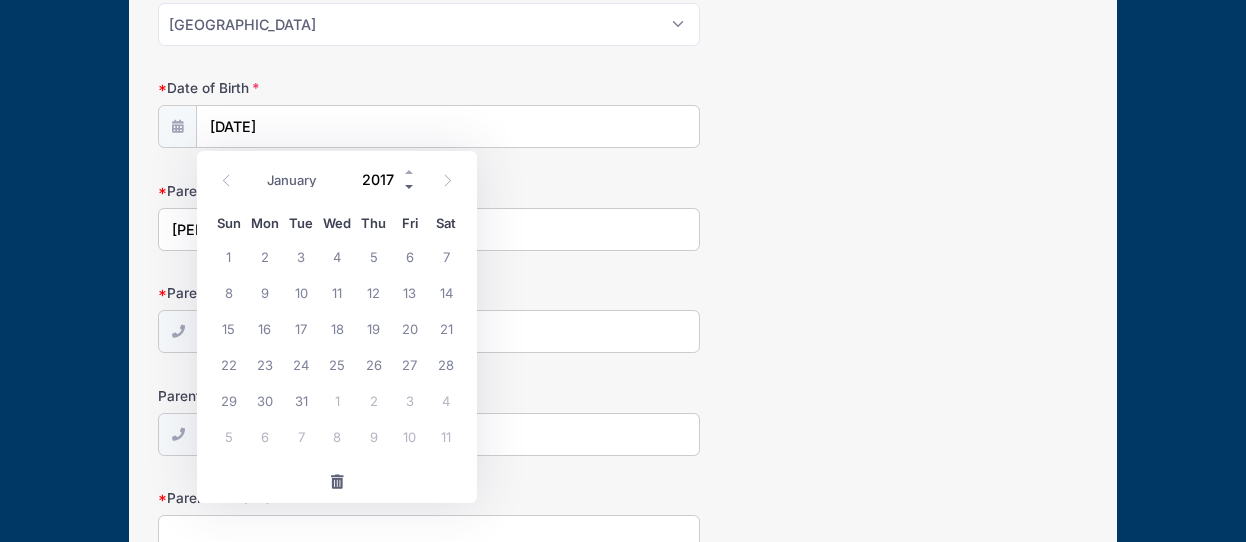 click at bounding box center [410, 187] 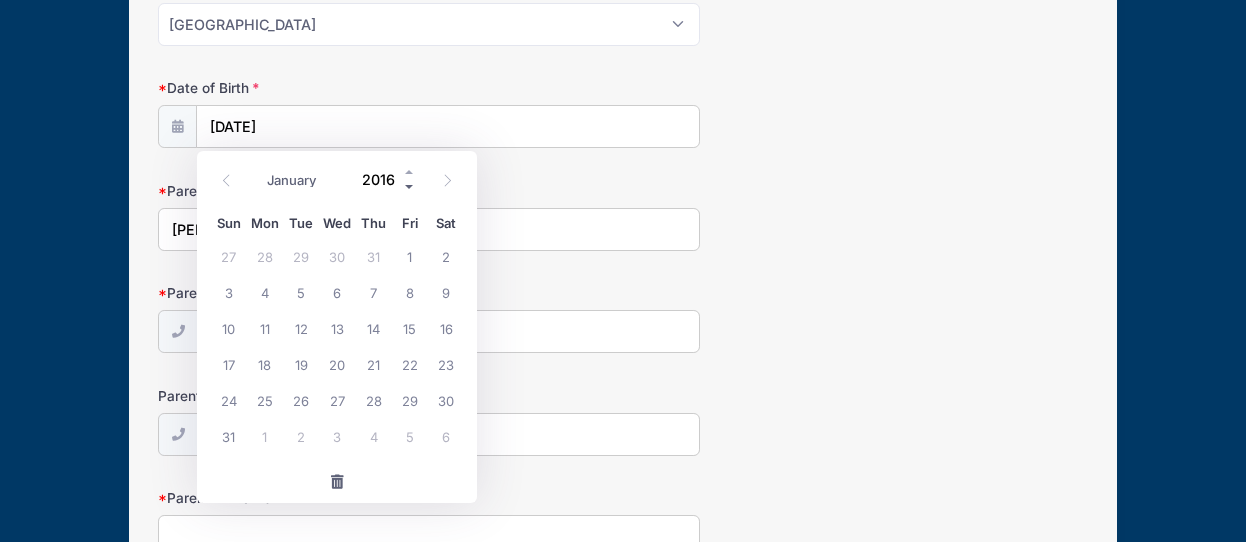 click at bounding box center [410, 187] 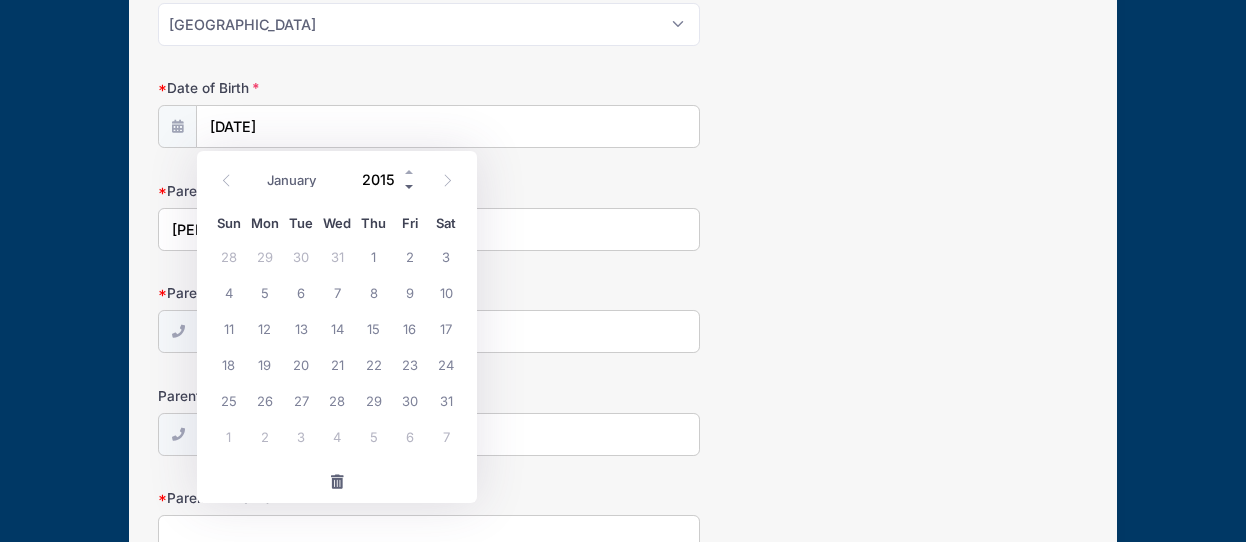 click at bounding box center [410, 187] 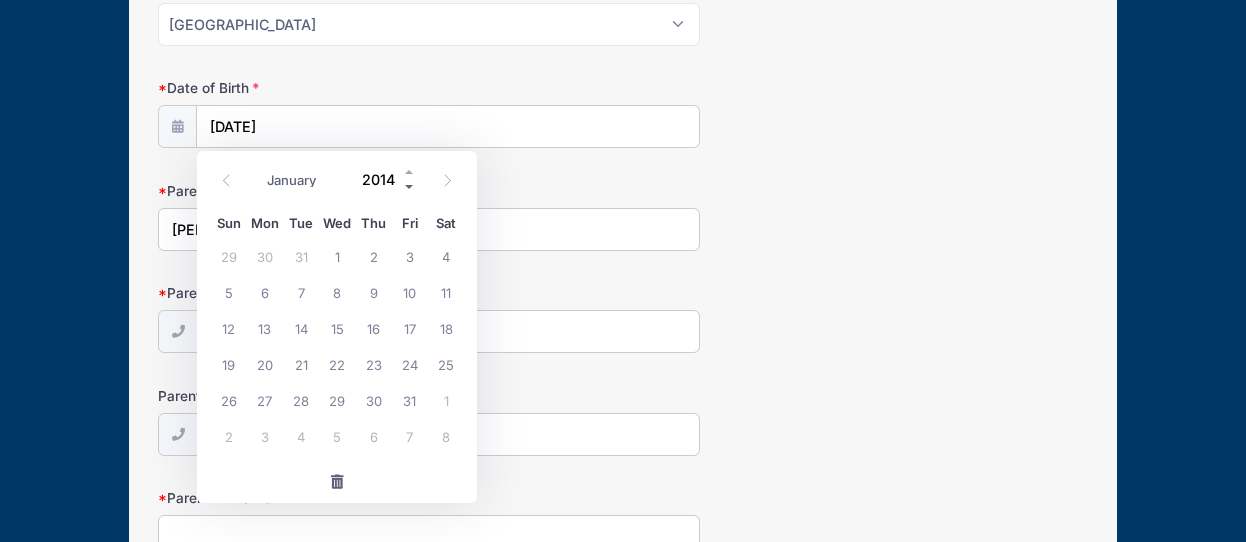click at bounding box center [410, 187] 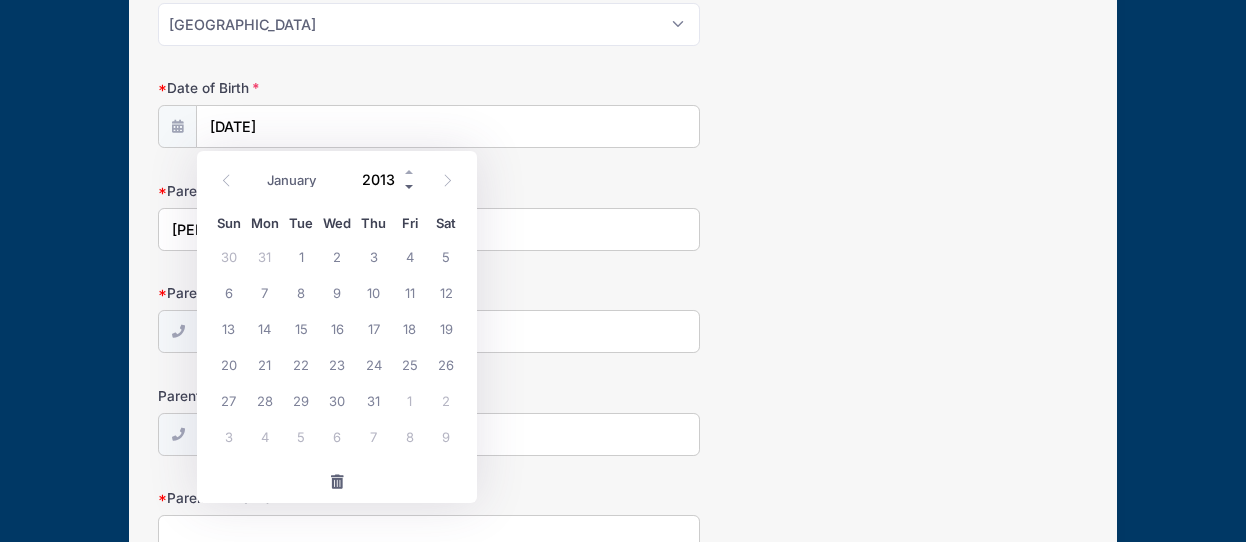 click at bounding box center [410, 187] 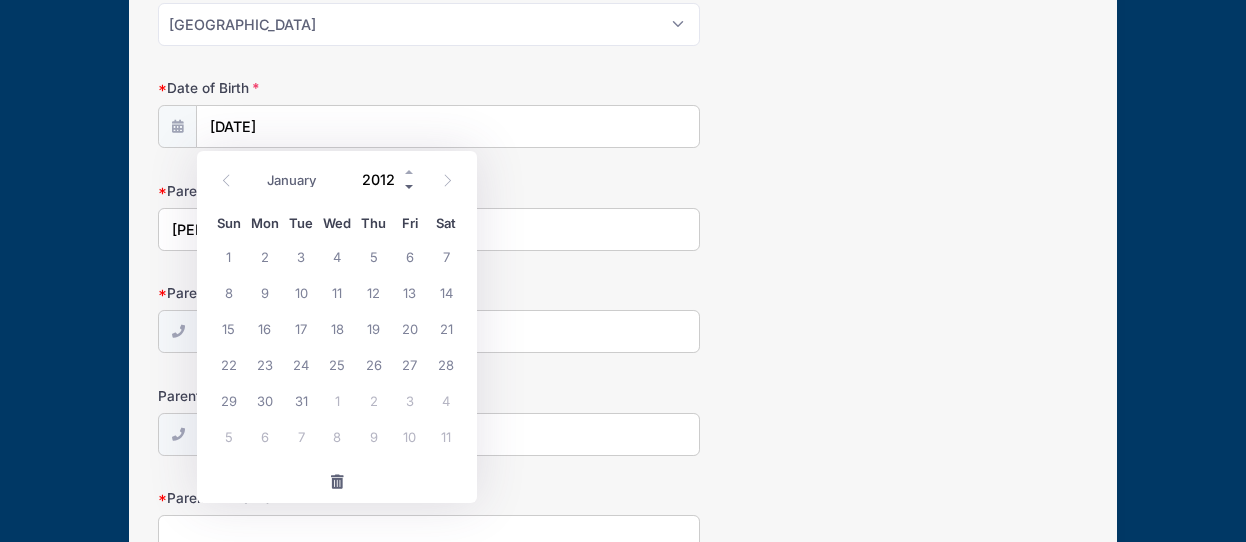 click at bounding box center (410, 187) 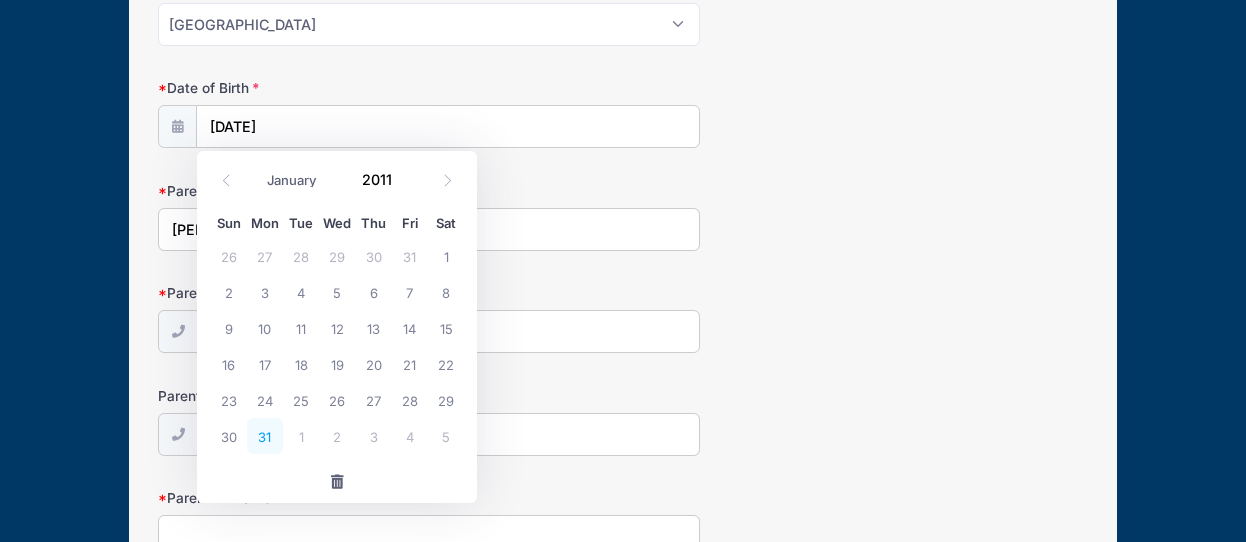 click on "31" at bounding box center (265, 436) 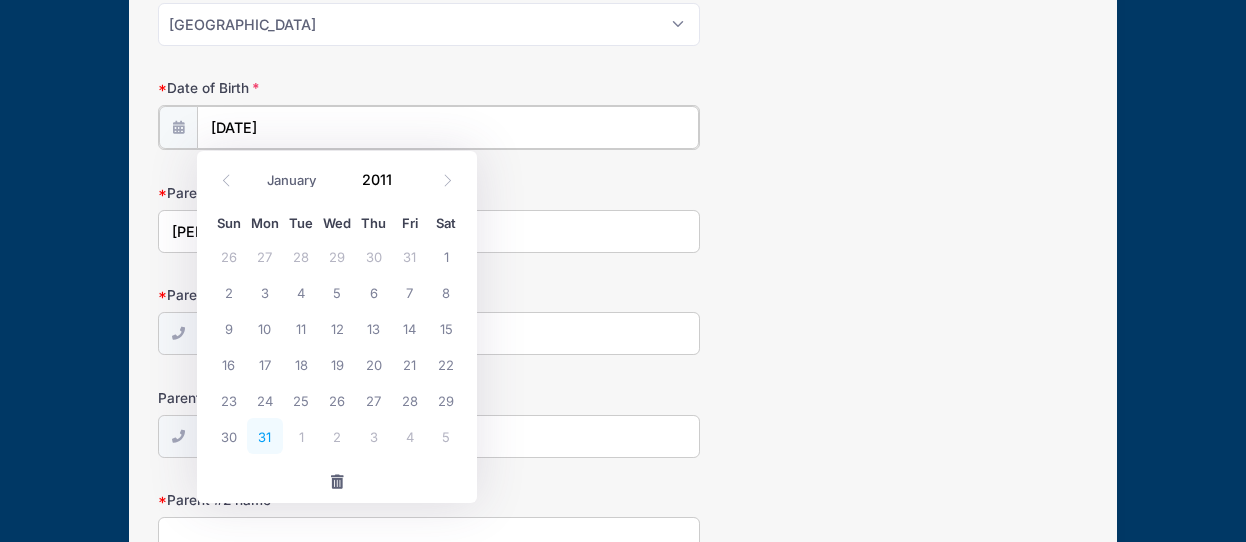 type on "01/31/2011" 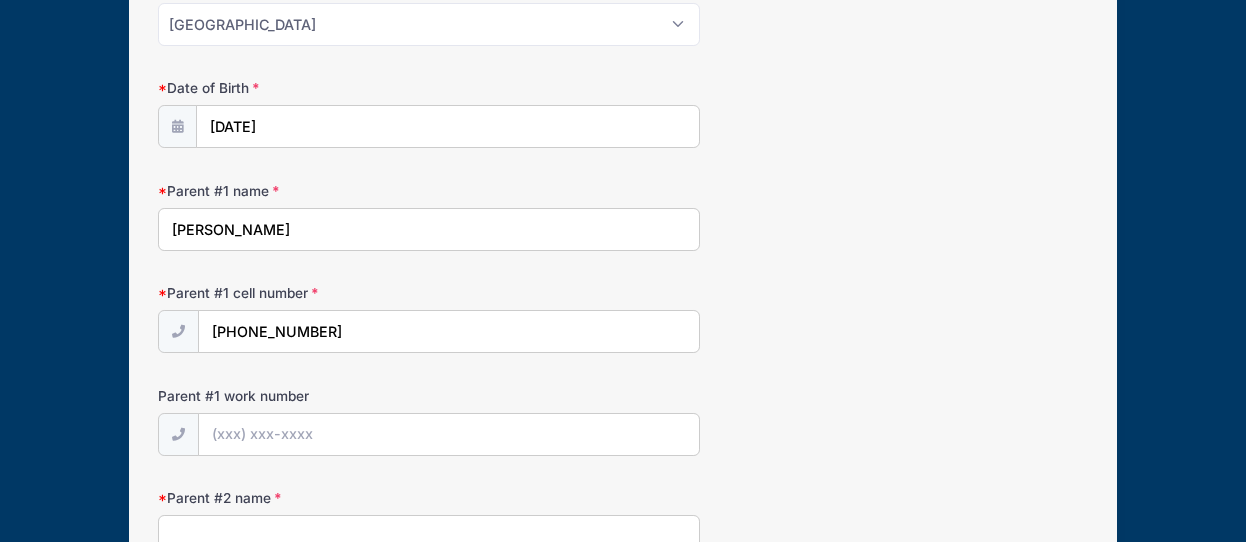 click on "Scott Broccoli" at bounding box center (429, 229) 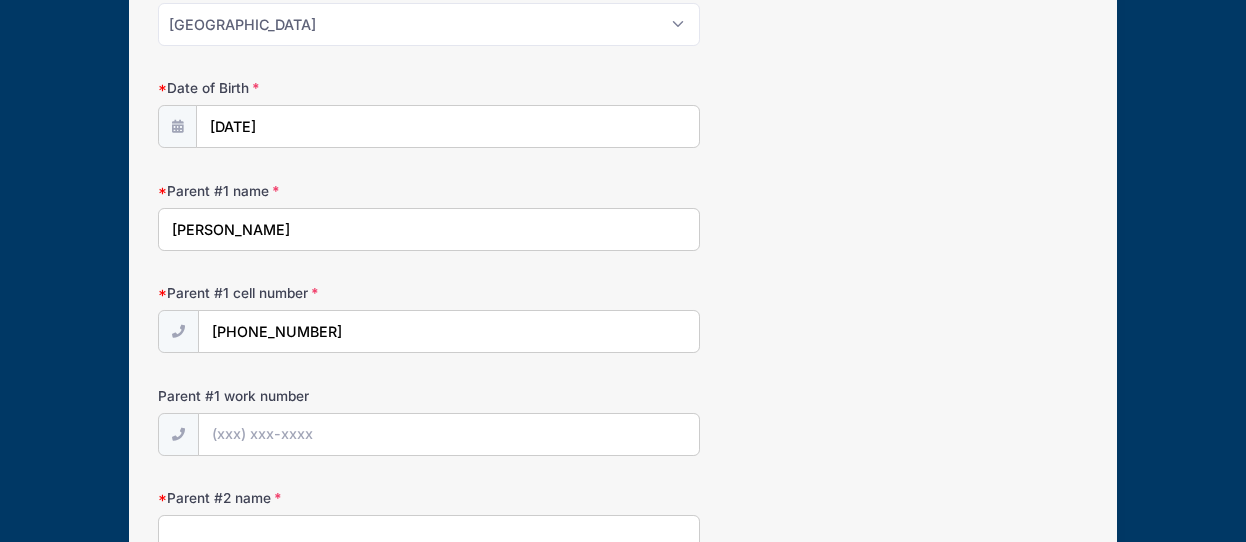 type on "Christina Broccoli" 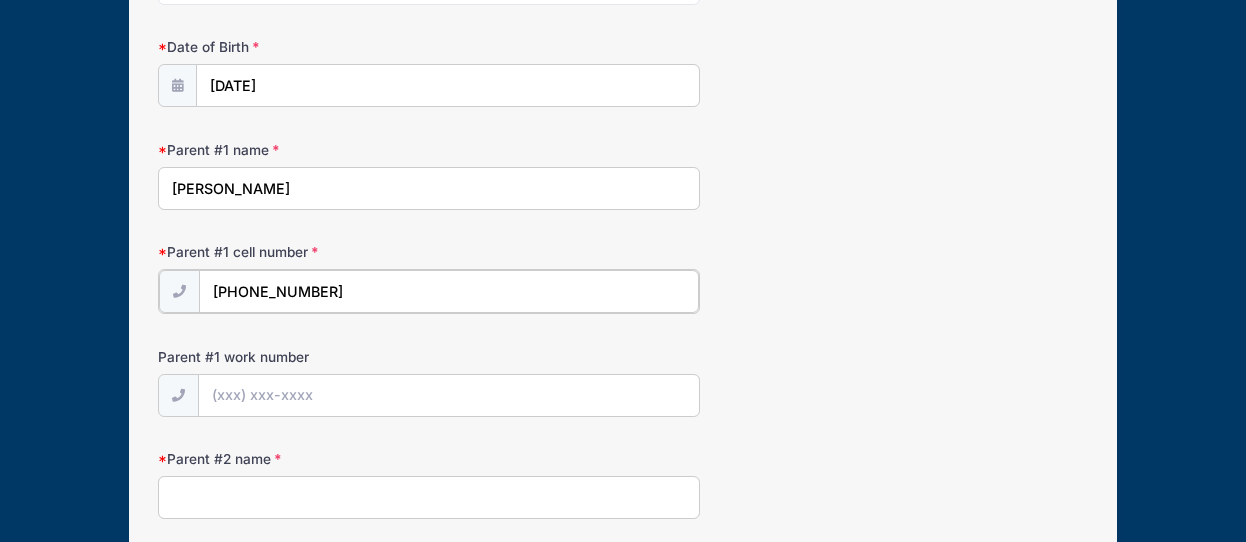 click on "(415) 816-5833" at bounding box center (449, 291) 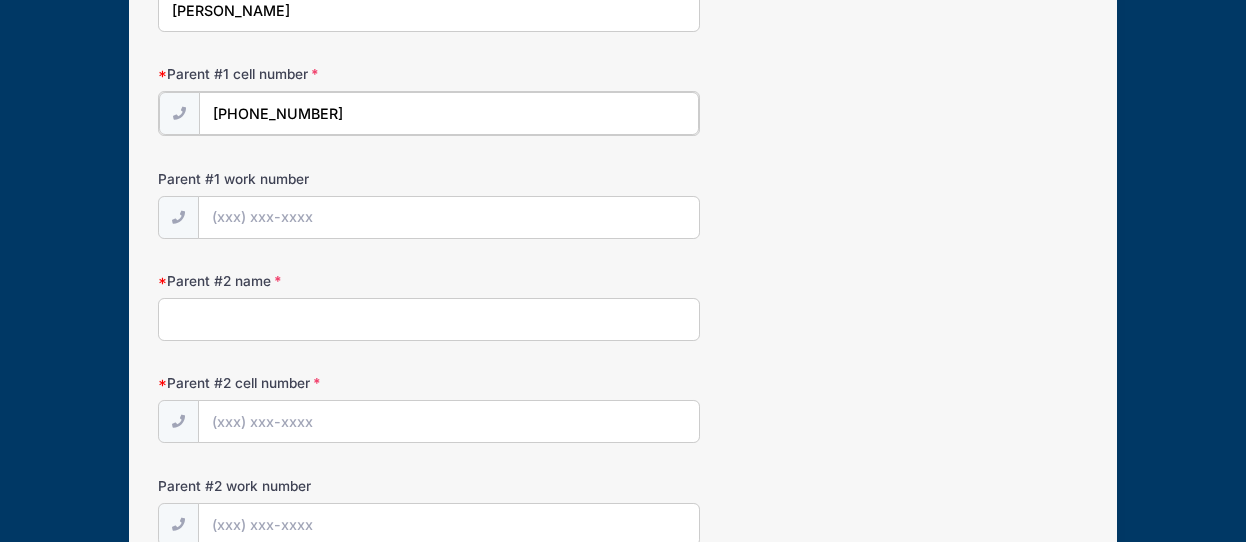 scroll, scrollTop: 1138, scrollLeft: 0, axis: vertical 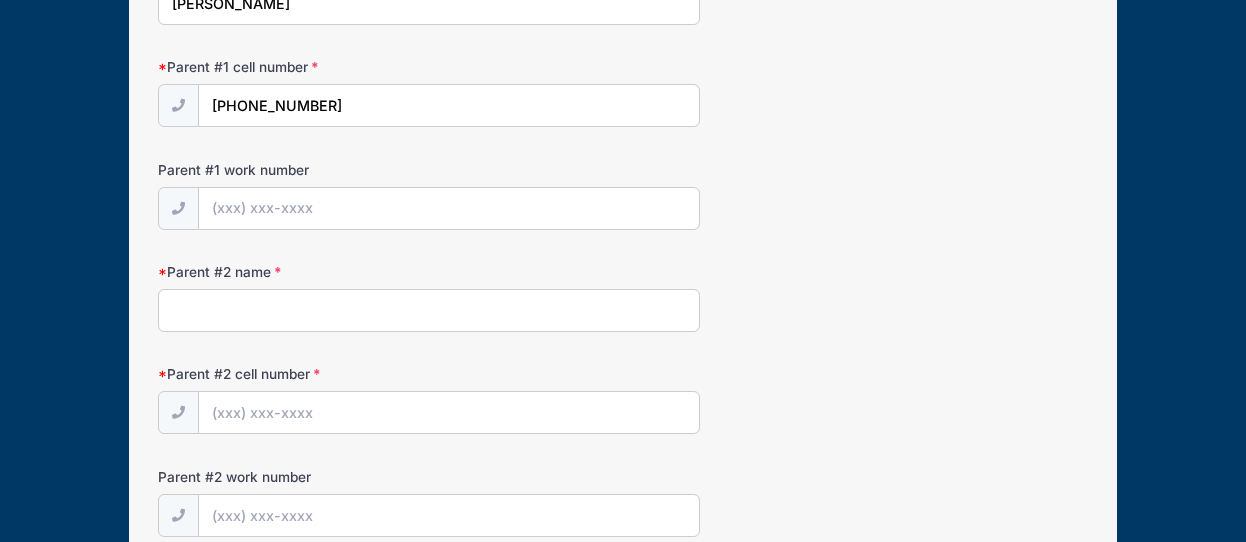 click on "Parent #2 name" at bounding box center [429, 310] 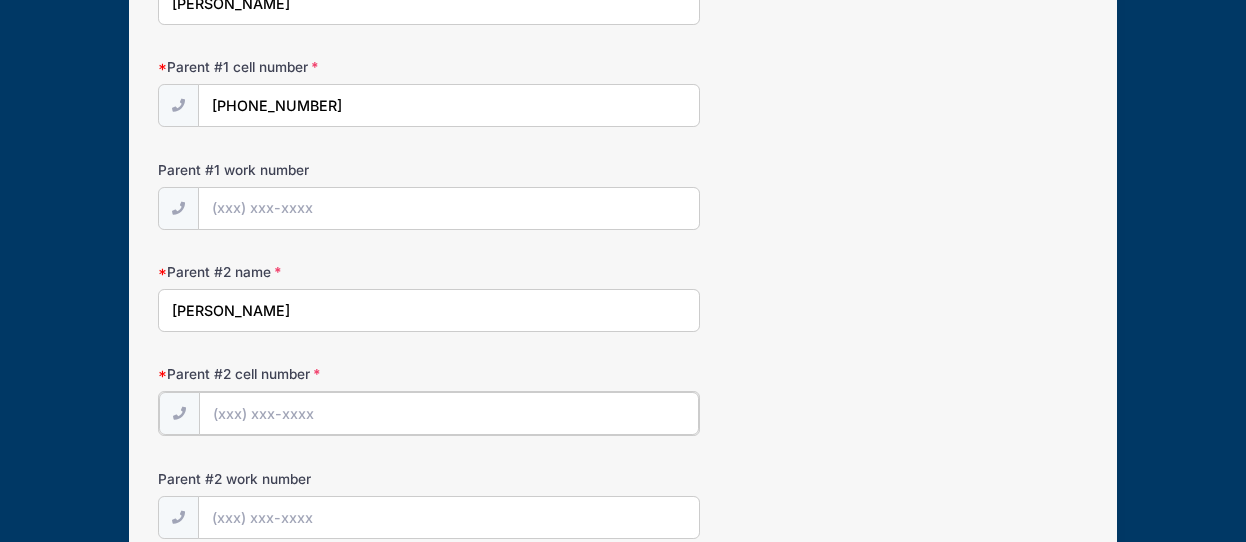type on "(415) 816-5833" 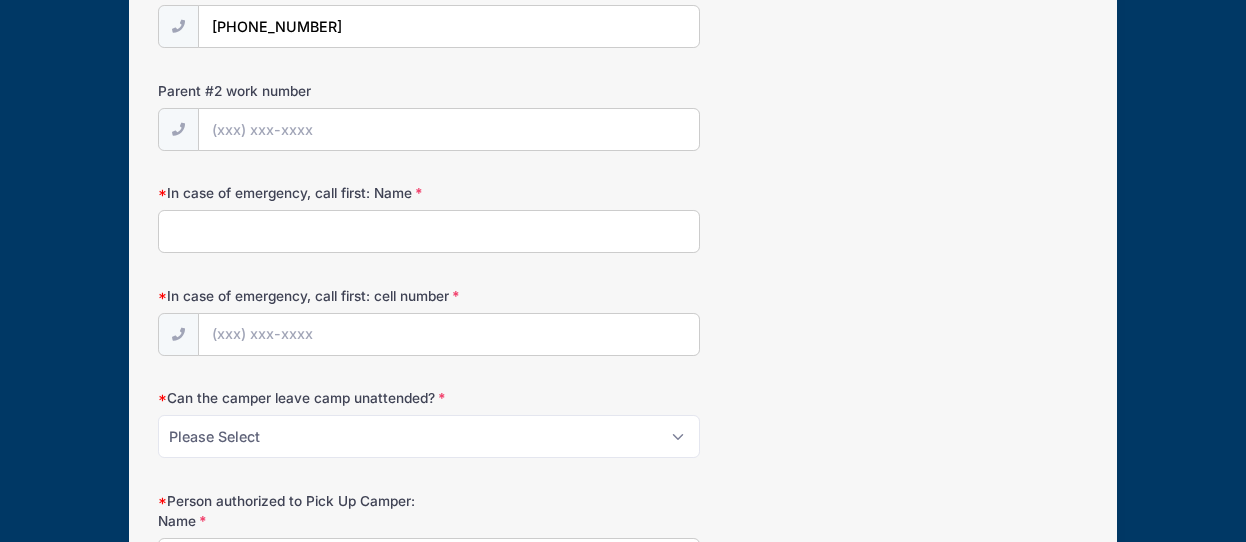scroll, scrollTop: 1526, scrollLeft: 0, axis: vertical 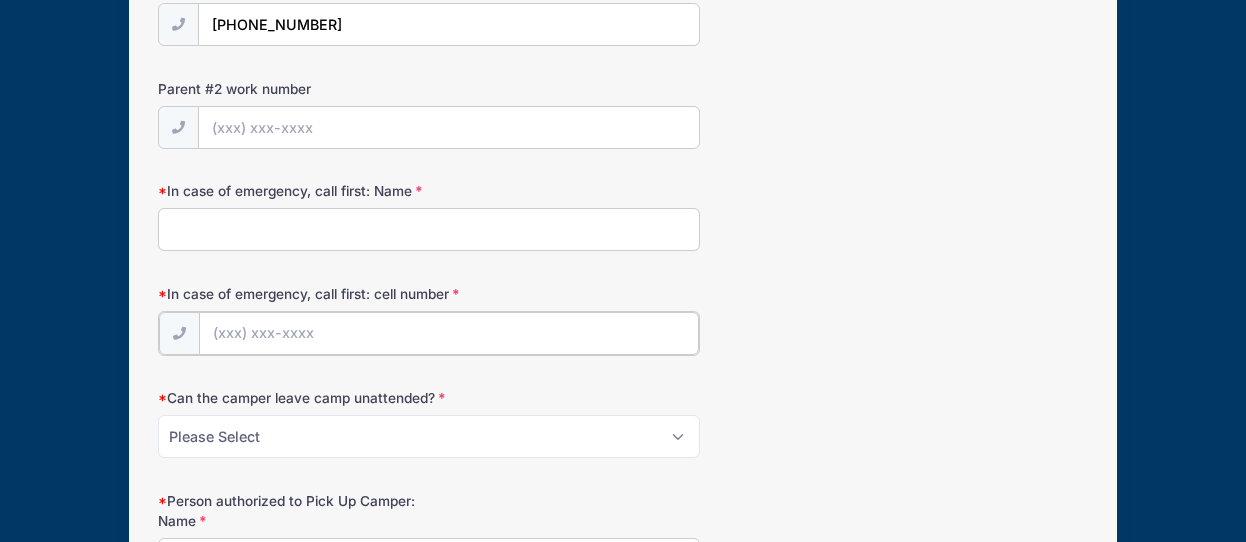 click on "In case of emergency, call first: cell number" at bounding box center [449, 333] 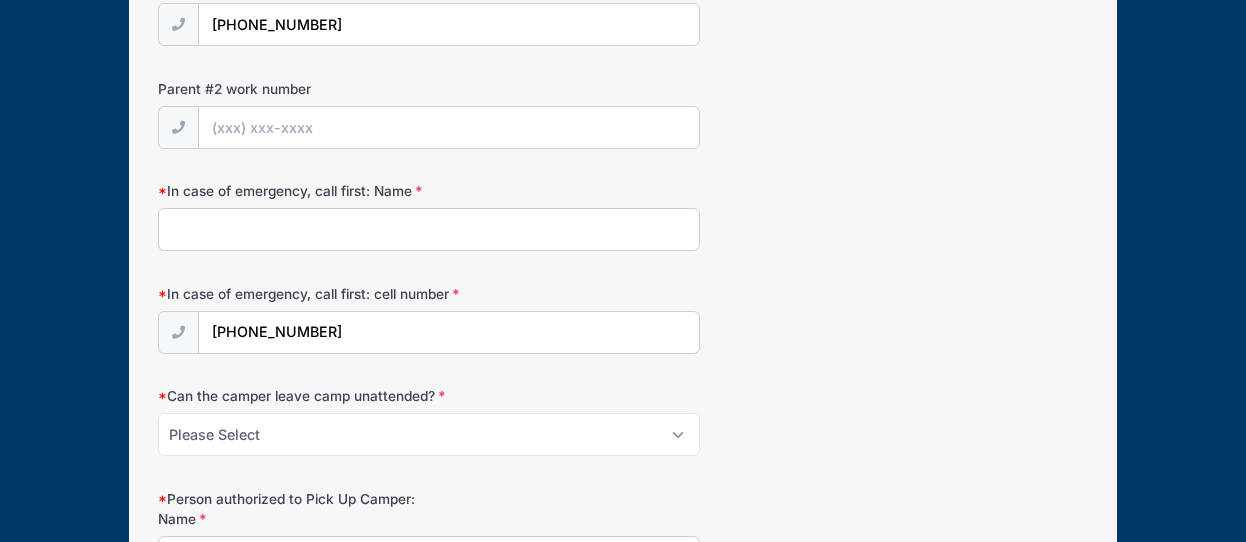 type on "Christina Broccoli" 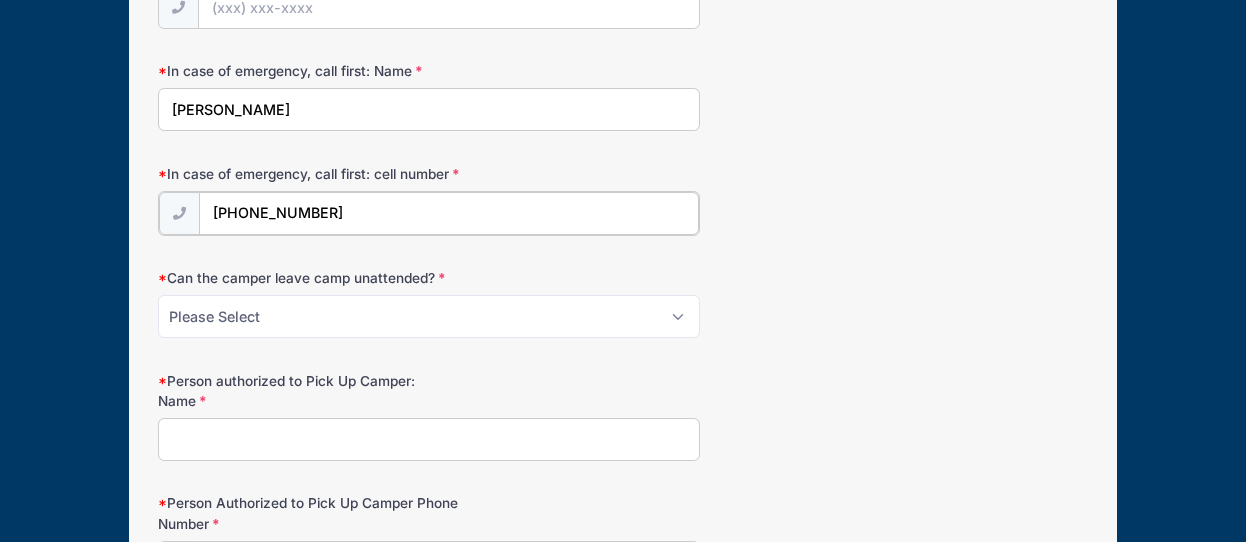 scroll, scrollTop: 1647, scrollLeft: 0, axis: vertical 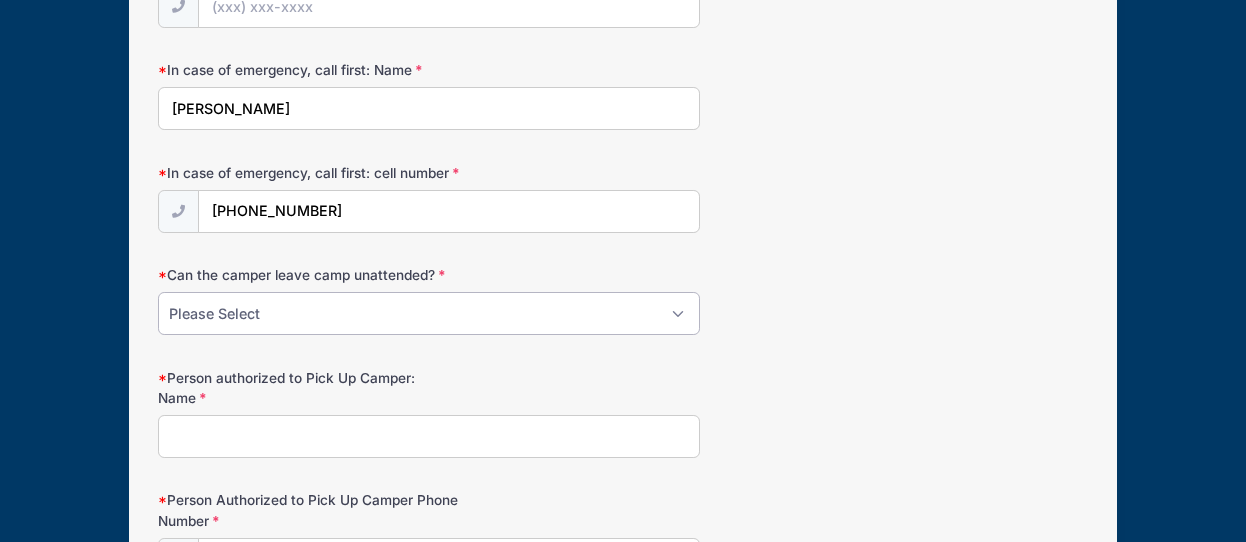 click on "Please Select Yes
No" at bounding box center (429, 313) 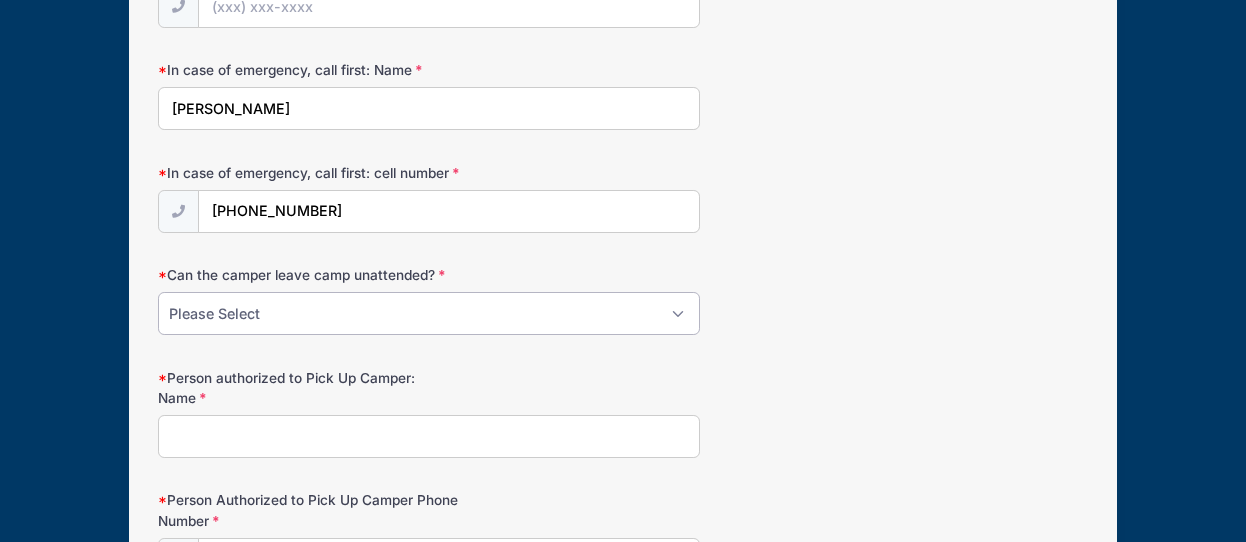 select on "No" 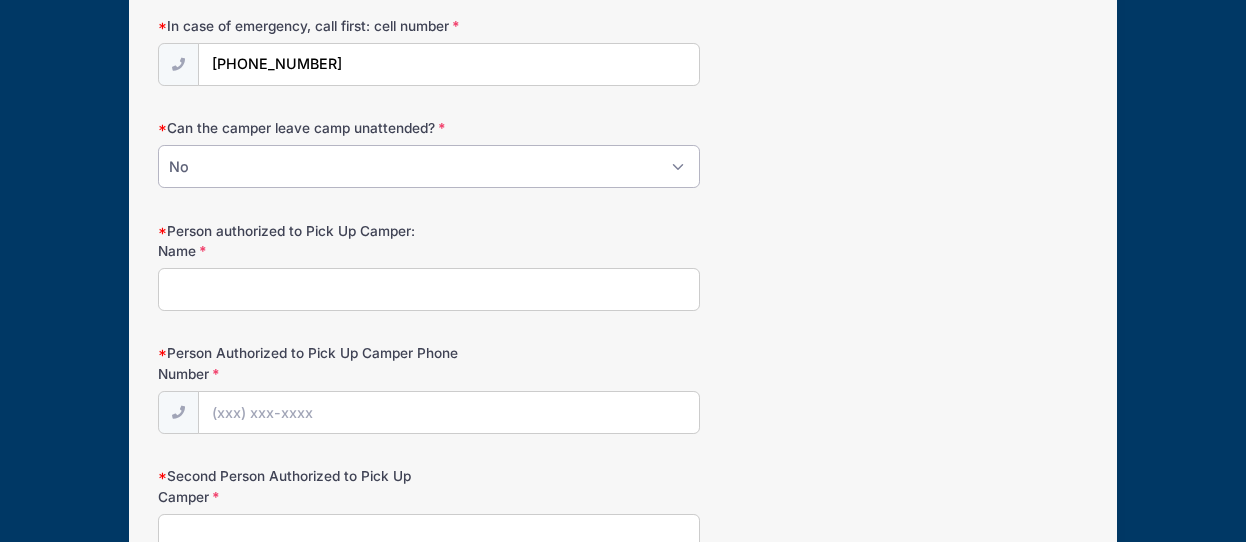 scroll, scrollTop: 1798, scrollLeft: 0, axis: vertical 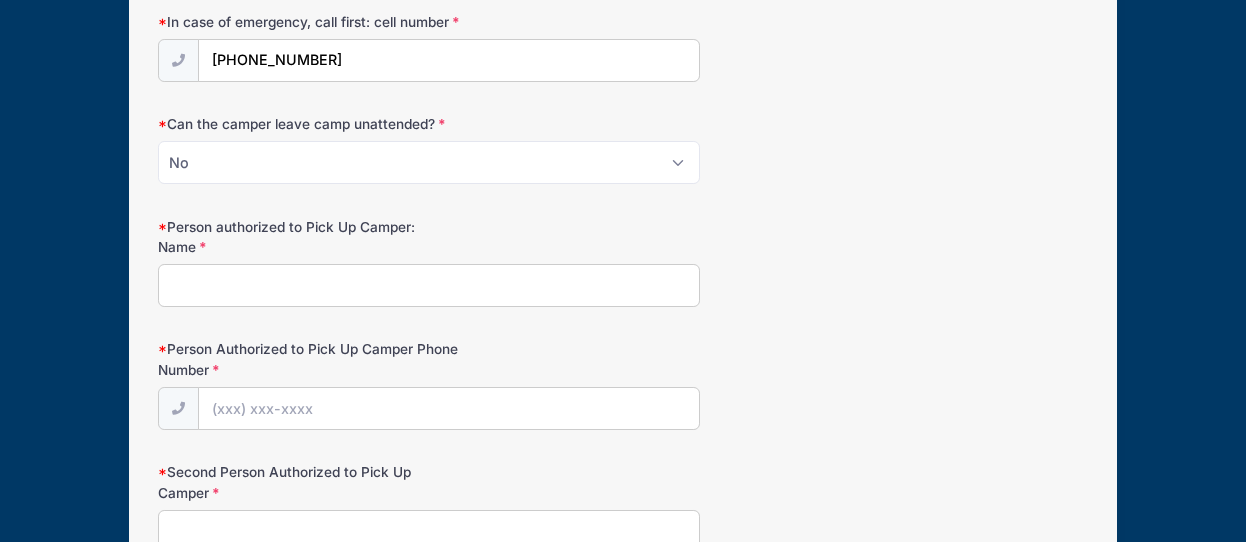 click on "Person authorized to Pick Up Camper: Name" at bounding box center (429, 285) 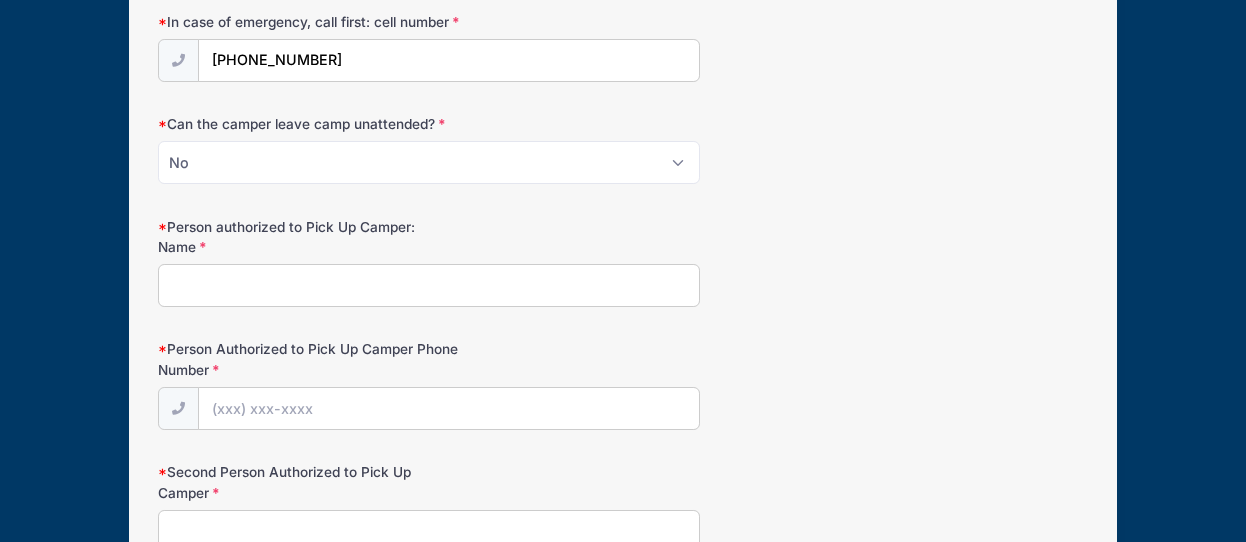 type on "Christina Broccoli" 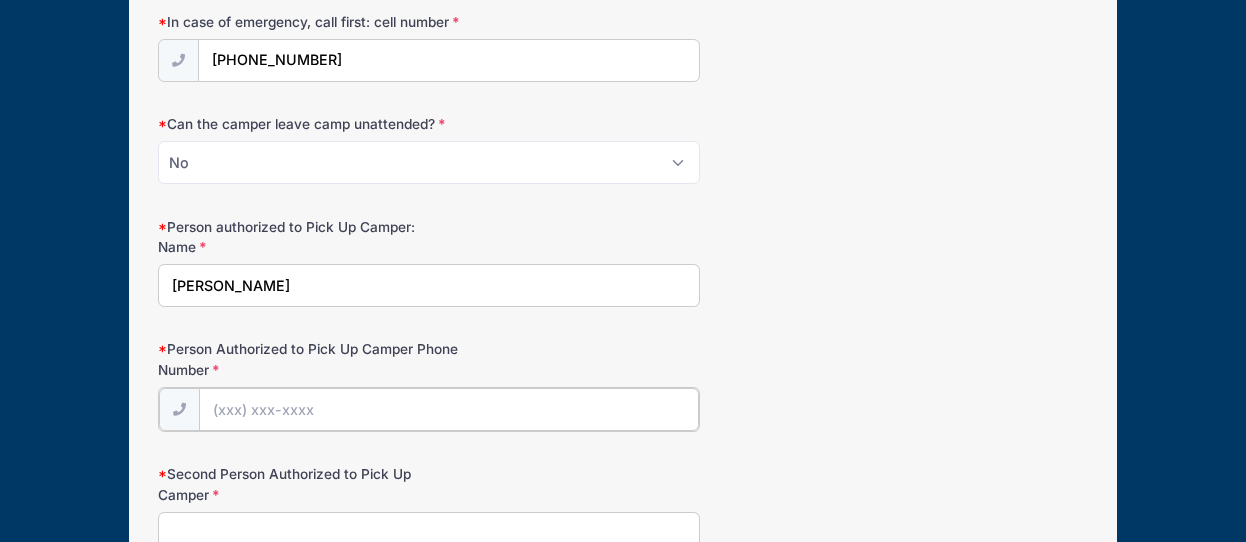 type on "(415) 305-1655" 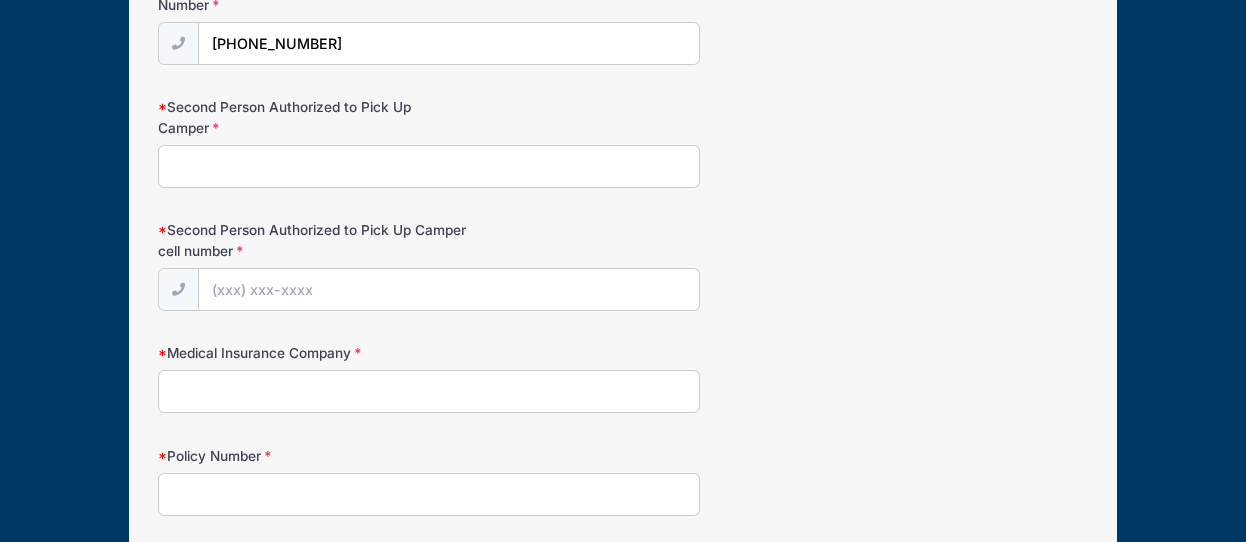scroll, scrollTop: 2182, scrollLeft: 0, axis: vertical 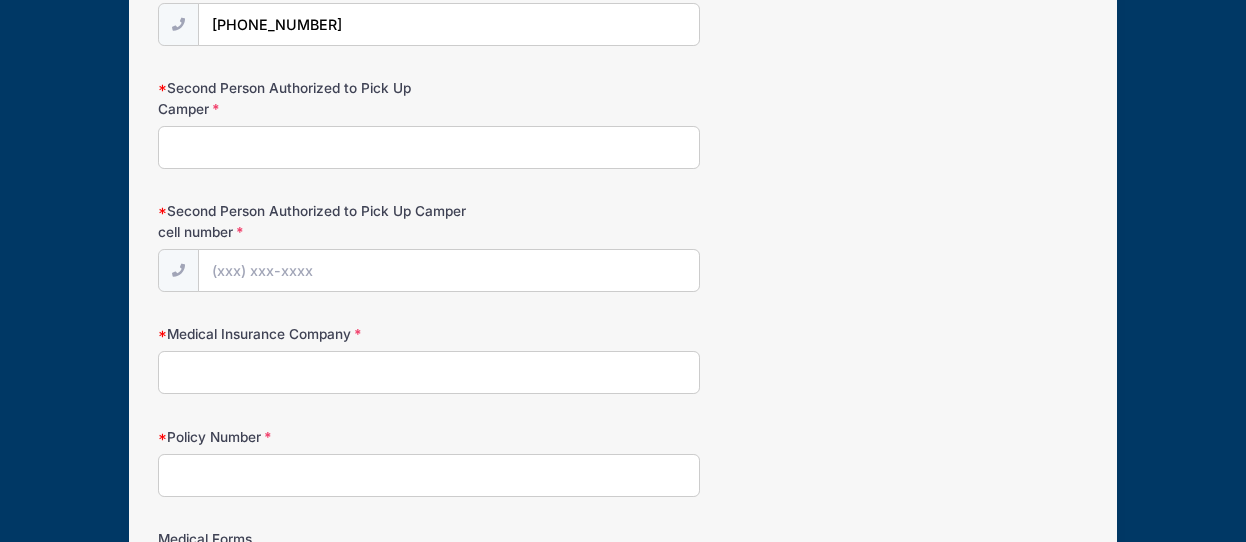 click on "Second Person Authorized to Pick Up Camper" at bounding box center [429, 147] 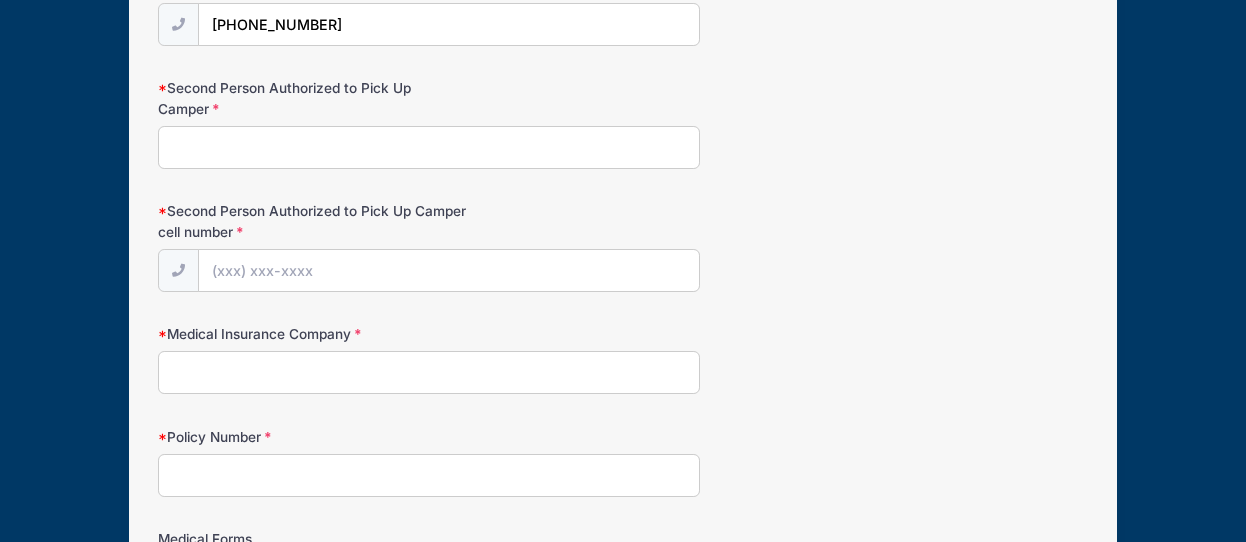 type on "Scott Broccoli" 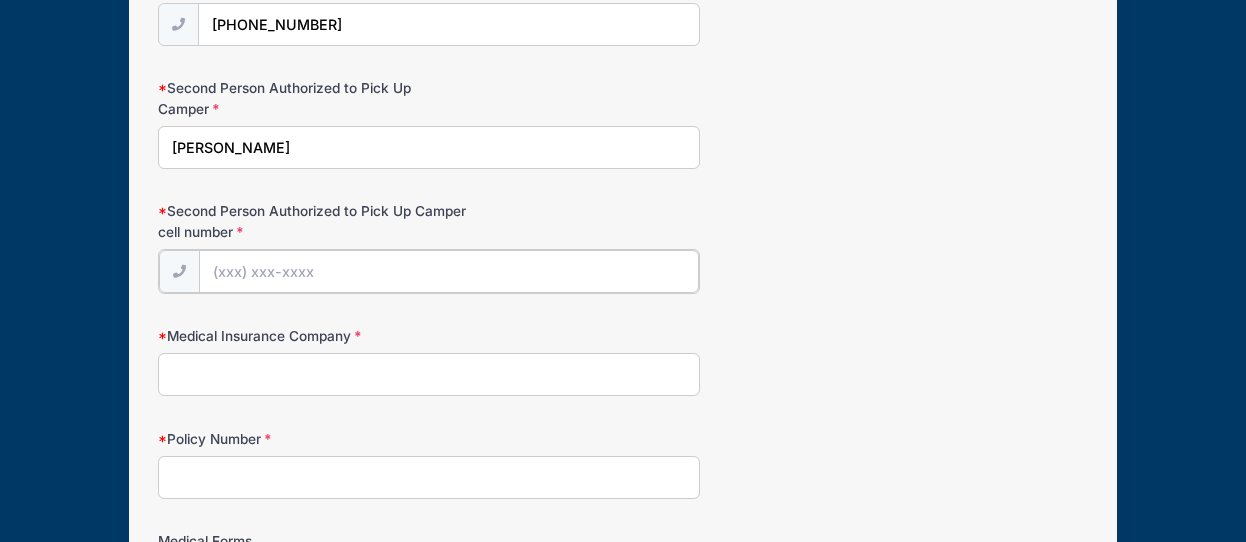 type on "(415) 816-5833" 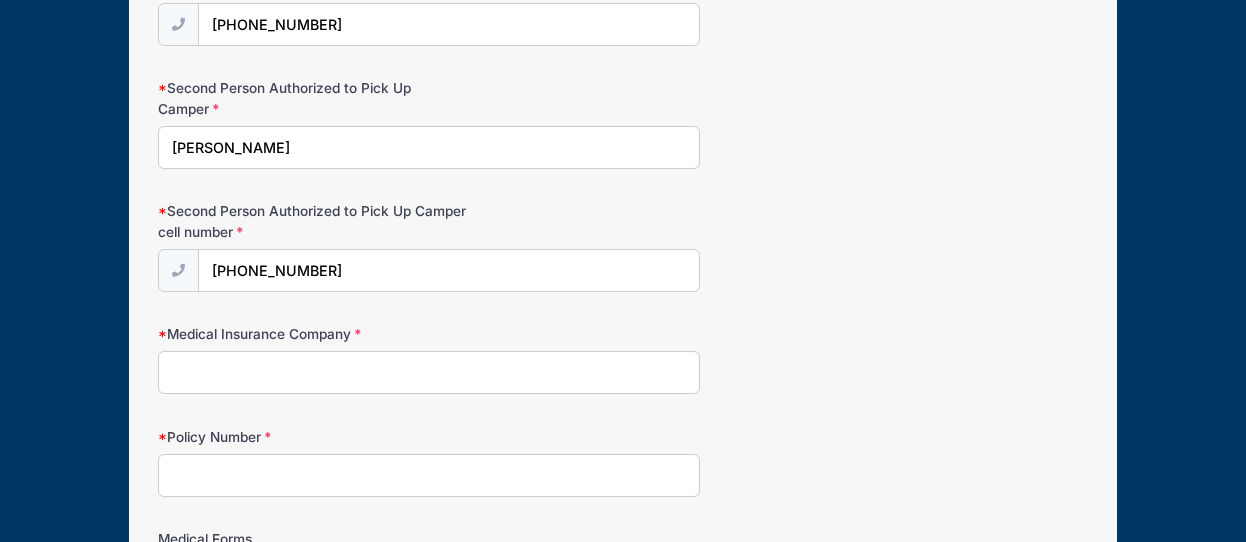 click on "Medical Insurance Company" at bounding box center (429, 372) 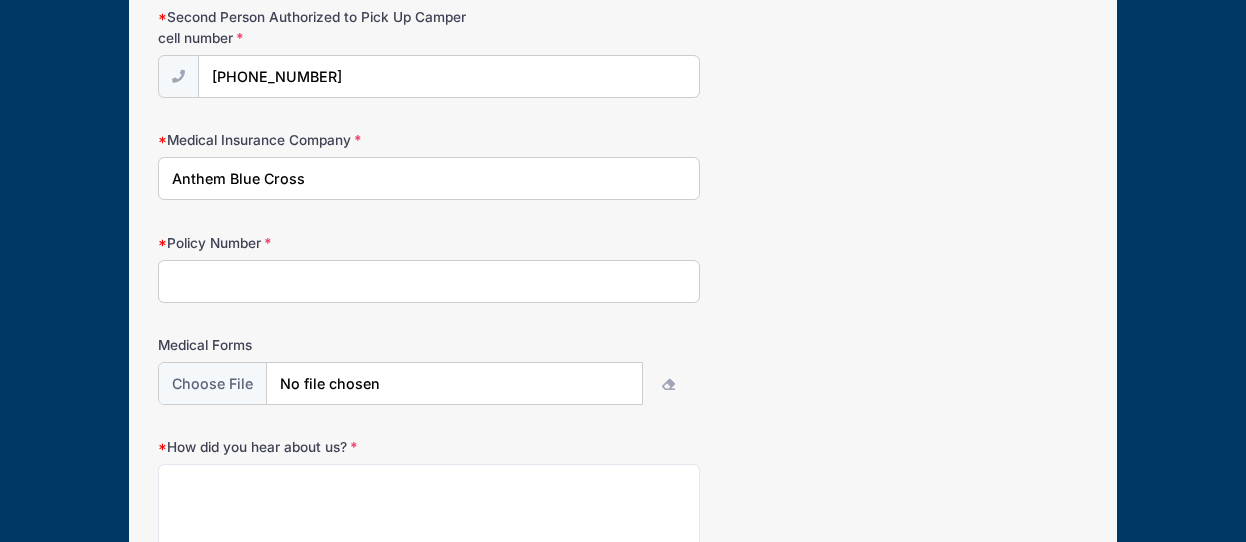 scroll, scrollTop: 2429, scrollLeft: 0, axis: vertical 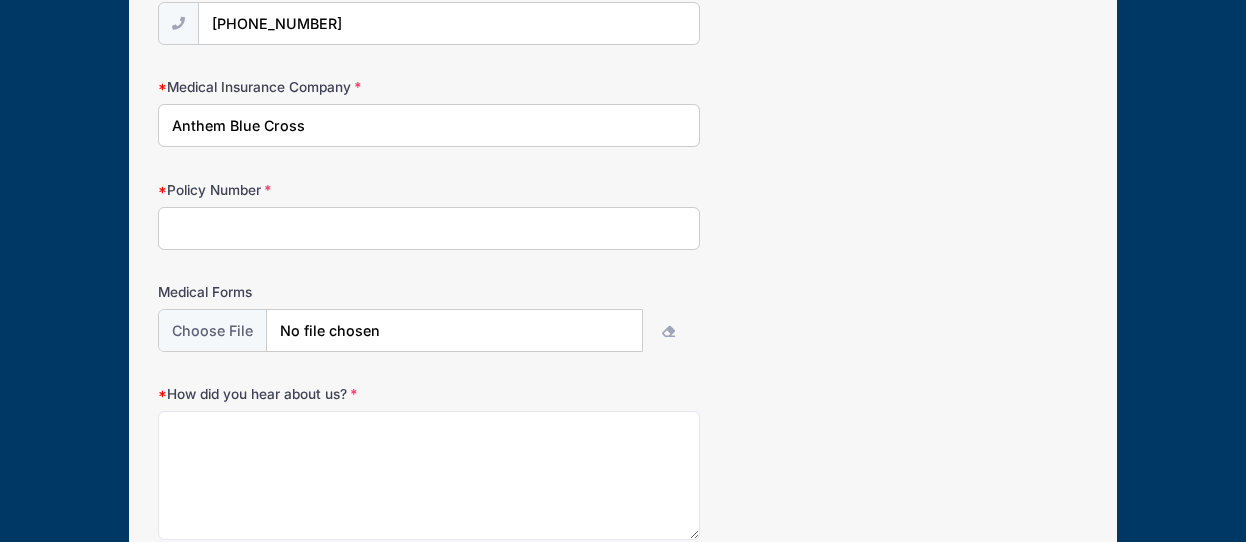 type on "Anthem Blue Cross" 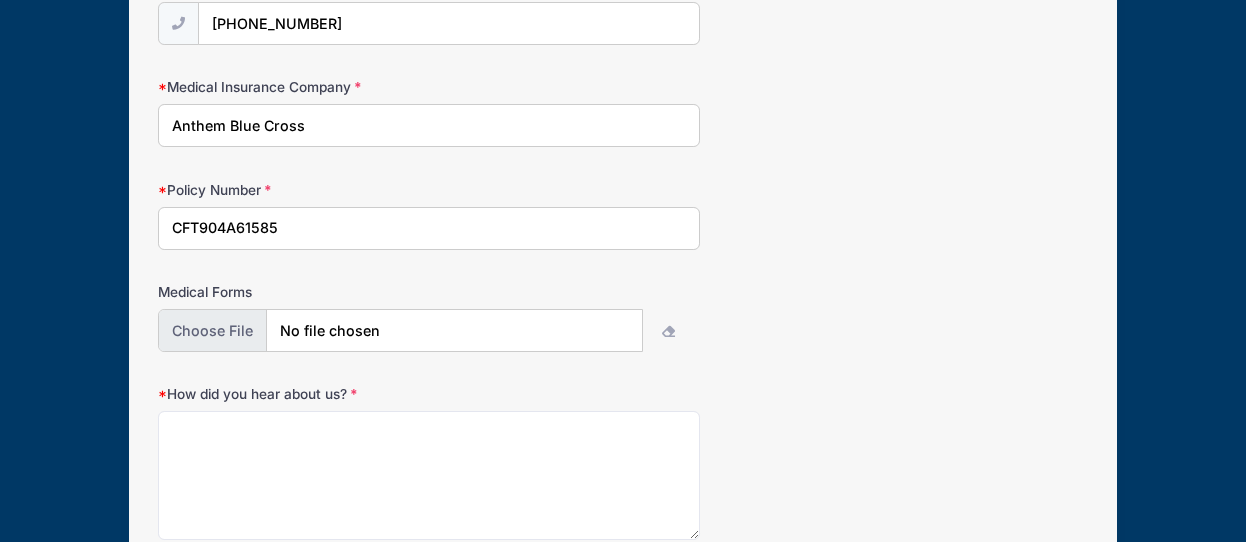 type on "CFT904A61585" 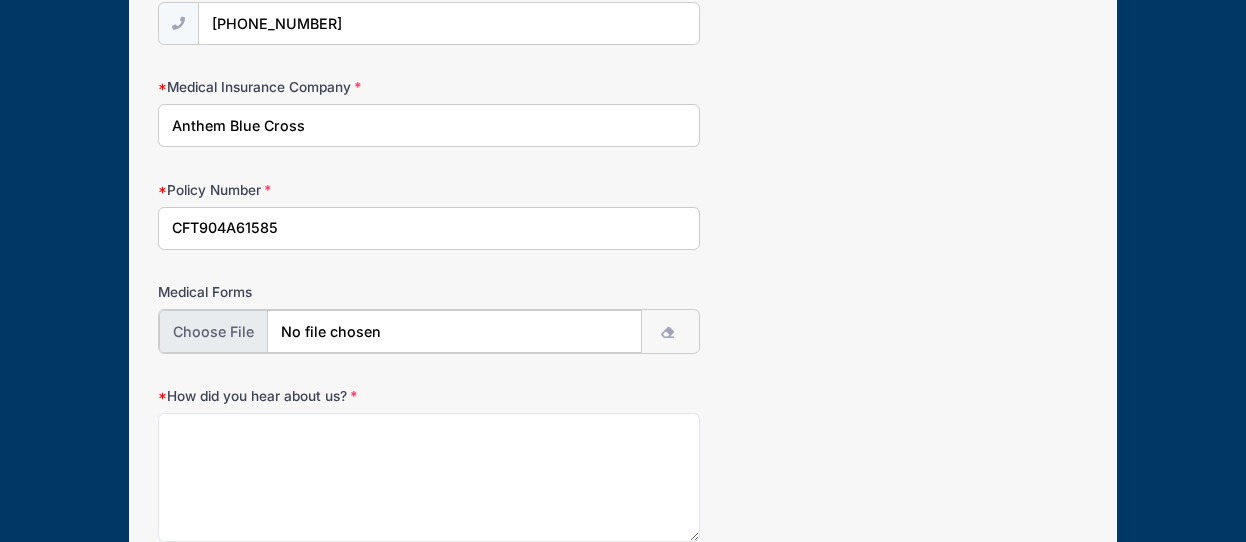 click at bounding box center (400, 331) 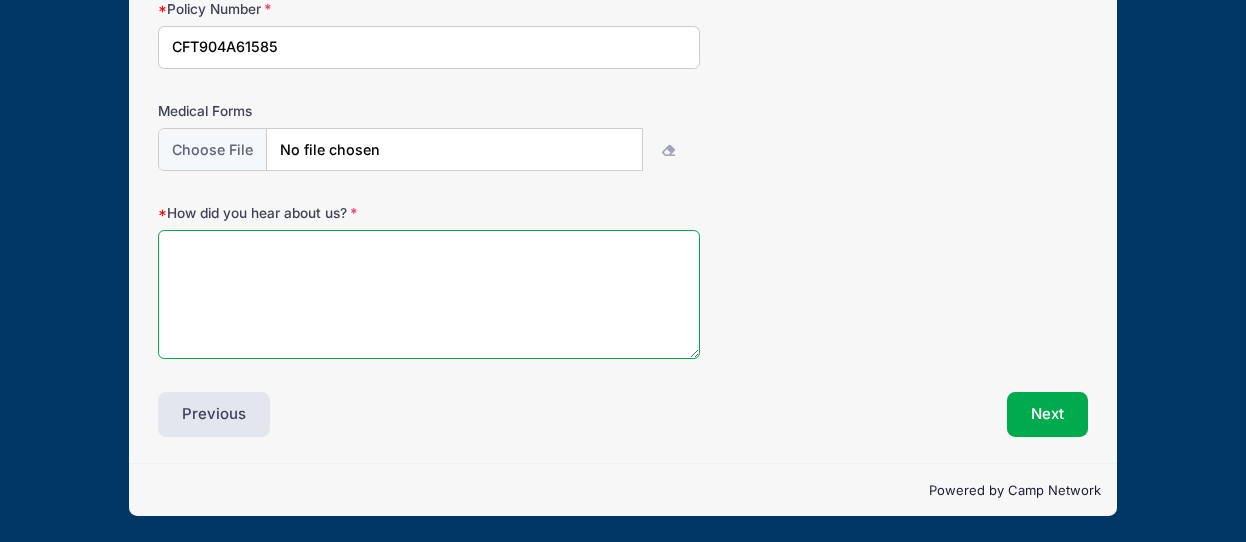 click on "How did you hear about us?" at bounding box center [429, 294] 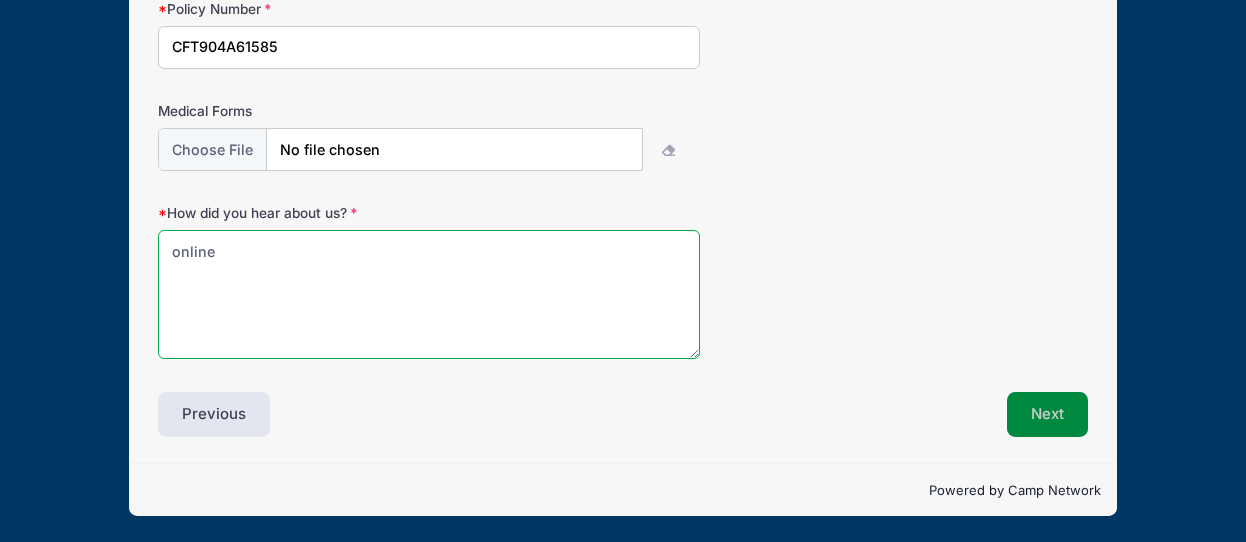 type on "online" 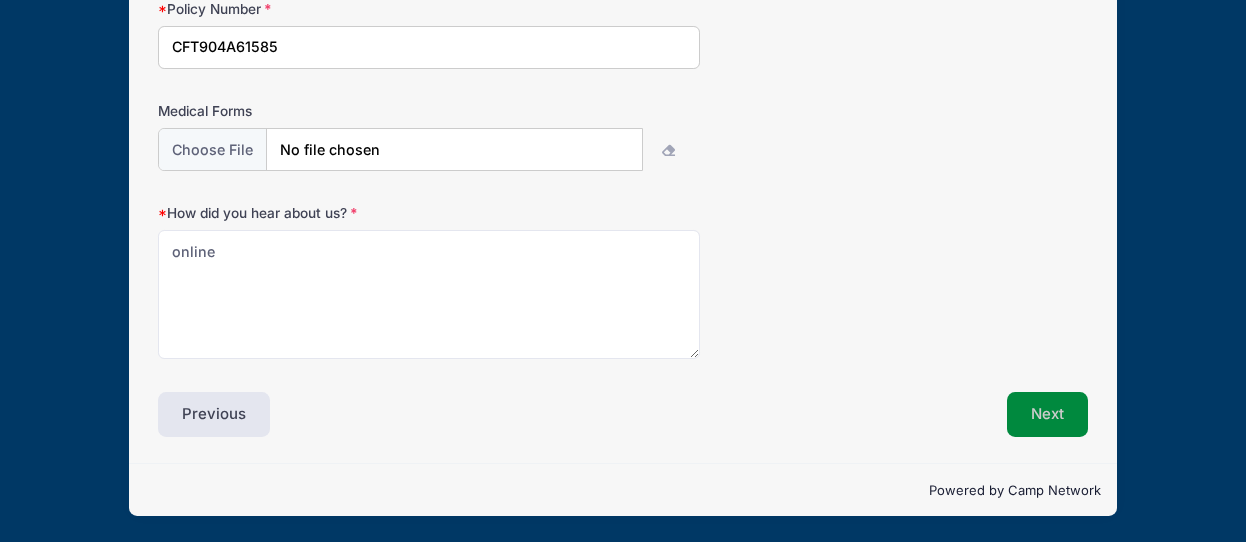 click on "Next" at bounding box center (1047, 415) 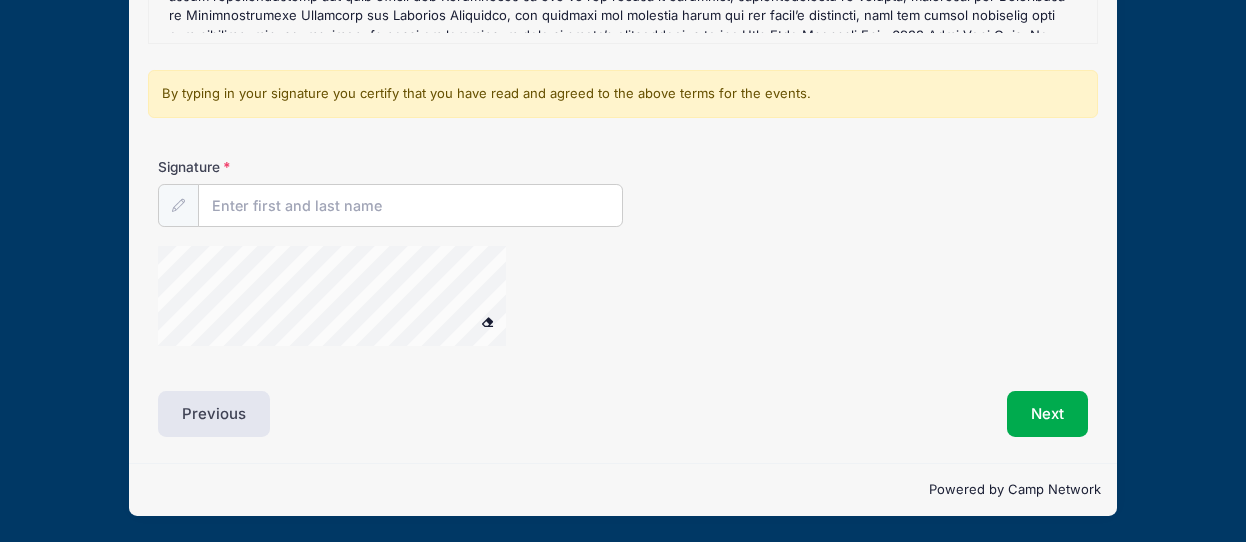 scroll, scrollTop: 194, scrollLeft: 0, axis: vertical 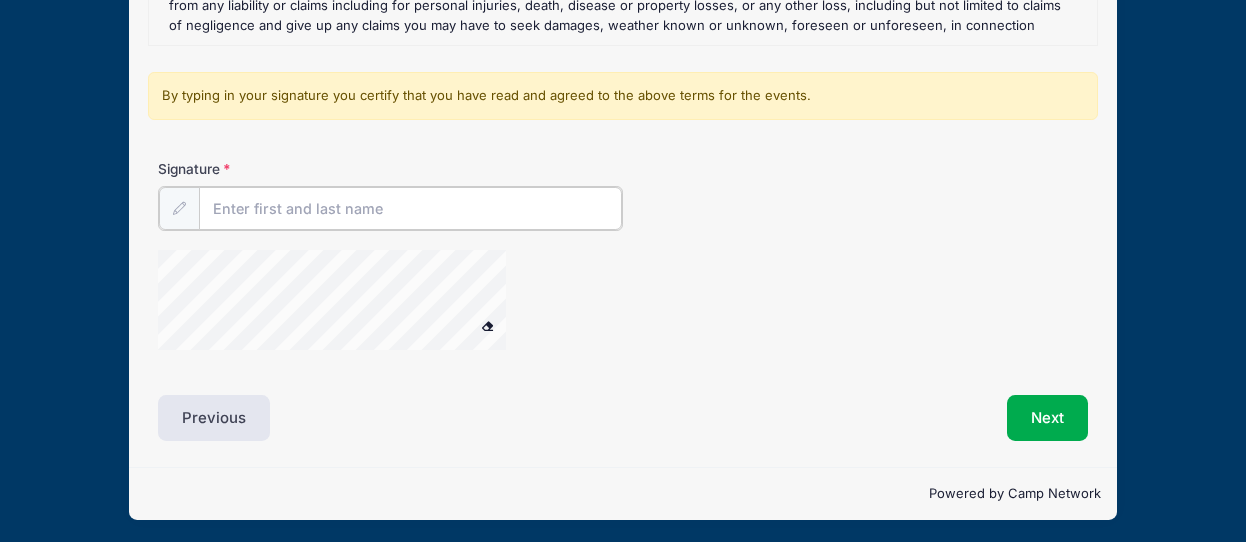 click on "Signature" at bounding box center [410, 208] 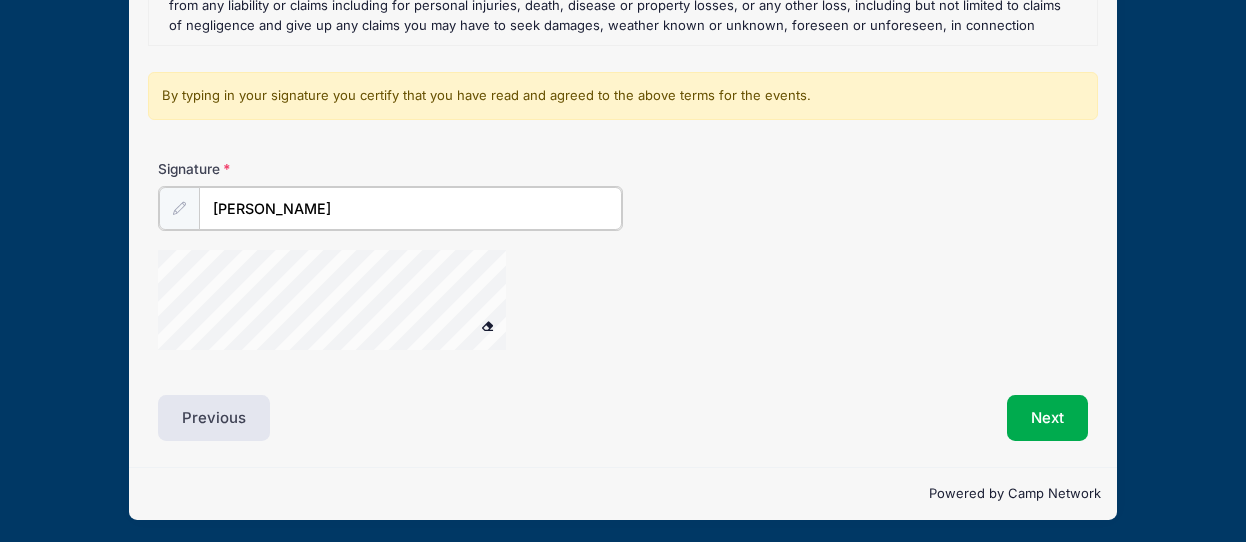 type on "christina broccoli" 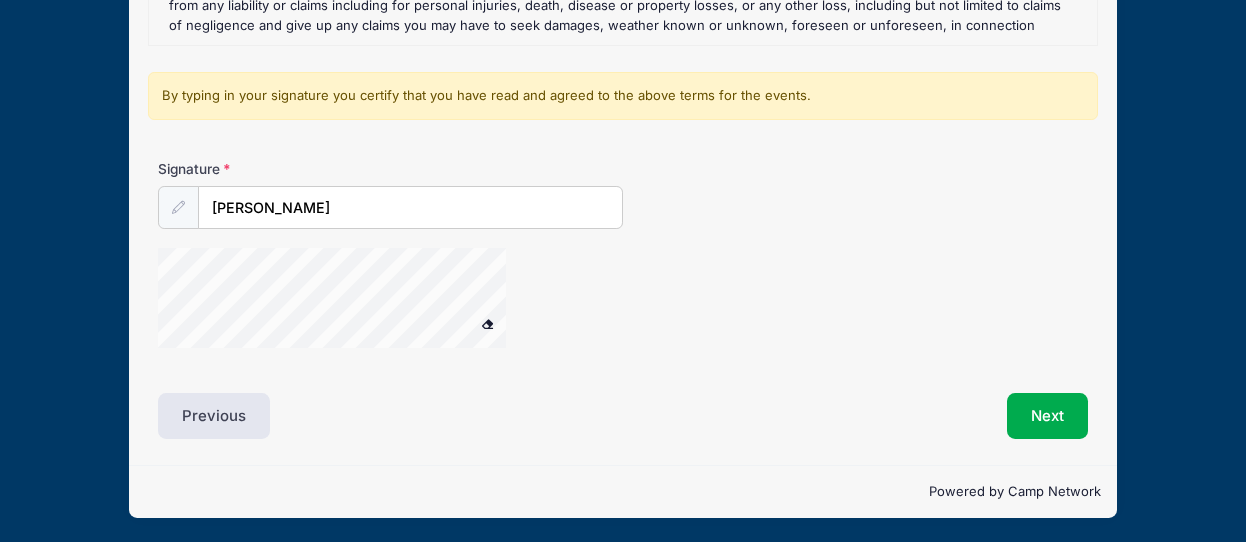 type 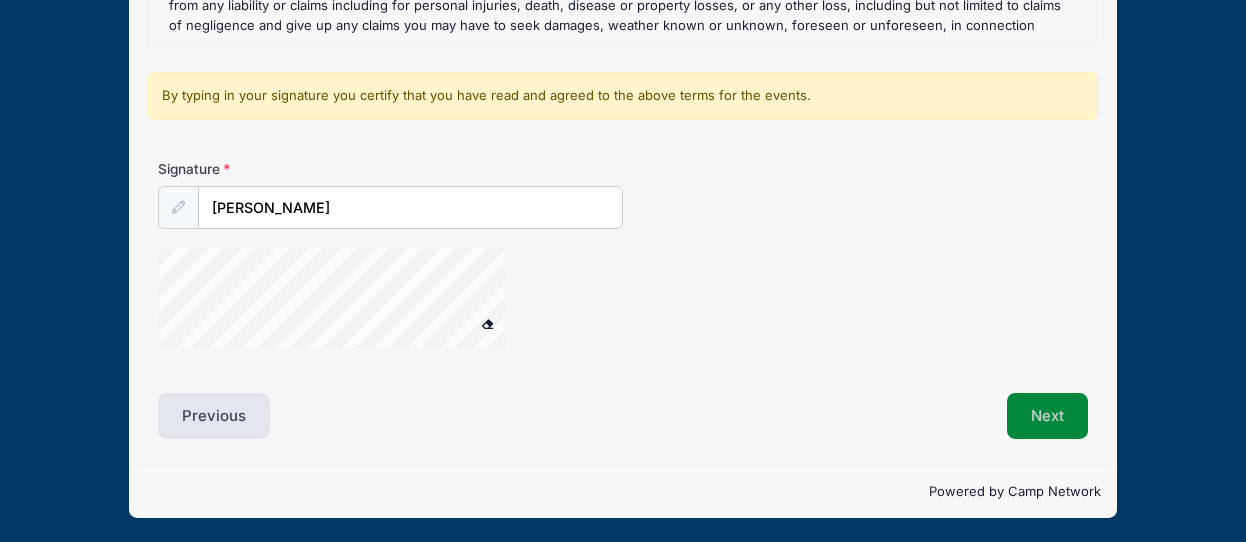 click on "Next" at bounding box center (1047, 416) 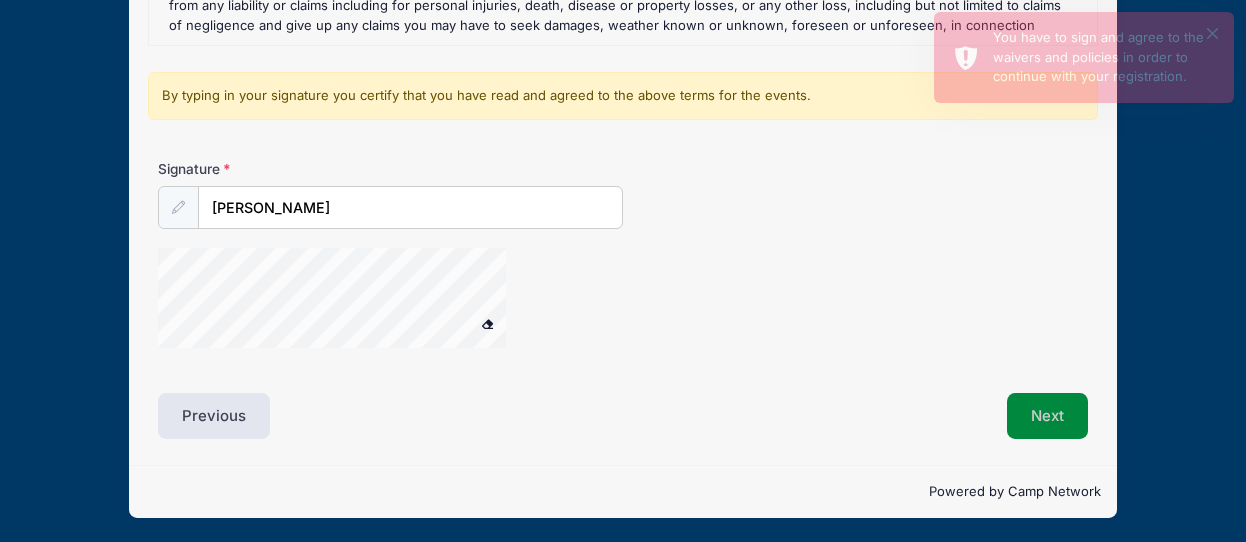 click on "Next" at bounding box center [1047, 416] 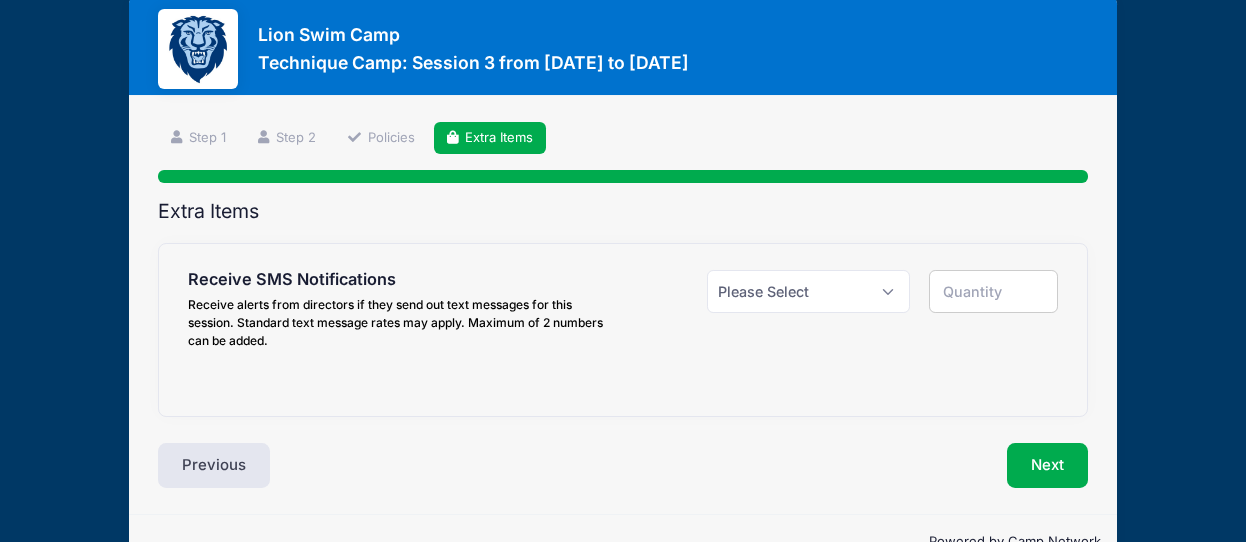 scroll, scrollTop: 34, scrollLeft: 0, axis: vertical 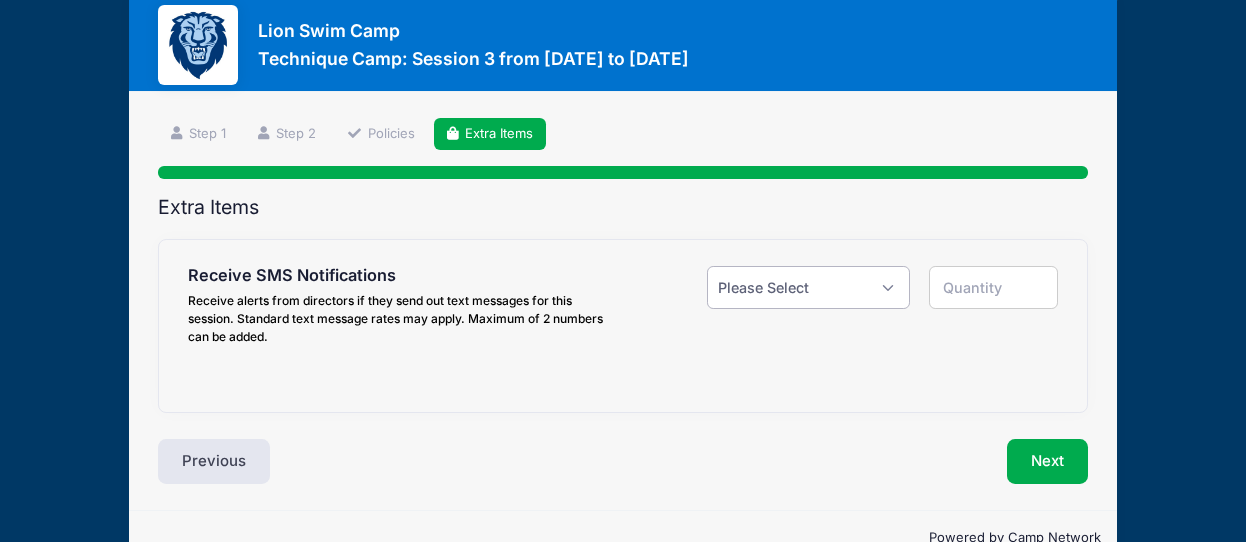 click on "Please Select Yes ($0.00)
No" at bounding box center [808, 287] 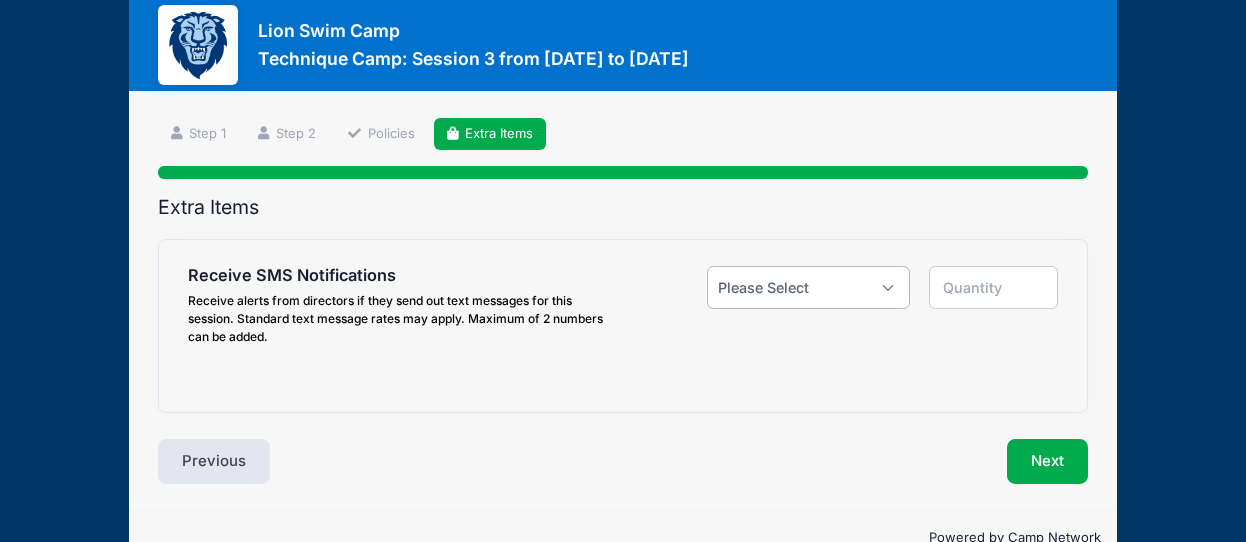 select on "1" 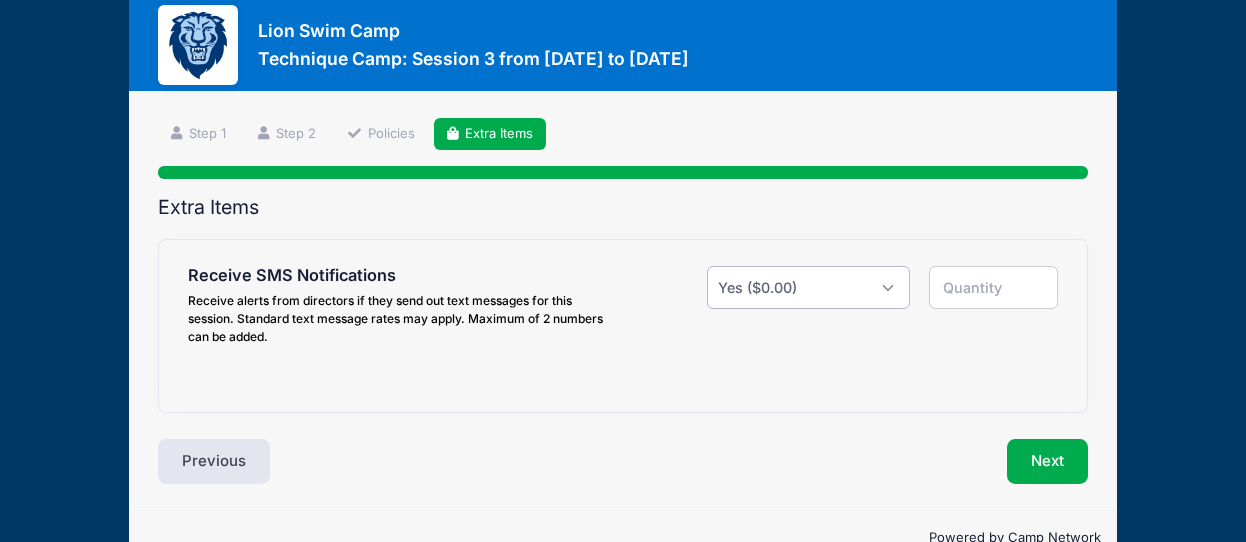 type on "1" 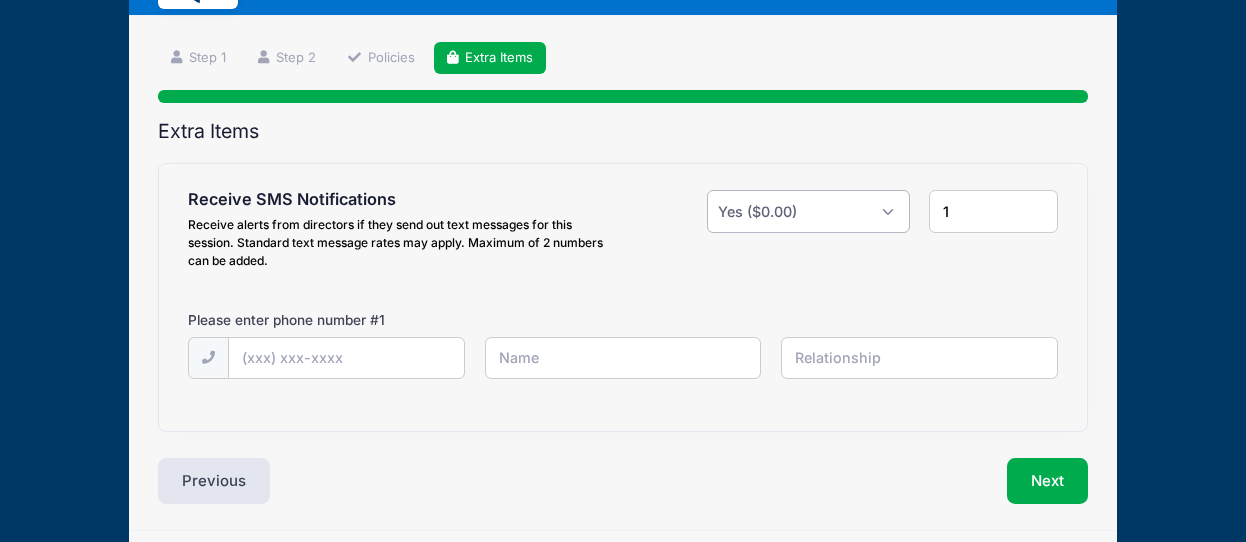 scroll, scrollTop: 113, scrollLeft: 0, axis: vertical 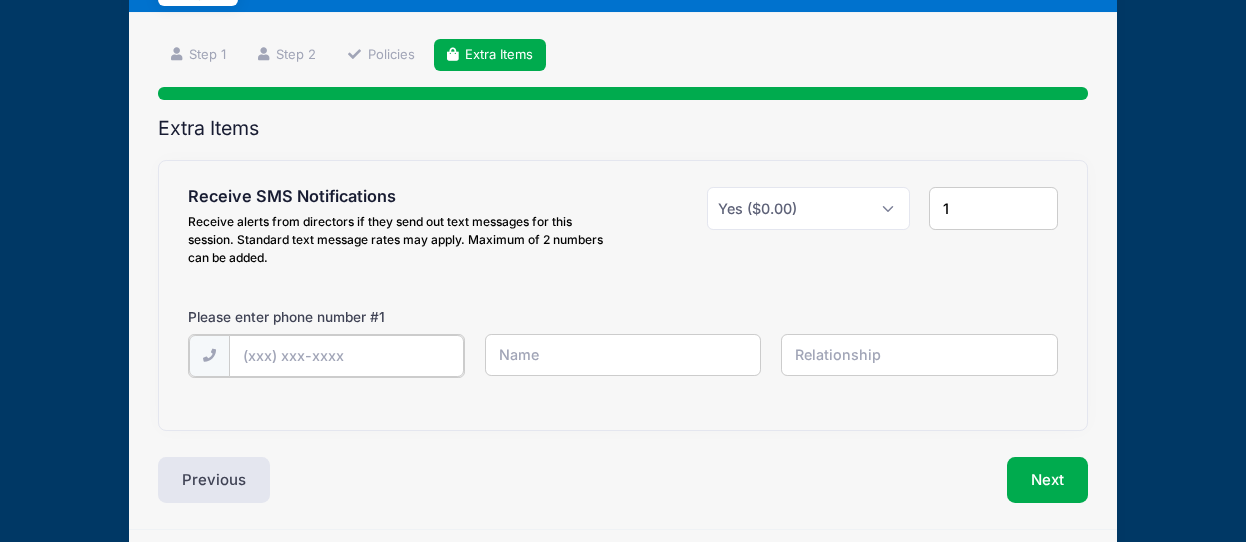 click at bounding box center [0, 0] 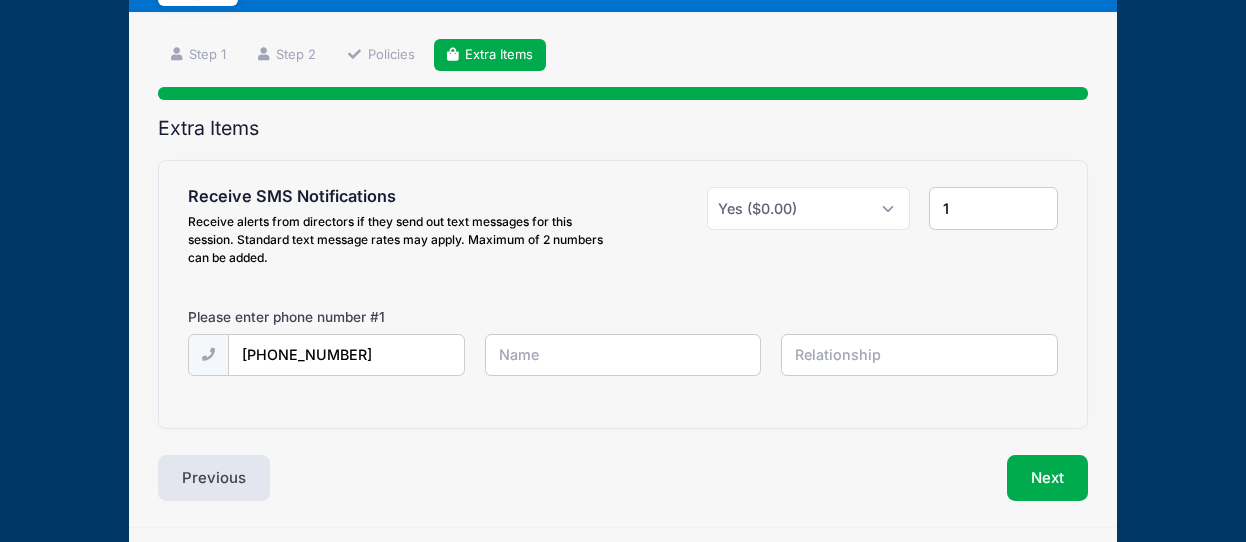 click at bounding box center (0, 0) 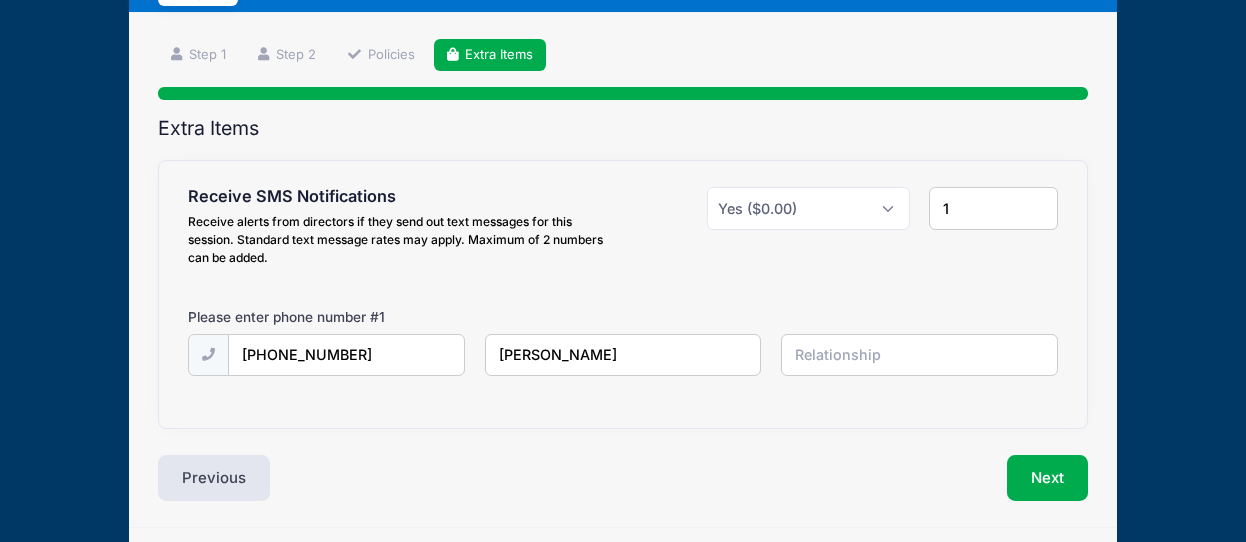type on "Christina Broccoli" 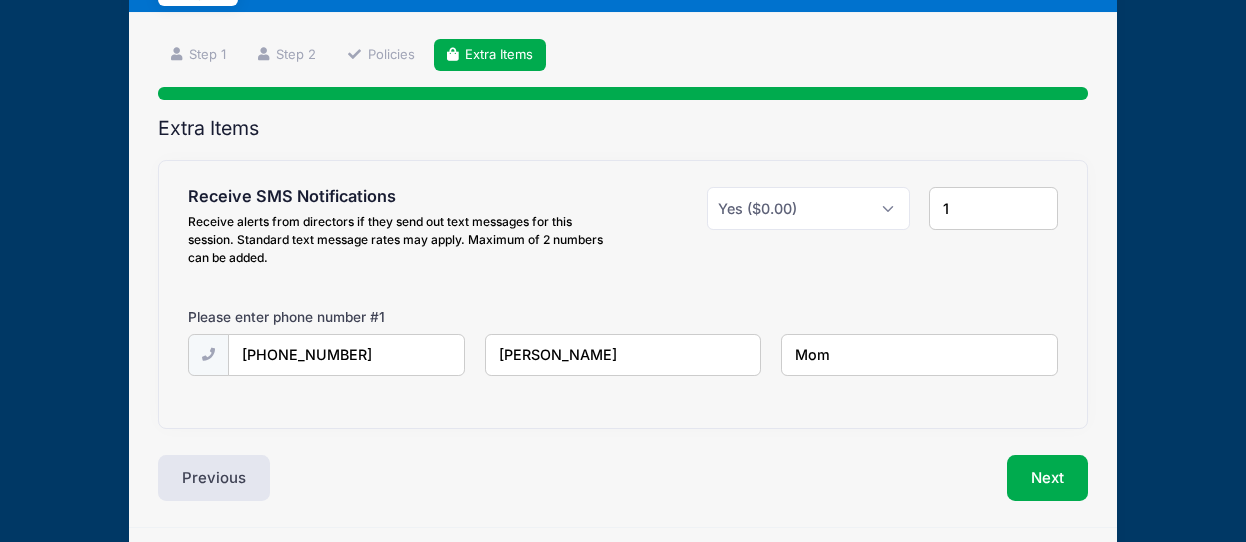 scroll, scrollTop: 177, scrollLeft: 0, axis: vertical 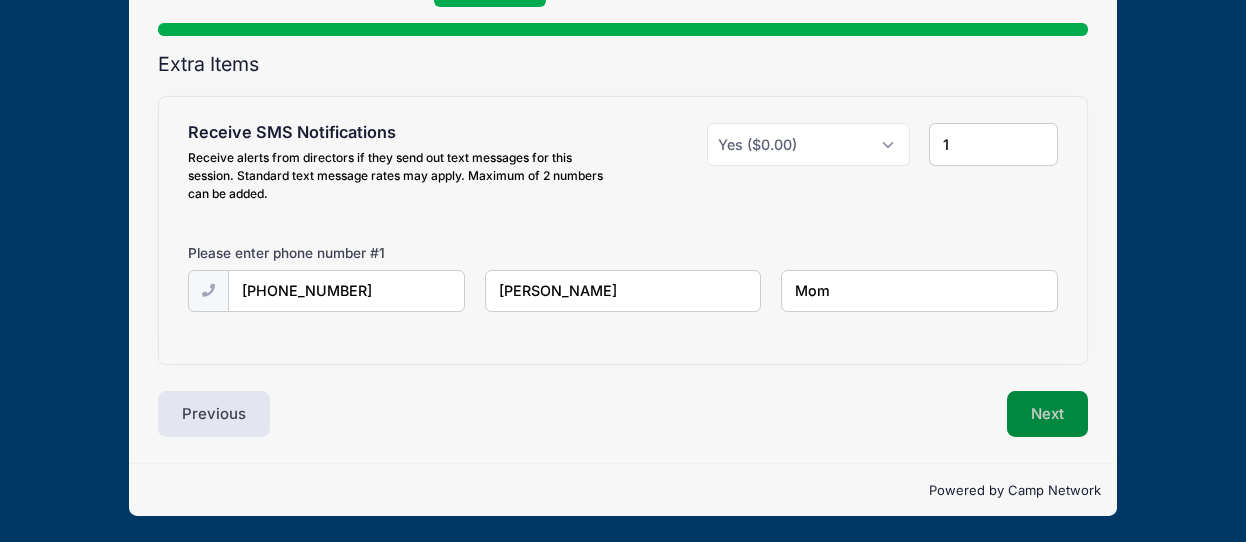 type on "Mom" 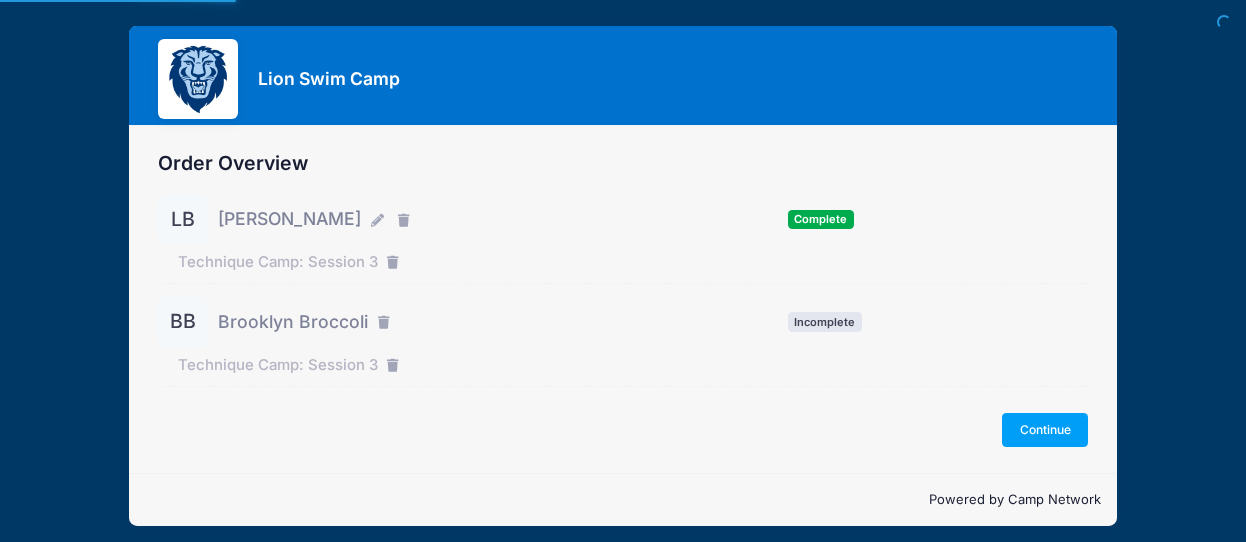 scroll, scrollTop: 0, scrollLeft: 0, axis: both 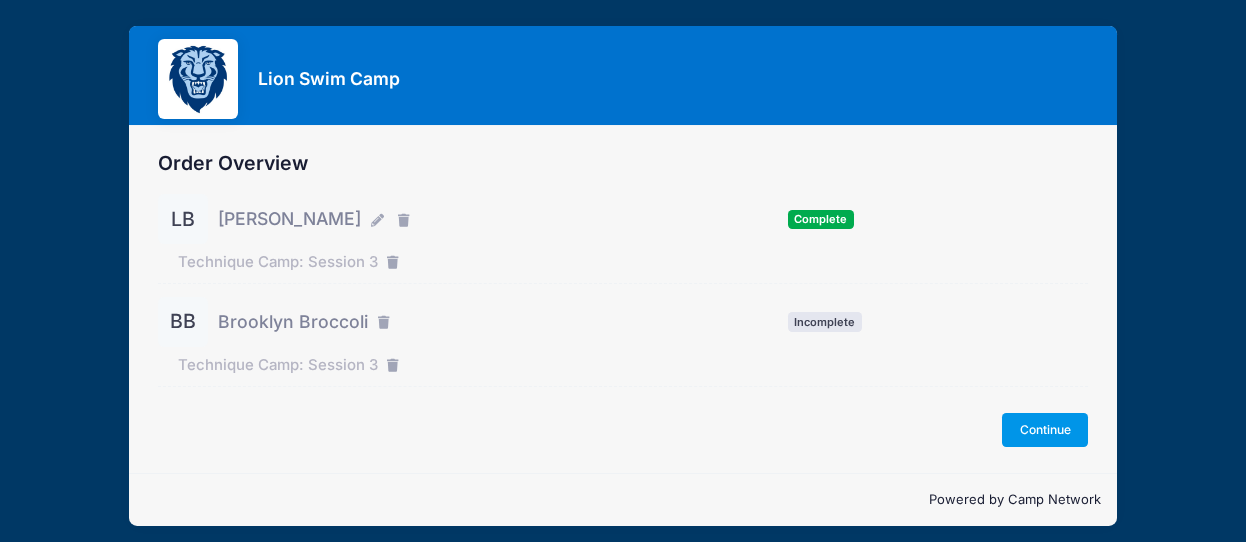 click on "Continue" at bounding box center [1045, 430] 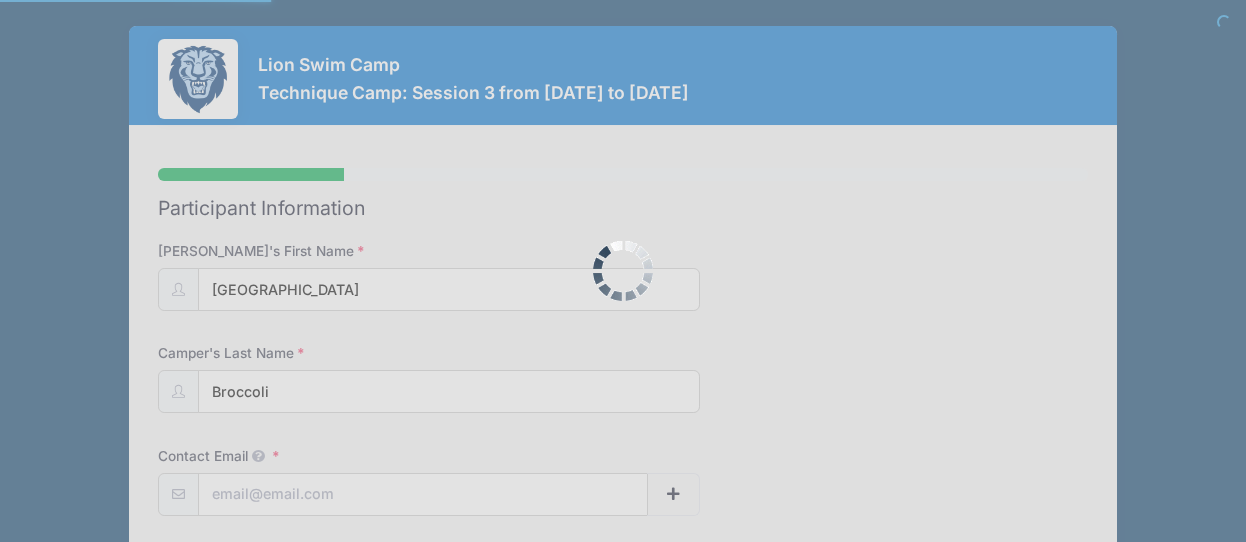 scroll, scrollTop: 0, scrollLeft: 0, axis: both 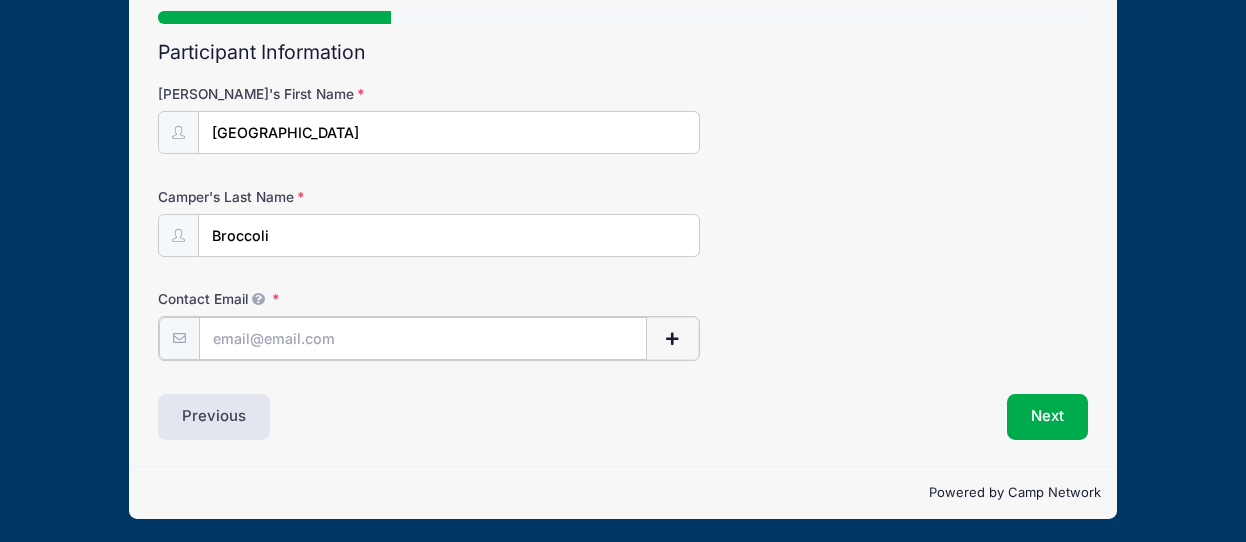 click on "Contact Email" at bounding box center [423, 338] 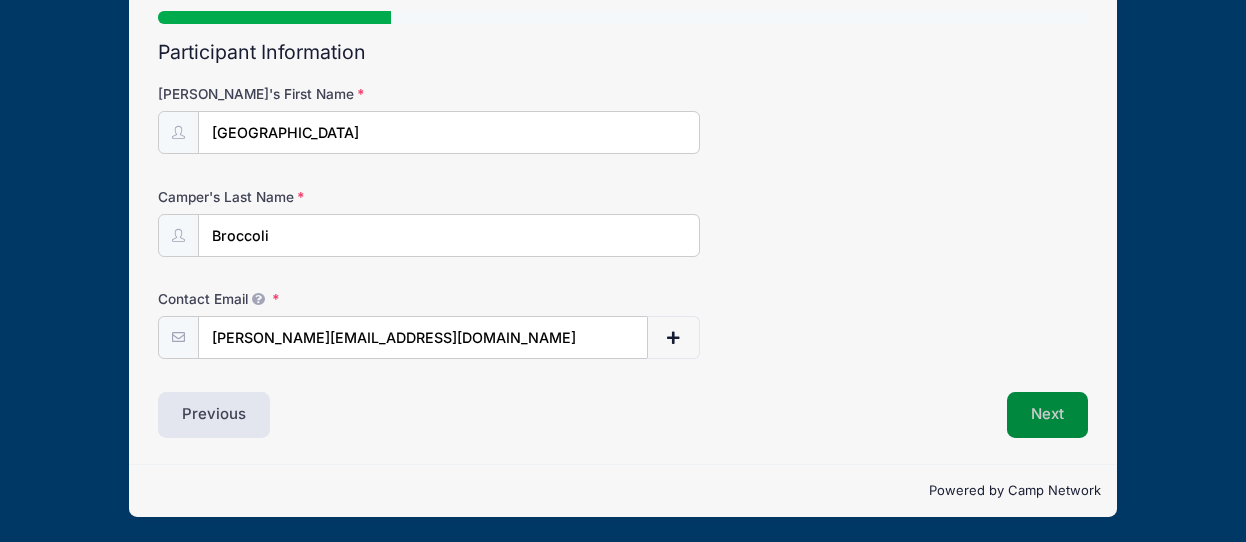 click on "Next" at bounding box center (1047, 415) 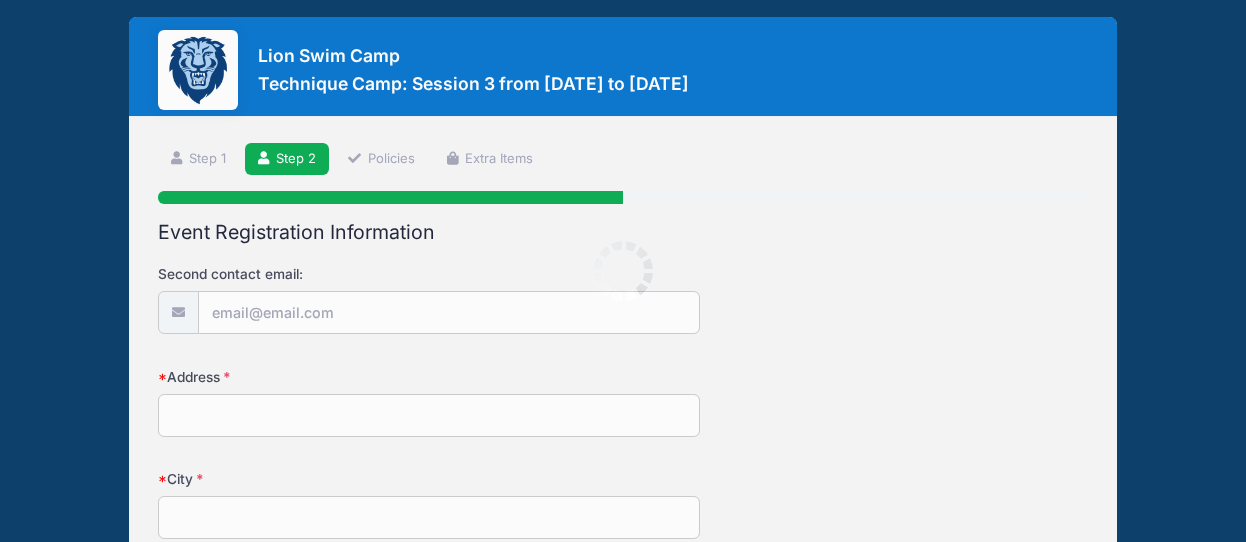scroll, scrollTop: 0, scrollLeft: 0, axis: both 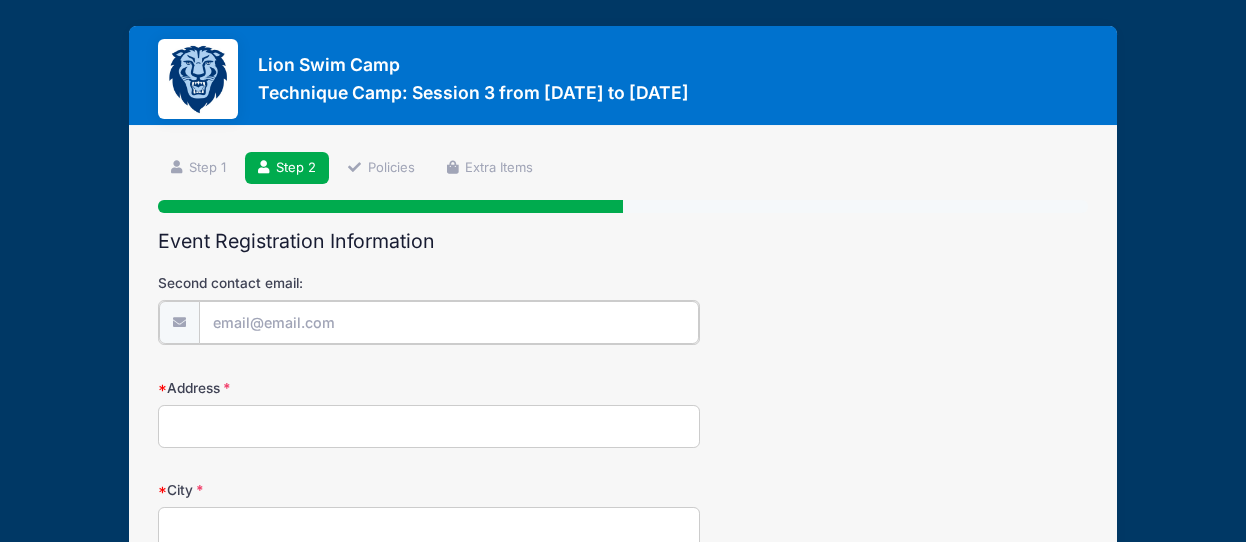 click on "Second contact email:" at bounding box center (449, 322) 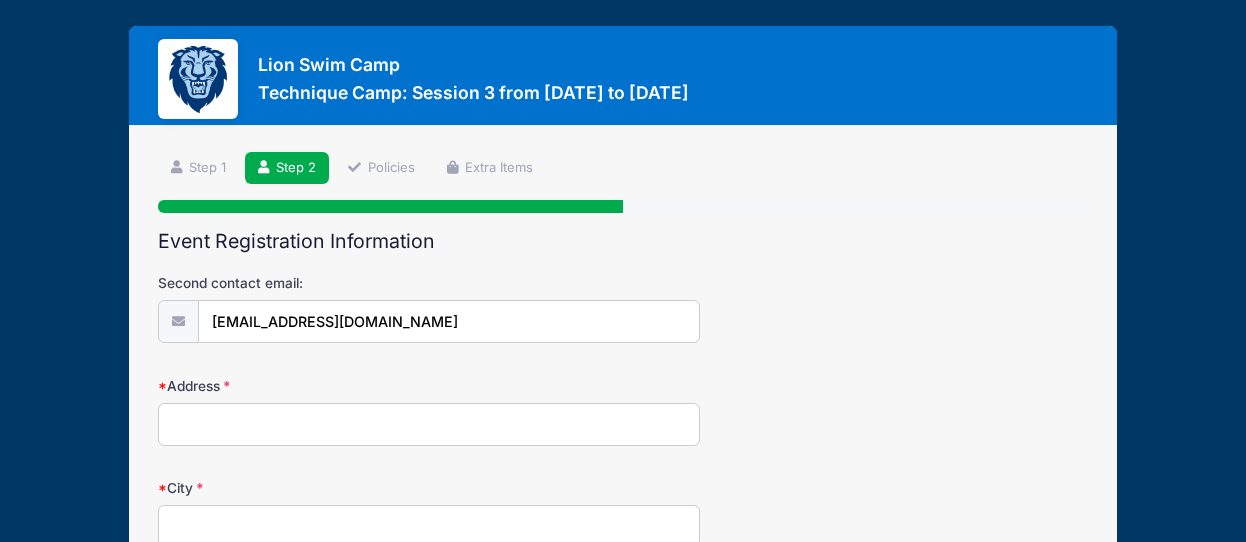 type on "548 Broadway" 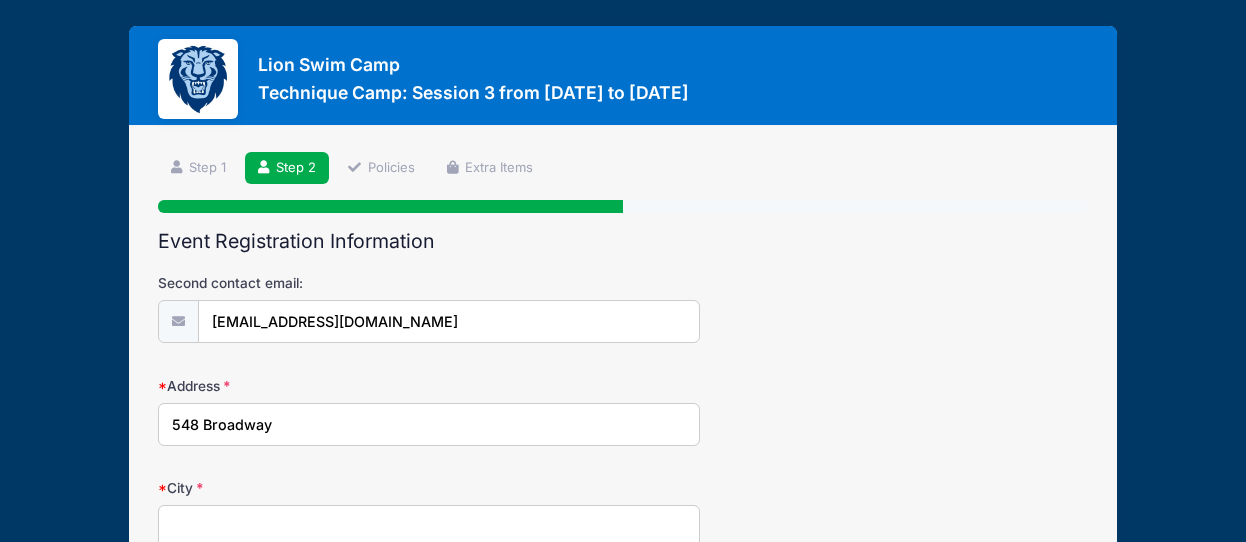 type on "Dobbs Ferry" 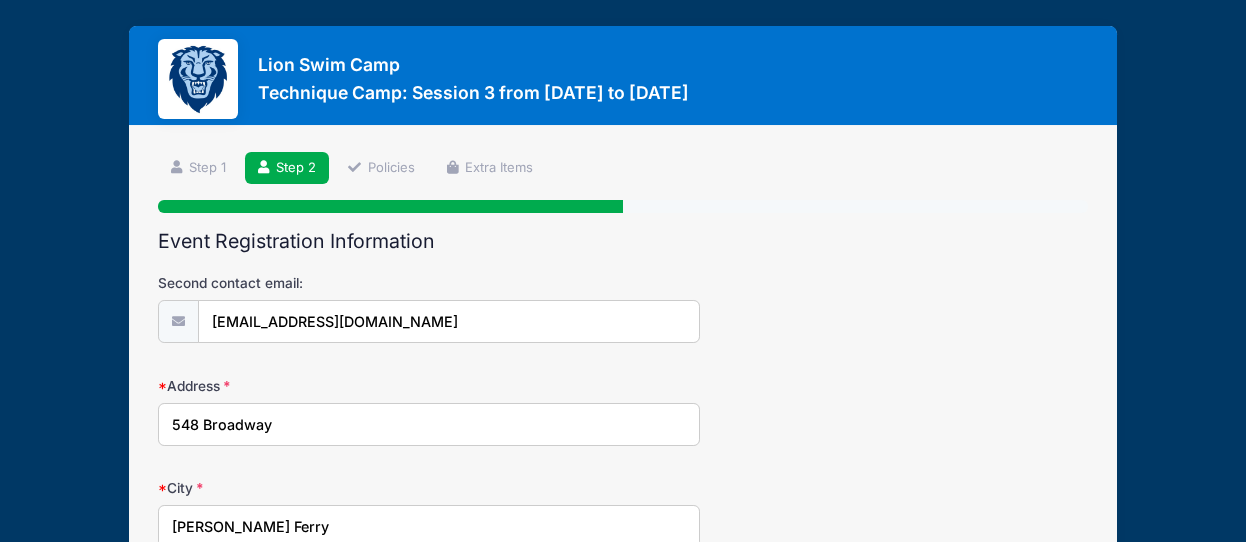 select on "NY" 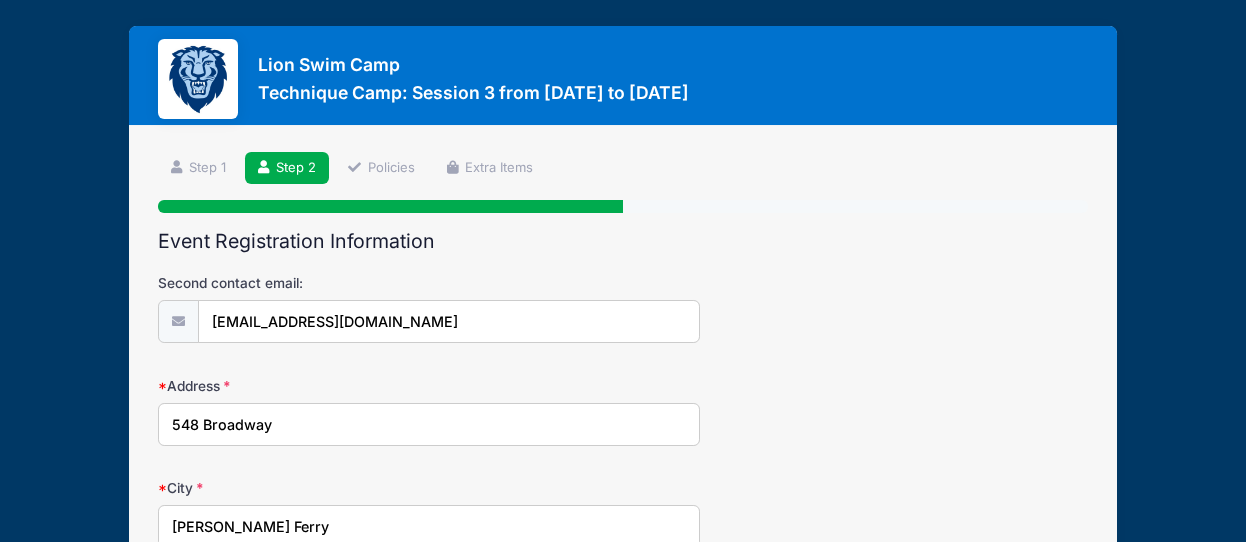 type on "10522" 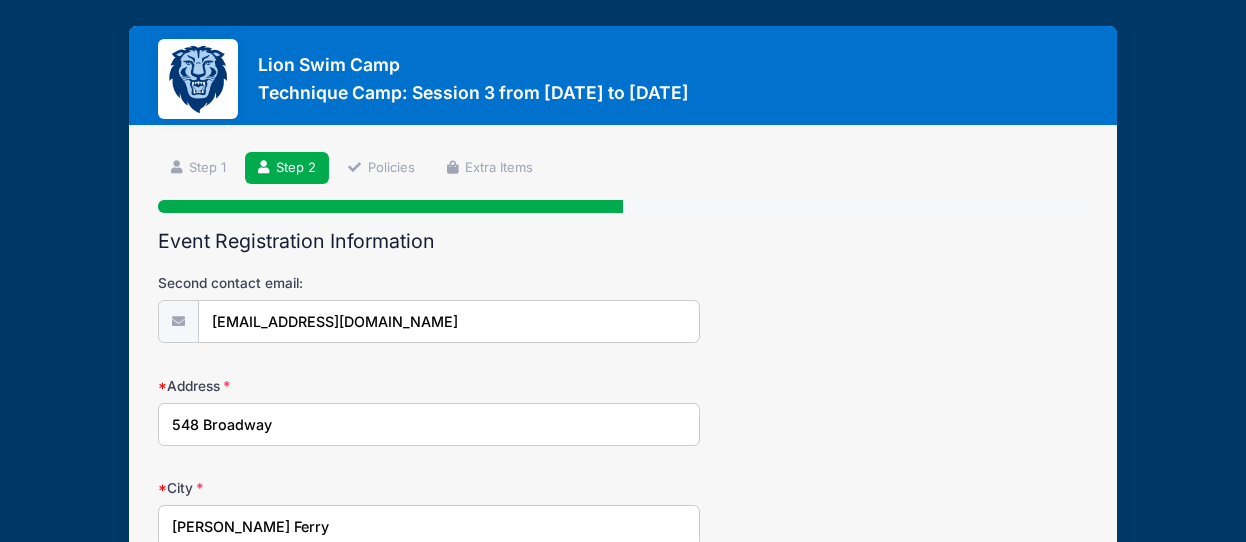 type on "(415) 816-5833" 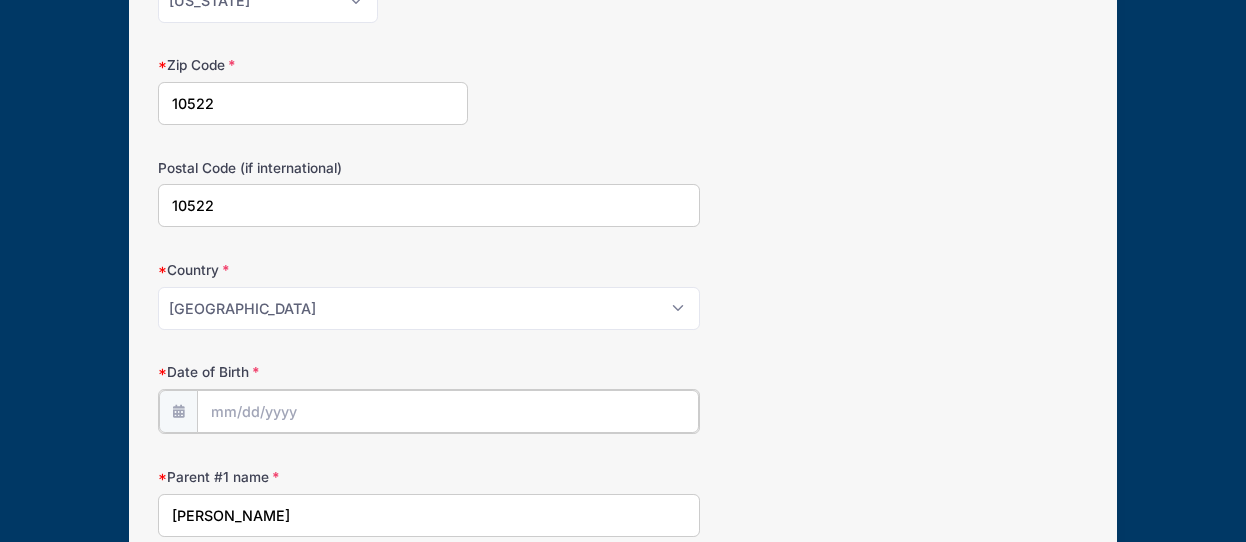 scroll, scrollTop: 626, scrollLeft: 0, axis: vertical 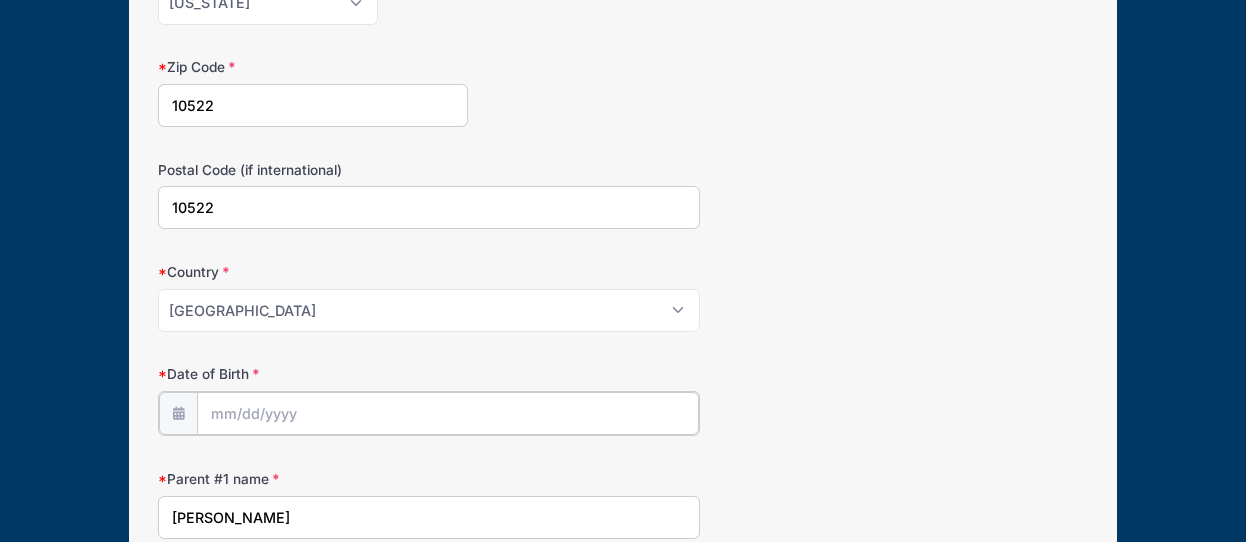 click on "Date of Birth" at bounding box center [448, 413] 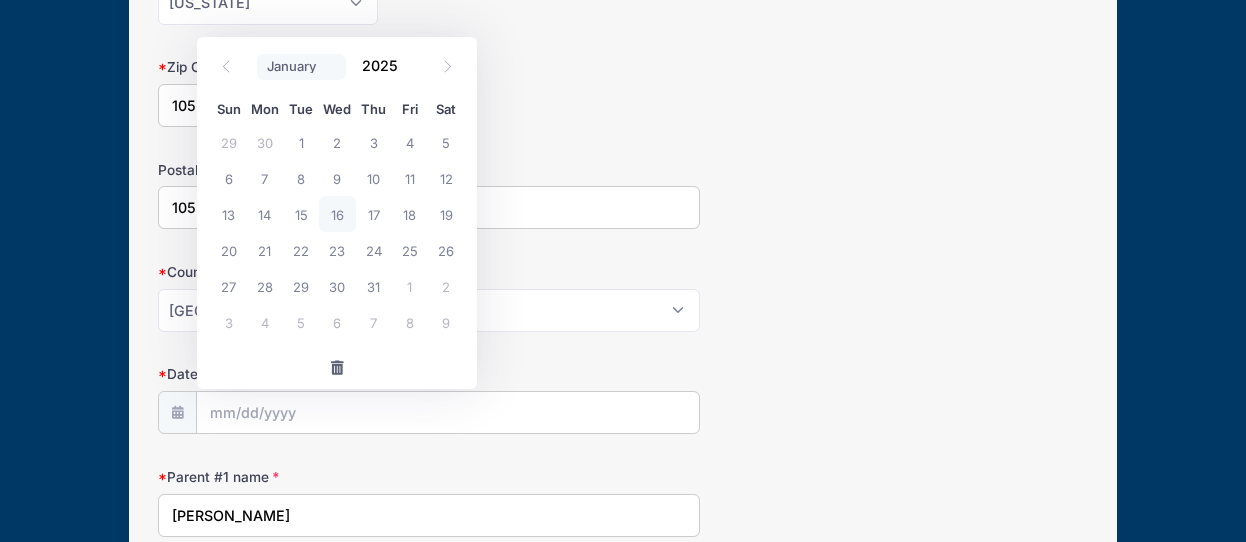 click on "January February March April May June July August September October November December" at bounding box center (301, 67) 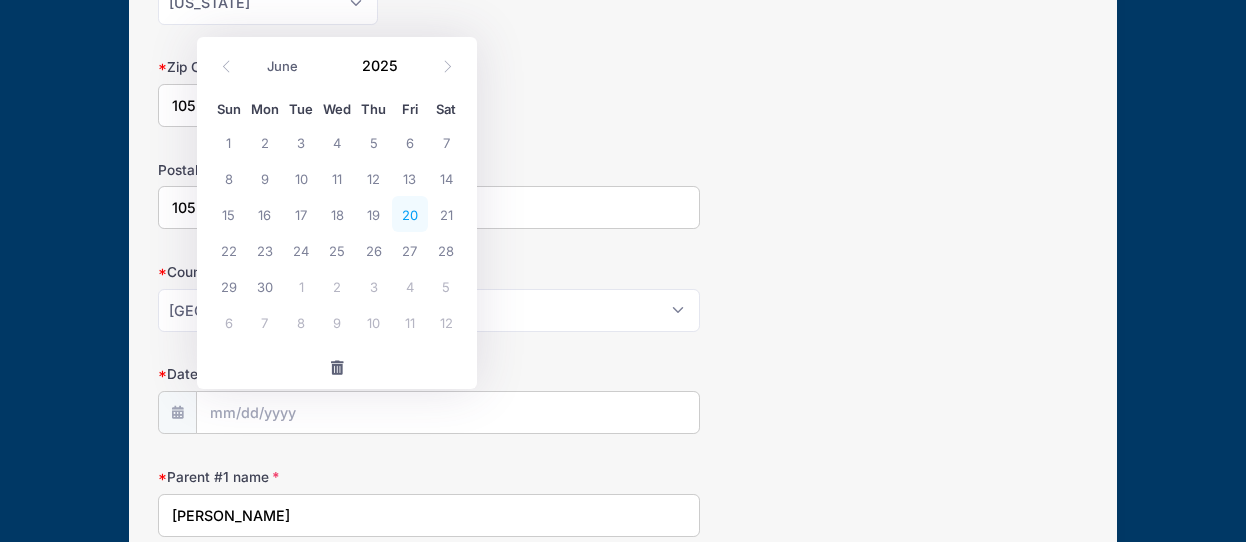 click on "20" at bounding box center [410, 214] 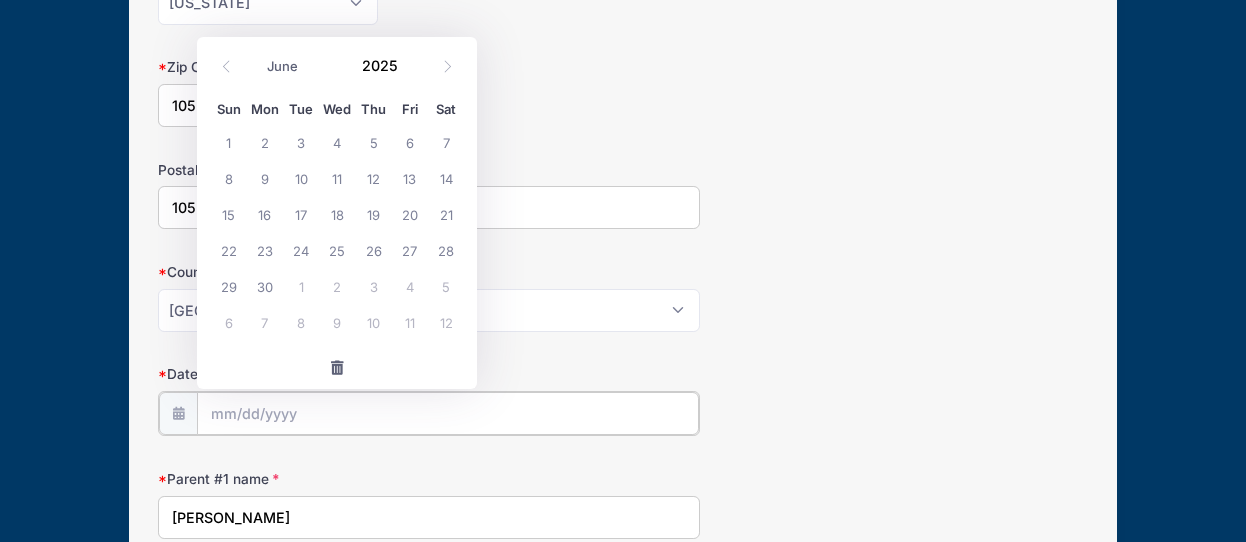 type on "06/20/2025" 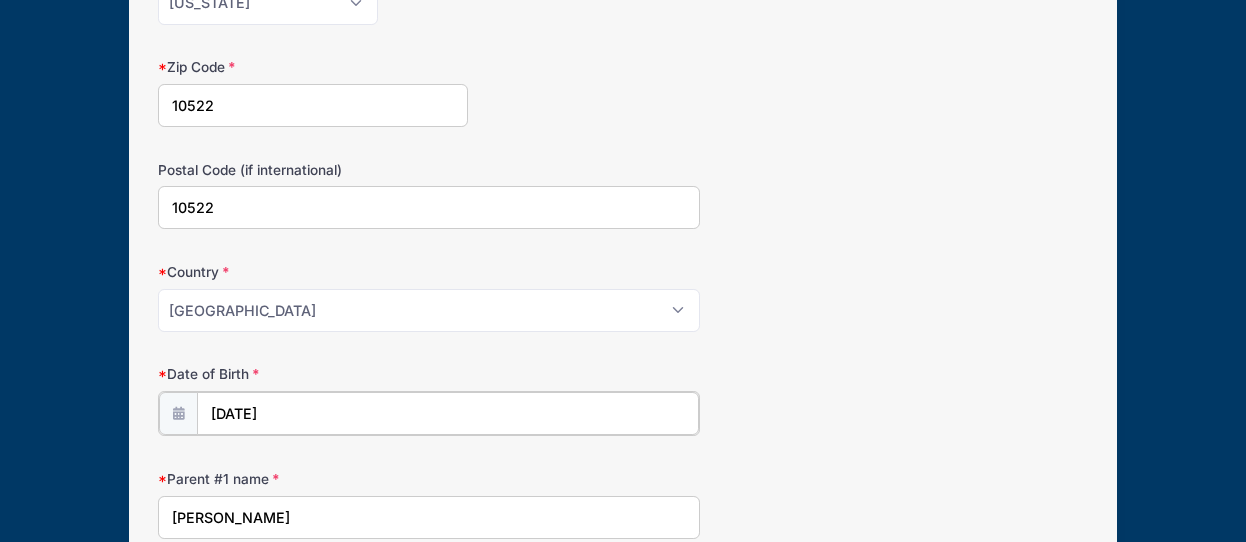 click on "06/20/2025" at bounding box center (448, 413) 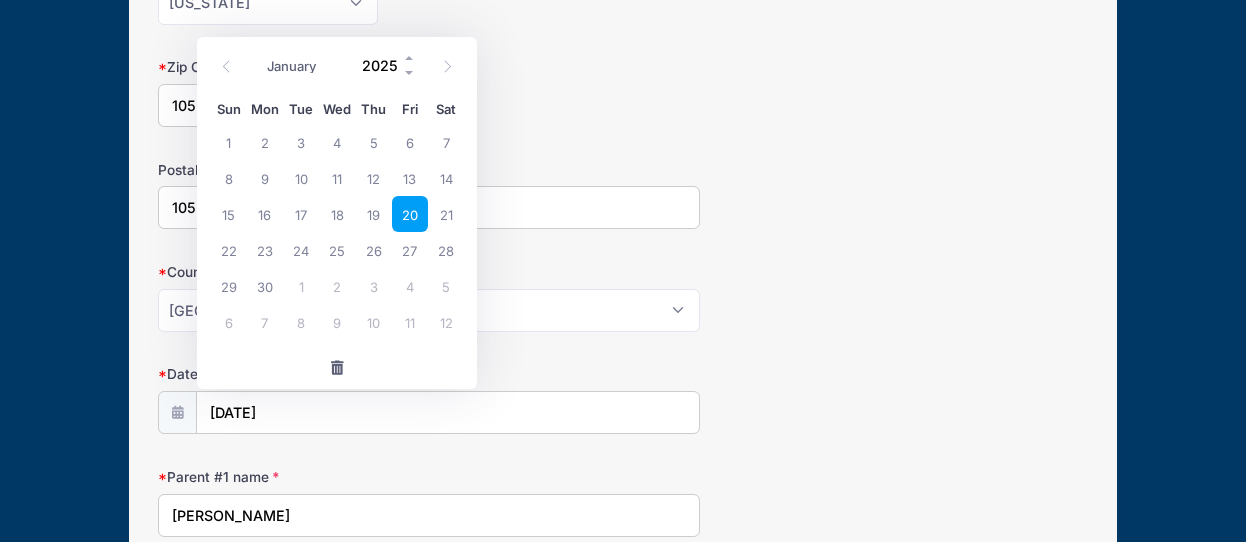 click on "2025" at bounding box center [384, 66] 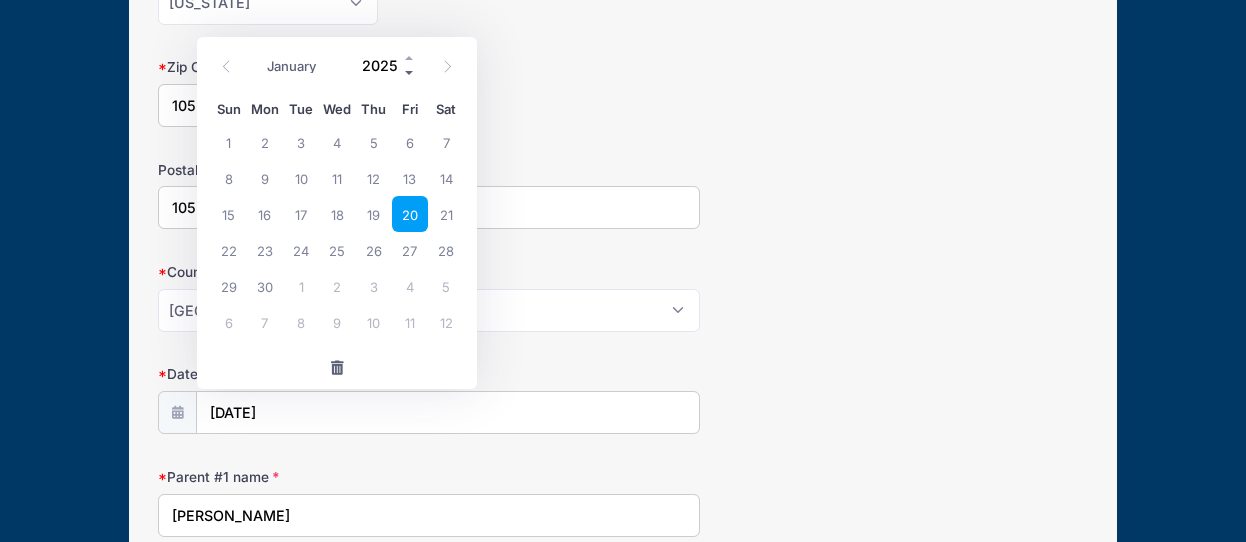 click at bounding box center (410, 73) 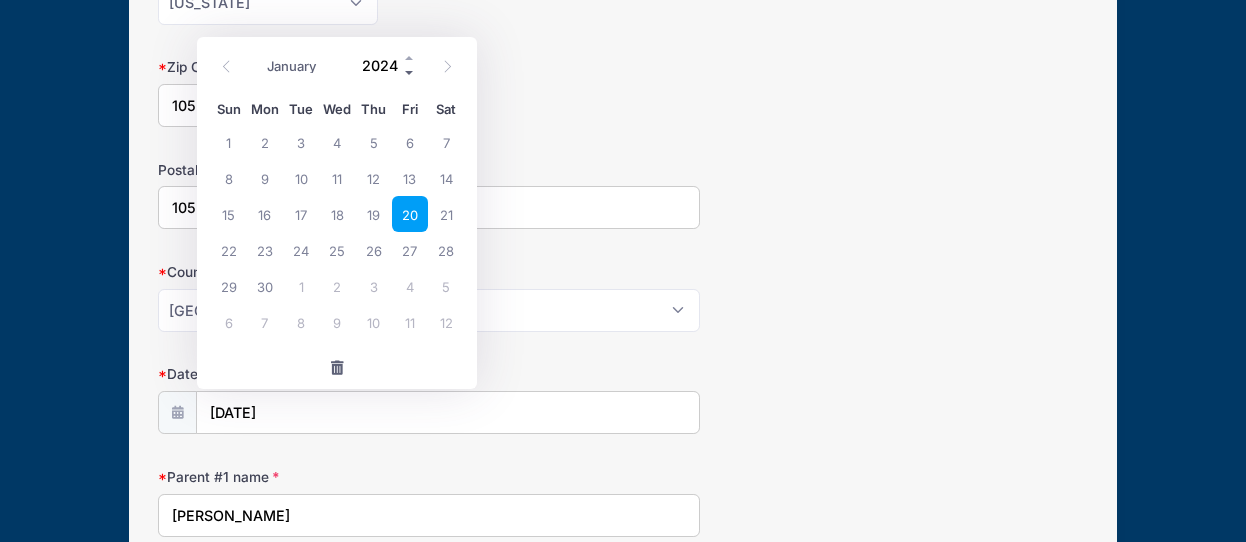 click at bounding box center [410, 73] 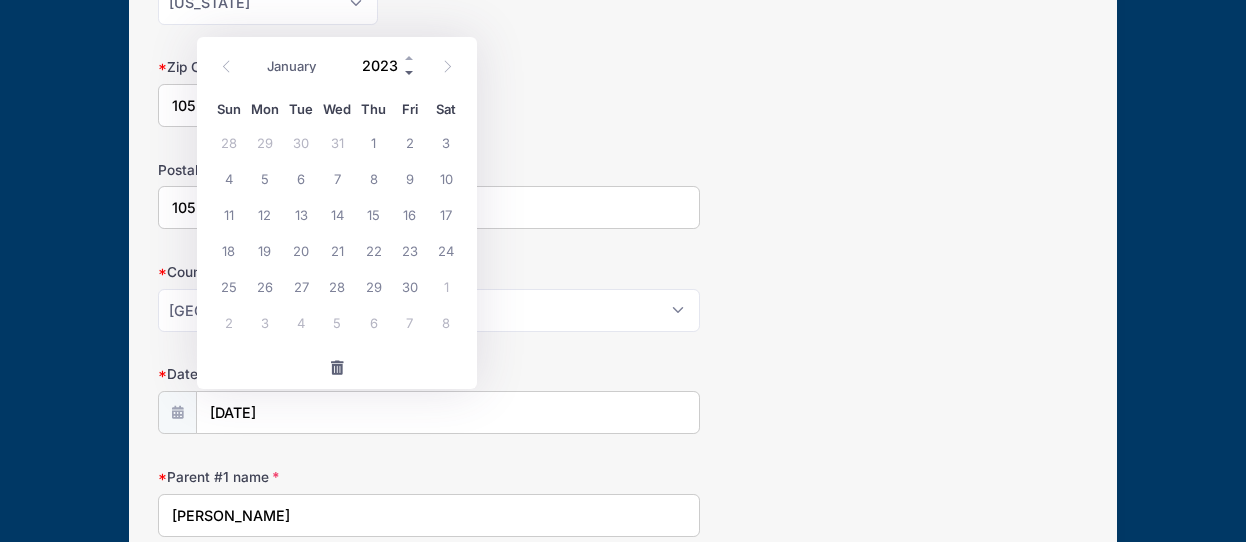 click at bounding box center [410, 73] 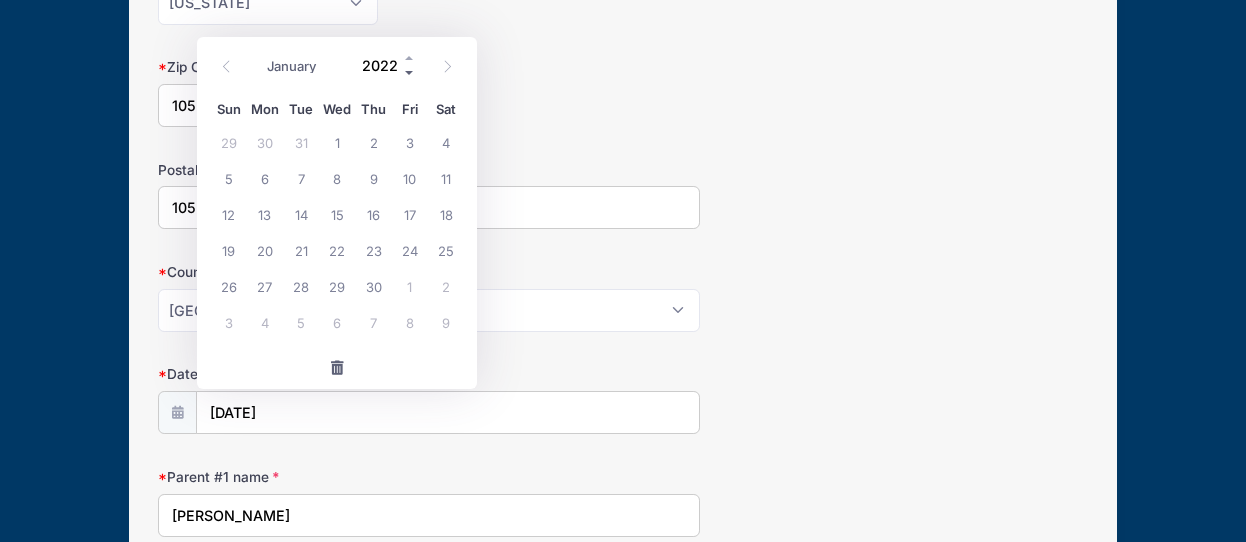 click at bounding box center [410, 73] 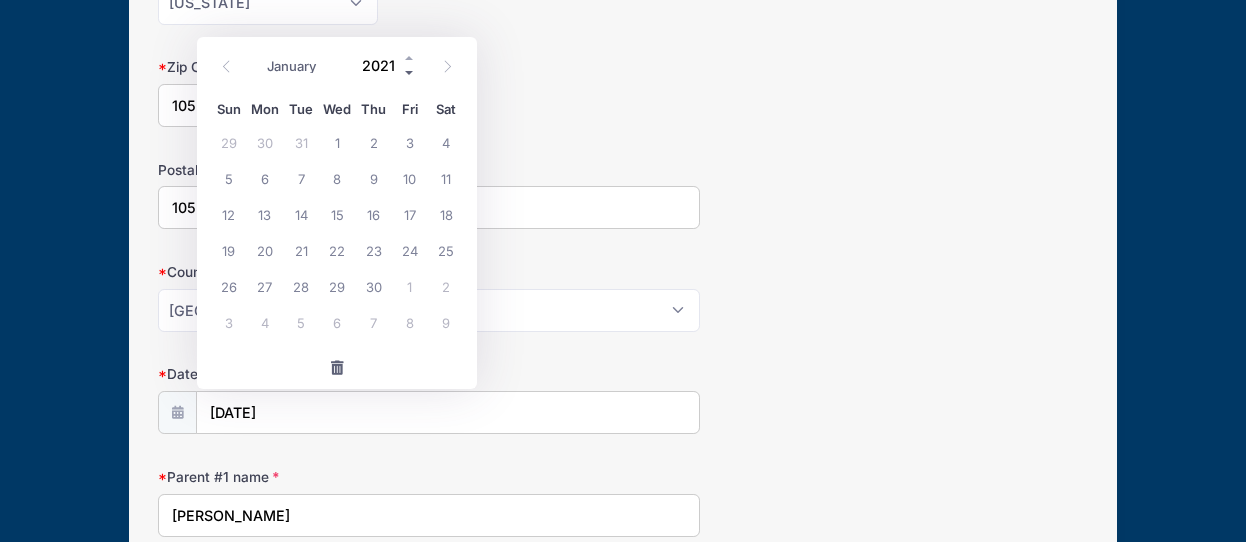 click at bounding box center [410, 73] 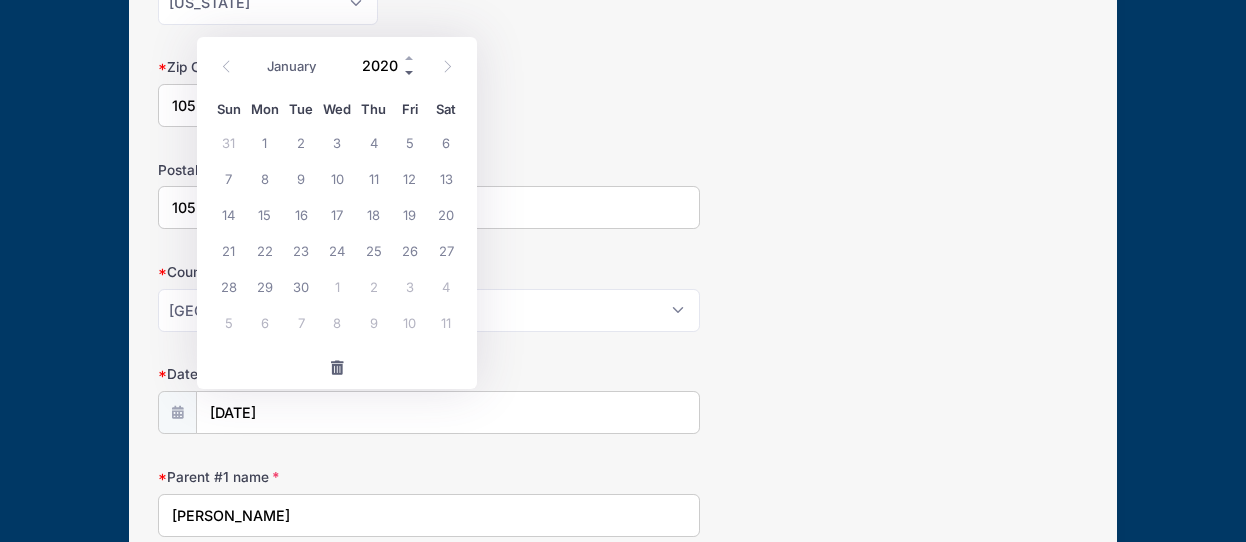 click at bounding box center (410, 73) 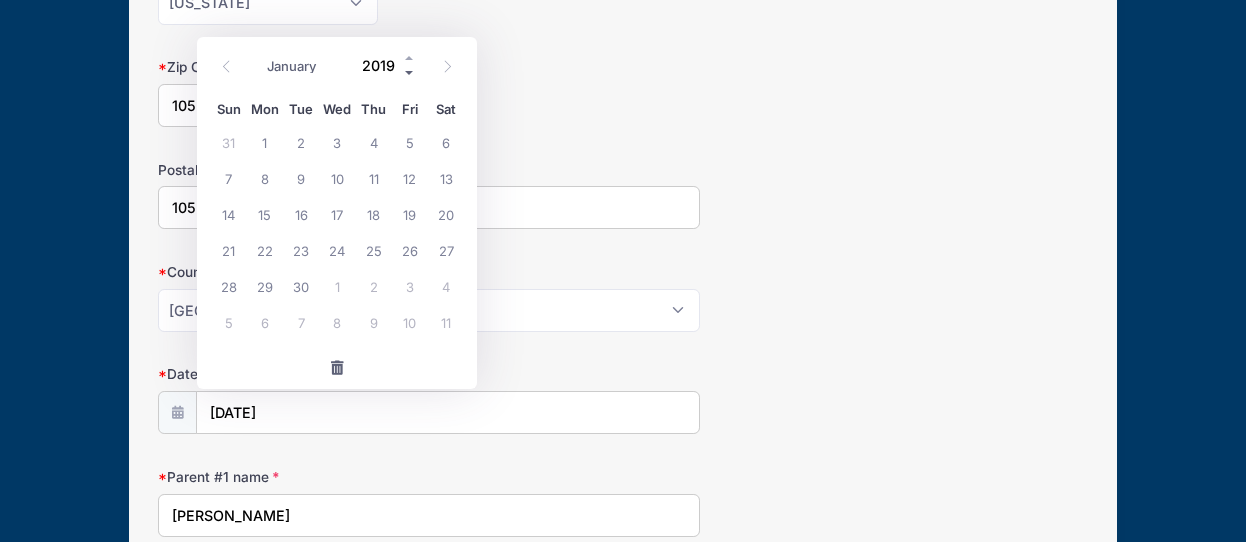 click at bounding box center [410, 73] 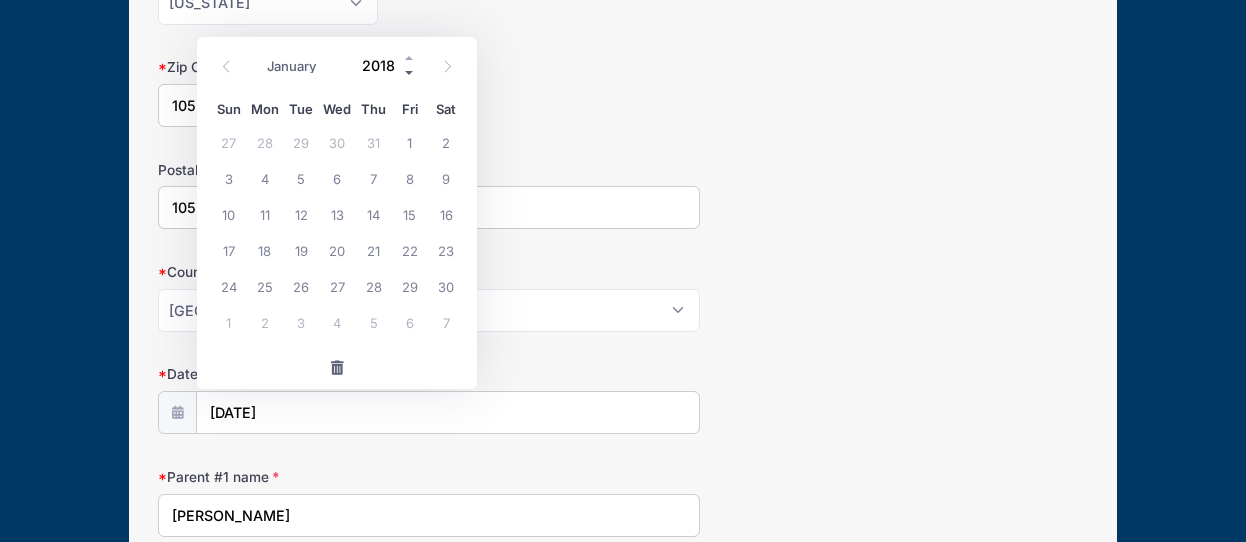 click at bounding box center [410, 73] 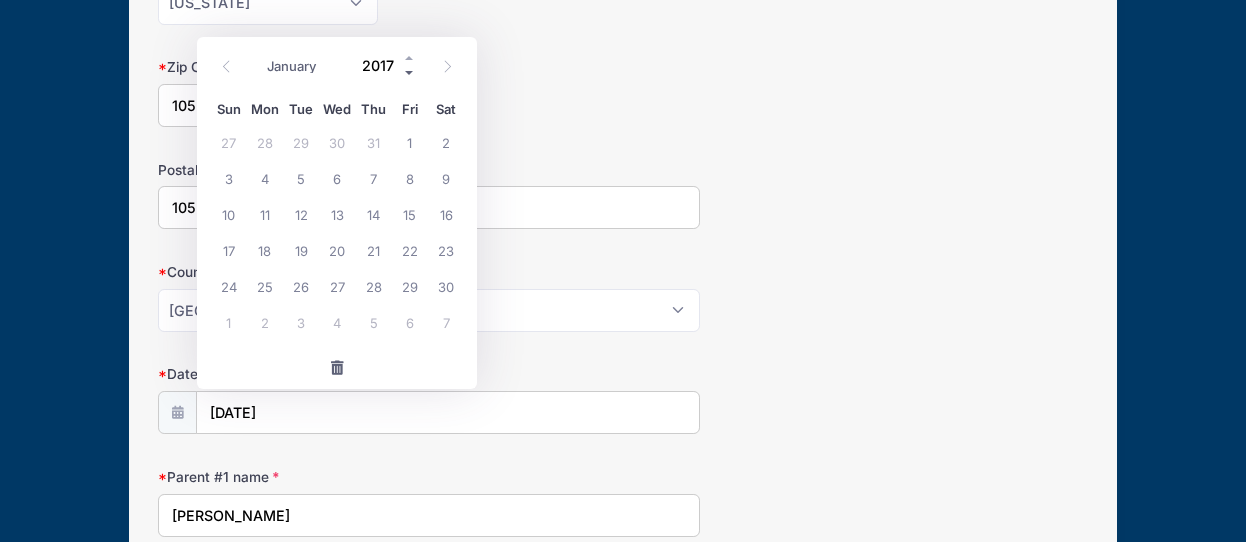 click at bounding box center (410, 73) 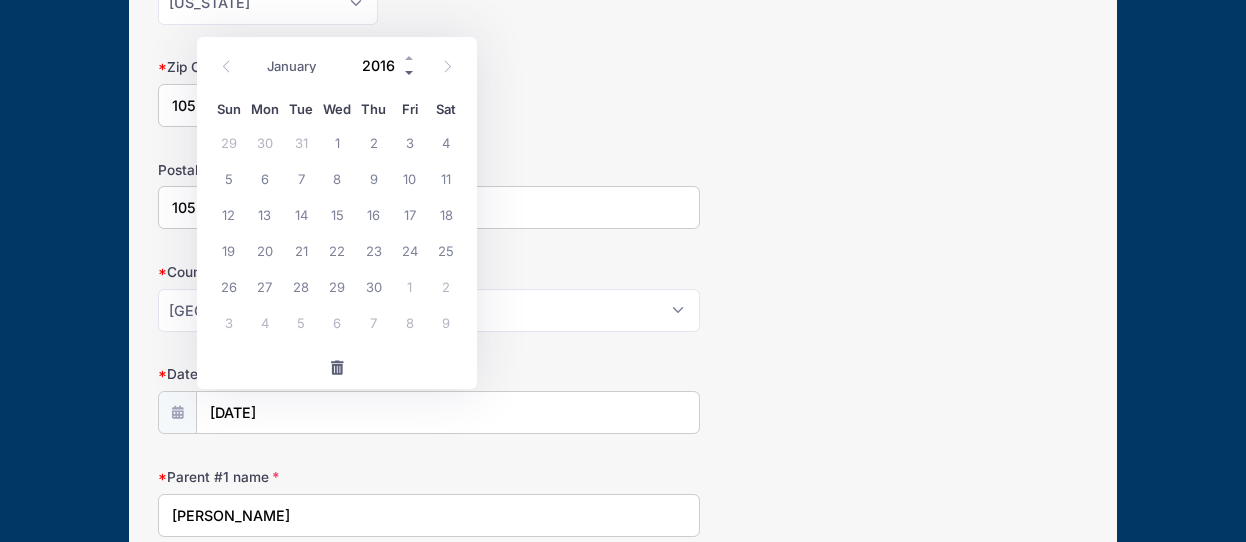 click at bounding box center [410, 73] 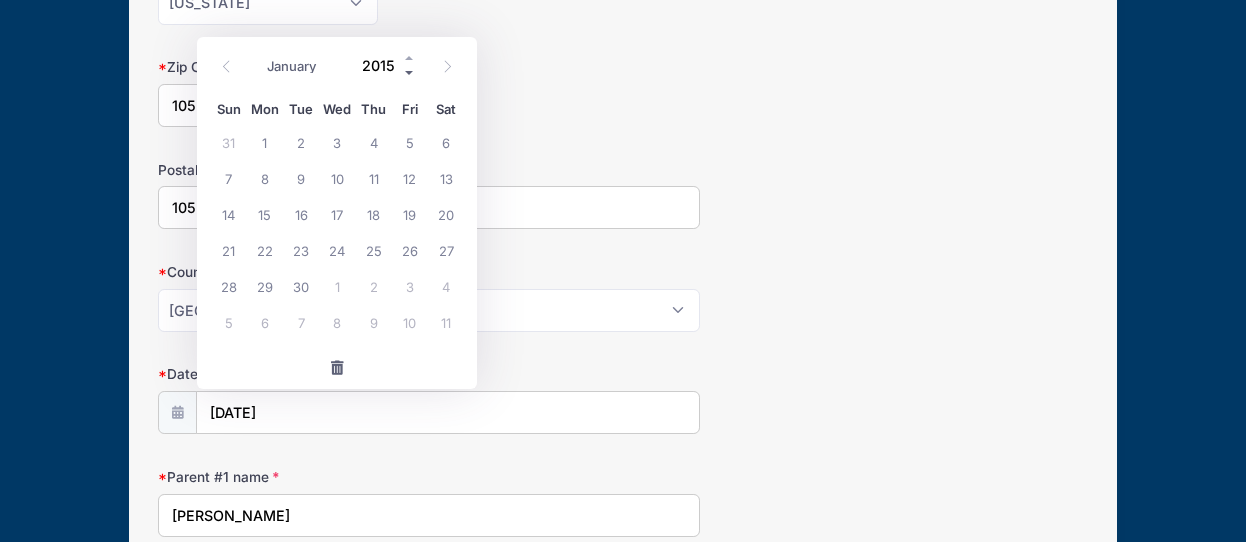 click at bounding box center [410, 73] 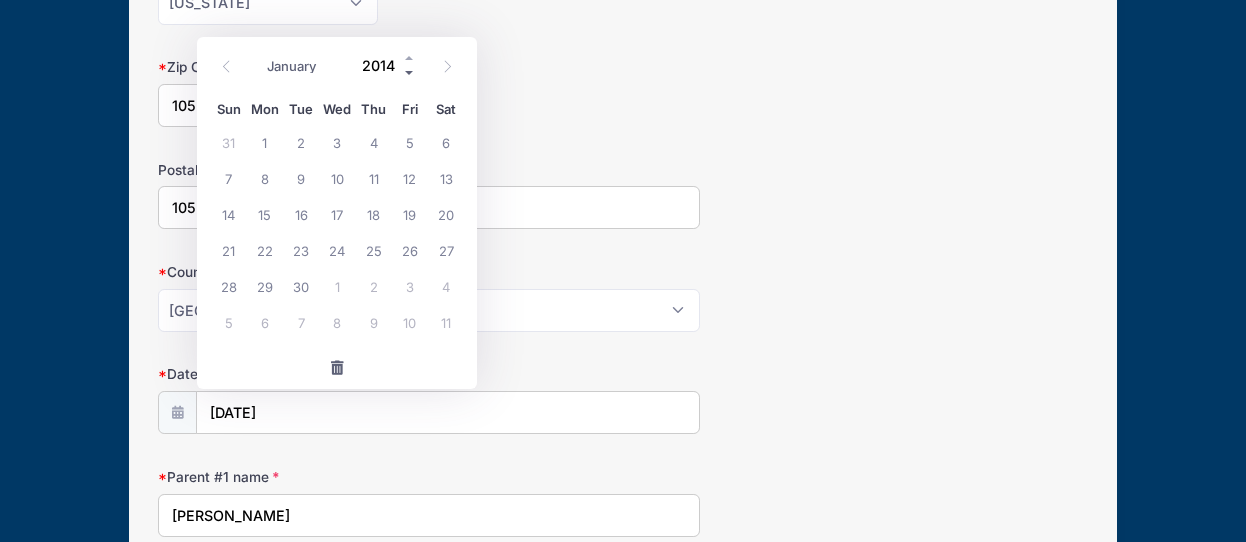 click at bounding box center [410, 73] 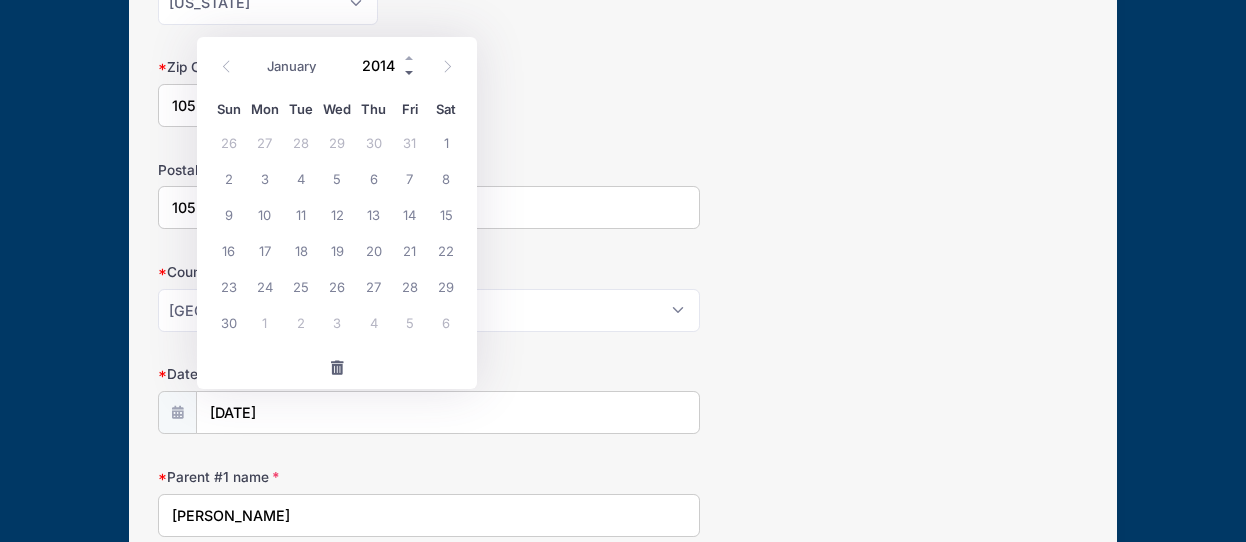 type on "2013" 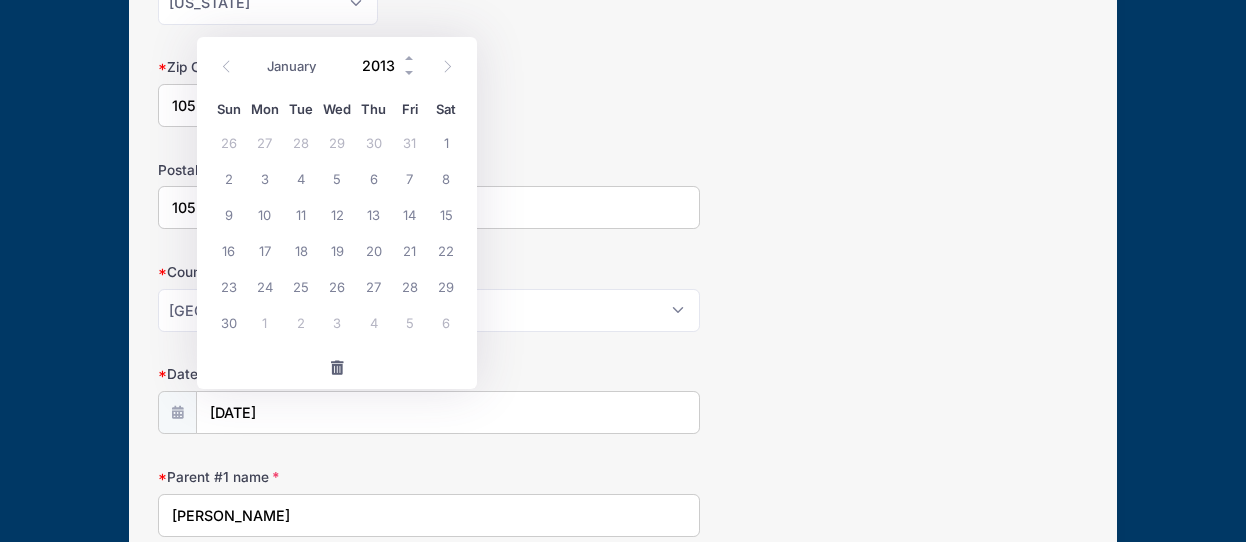 click on "2013" at bounding box center [384, 66] 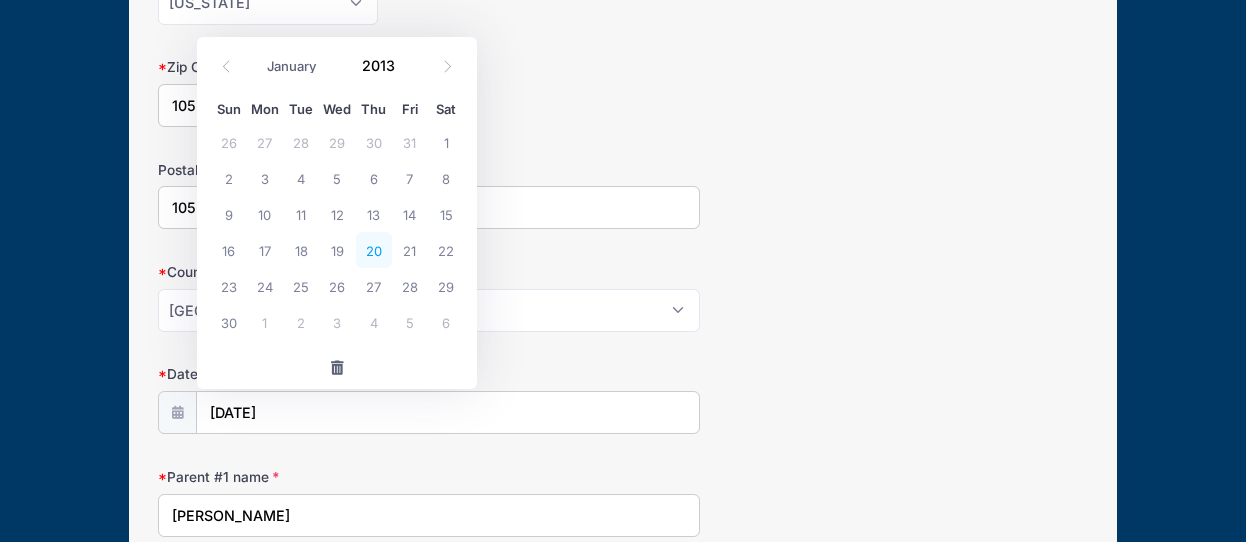 click on "20" at bounding box center [374, 250] 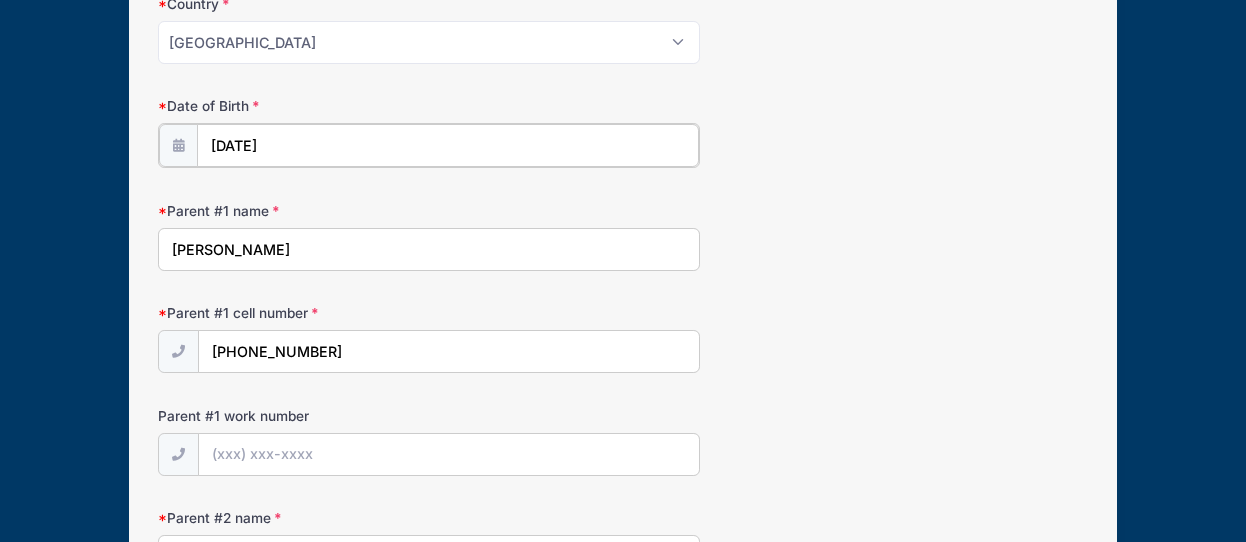 scroll, scrollTop: 910, scrollLeft: 0, axis: vertical 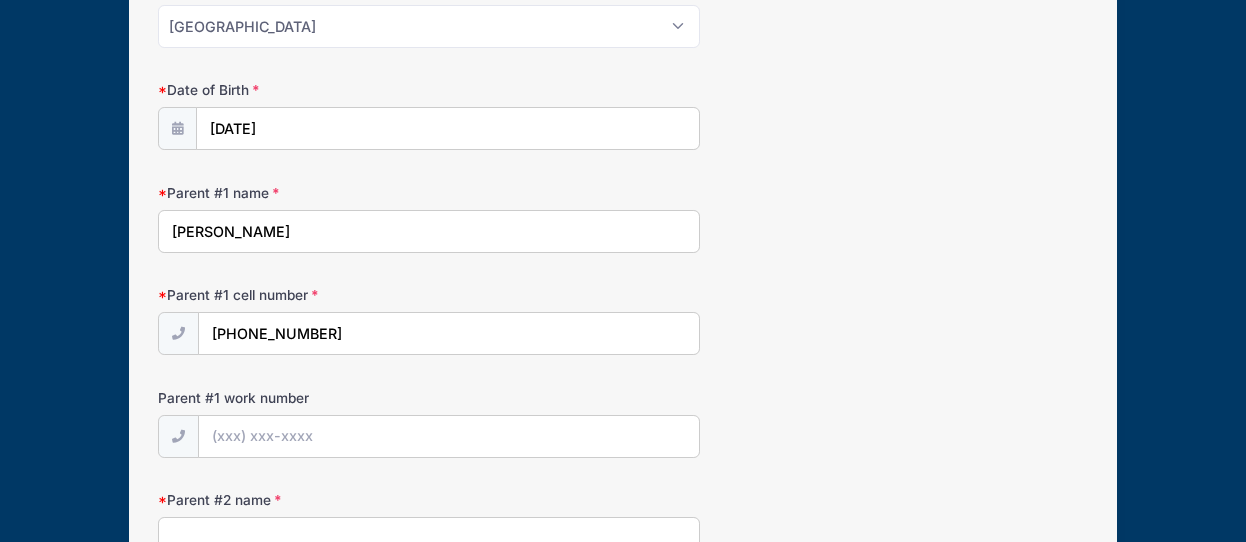 click on "Scott Broccoli" at bounding box center [429, 231] 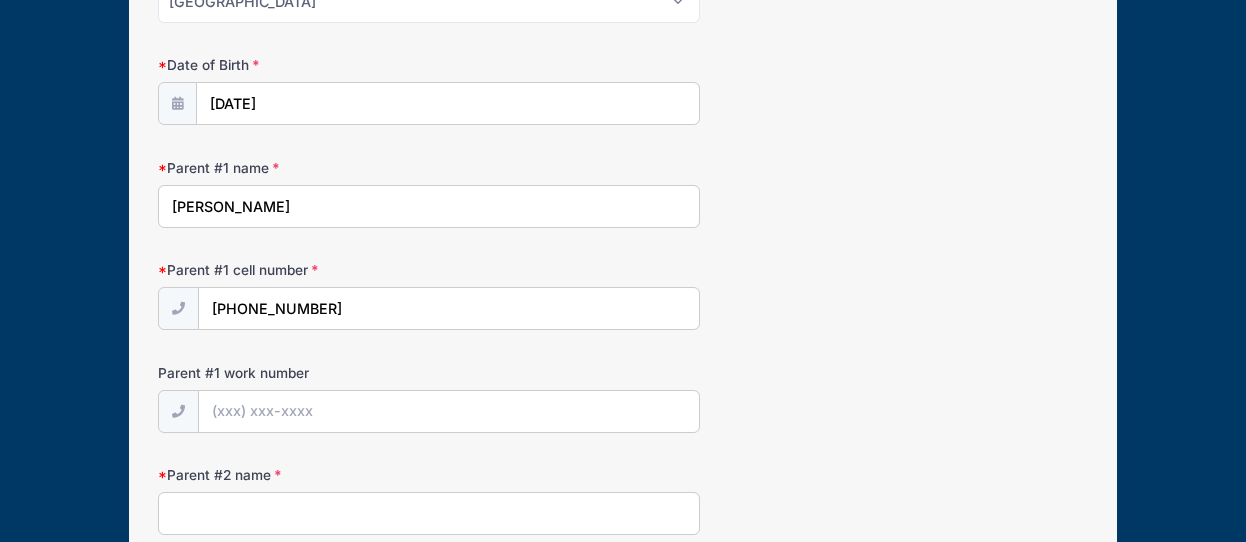 scroll, scrollTop: 954, scrollLeft: 0, axis: vertical 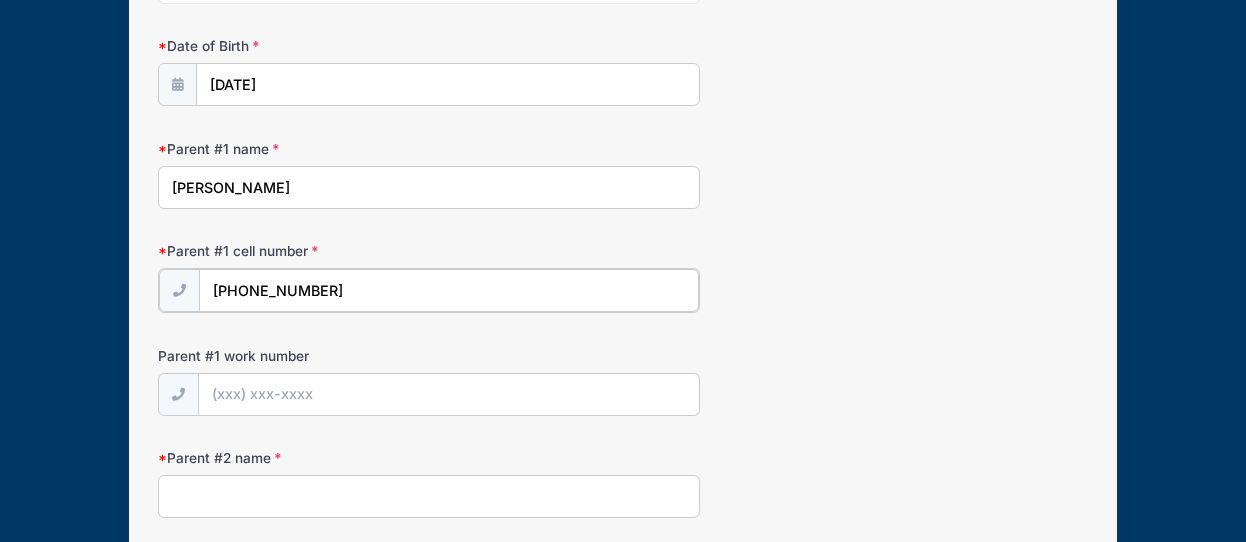click on "(415) 816-5833" at bounding box center (449, 290) 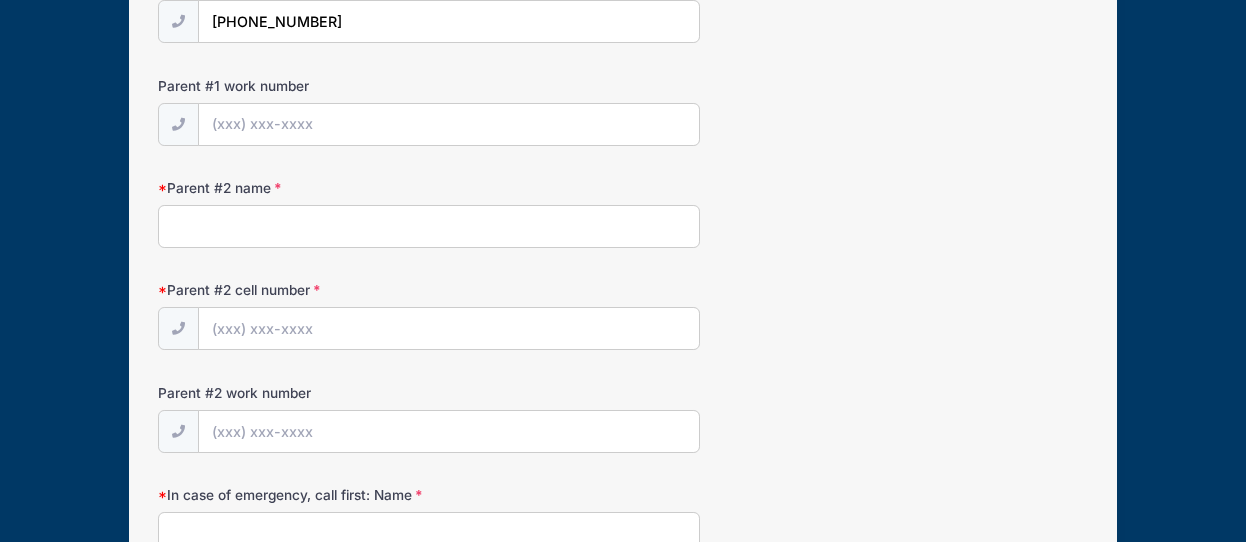 scroll, scrollTop: 1221, scrollLeft: 0, axis: vertical 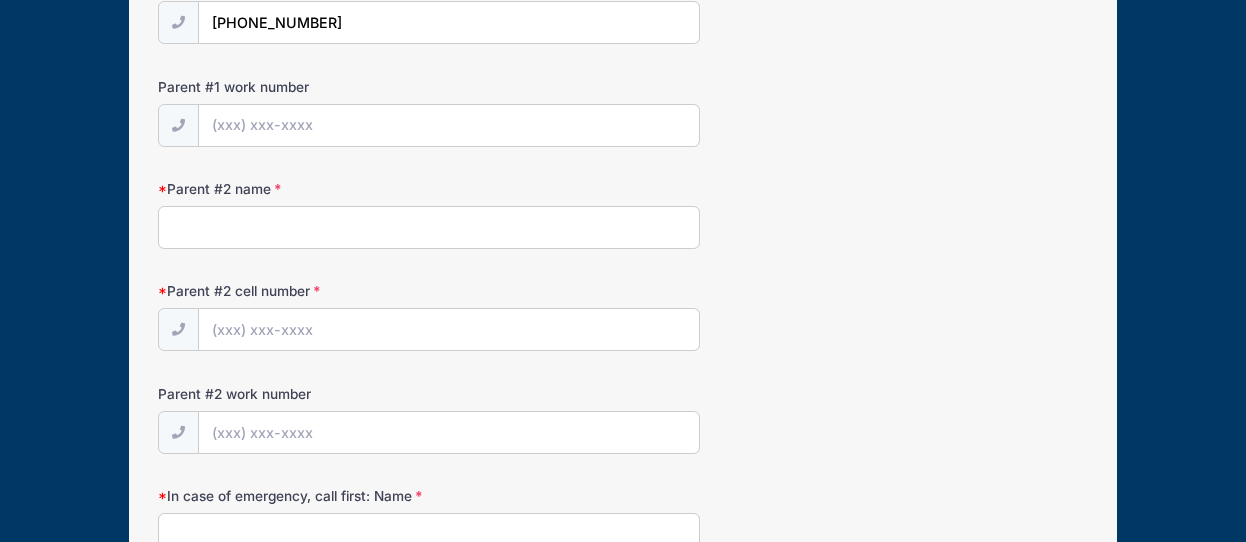 click on "Parent #2 name" at bounding box center (429, 227) 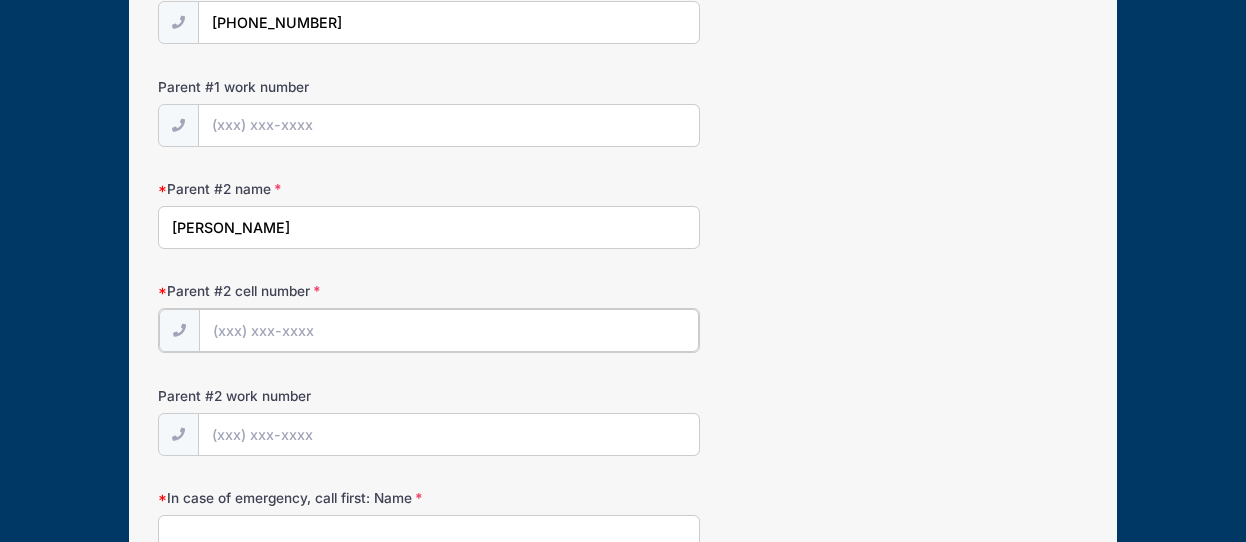 type on "(415) 816-5833" 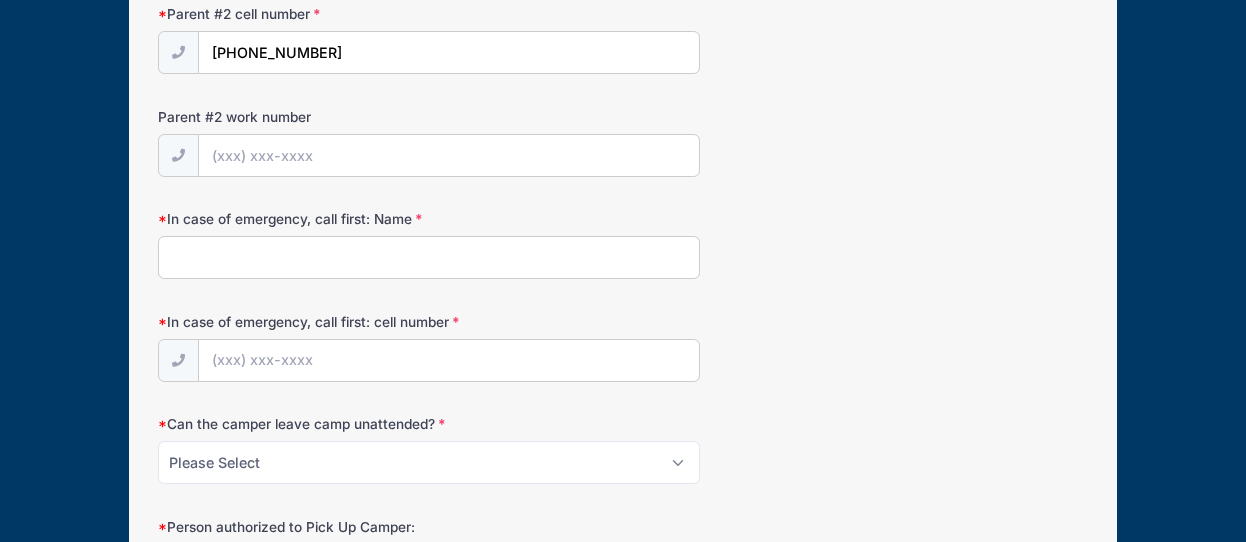 scroll, scrollTop: 1500, scrollLeft: 0, axis: vertical 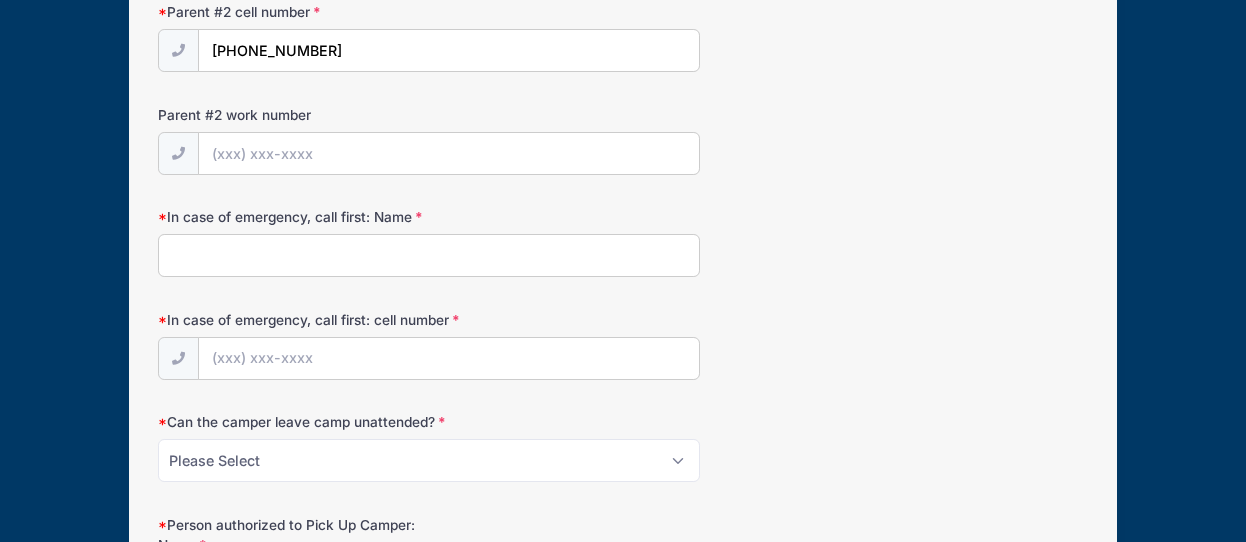 click on "In case of emergency, call first: Name" at bounding box center (429, 255) 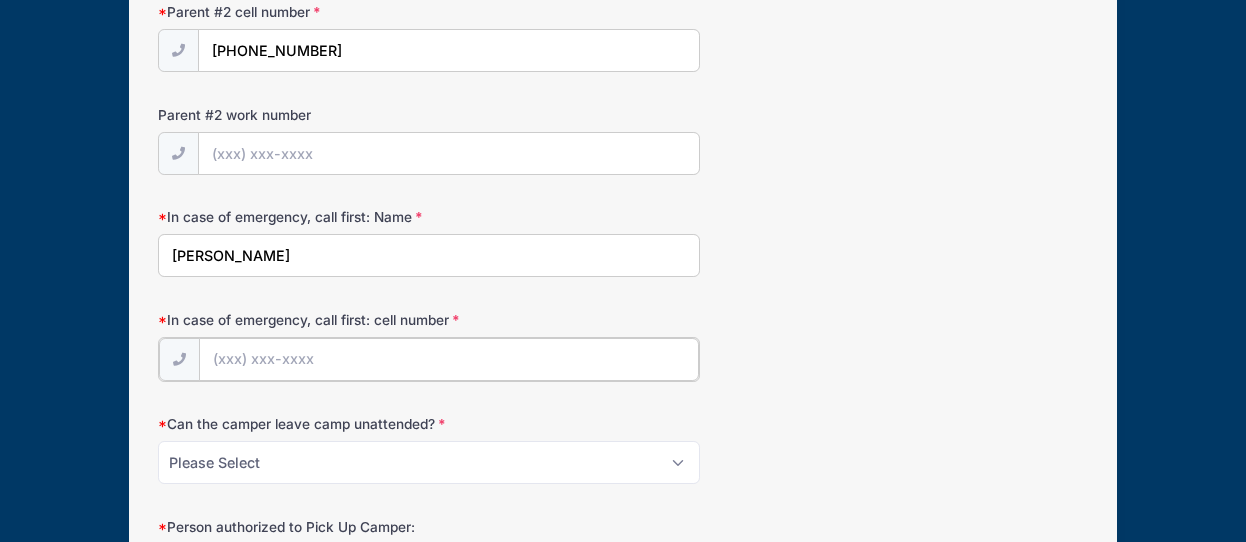 type on "(415) 305-1655" 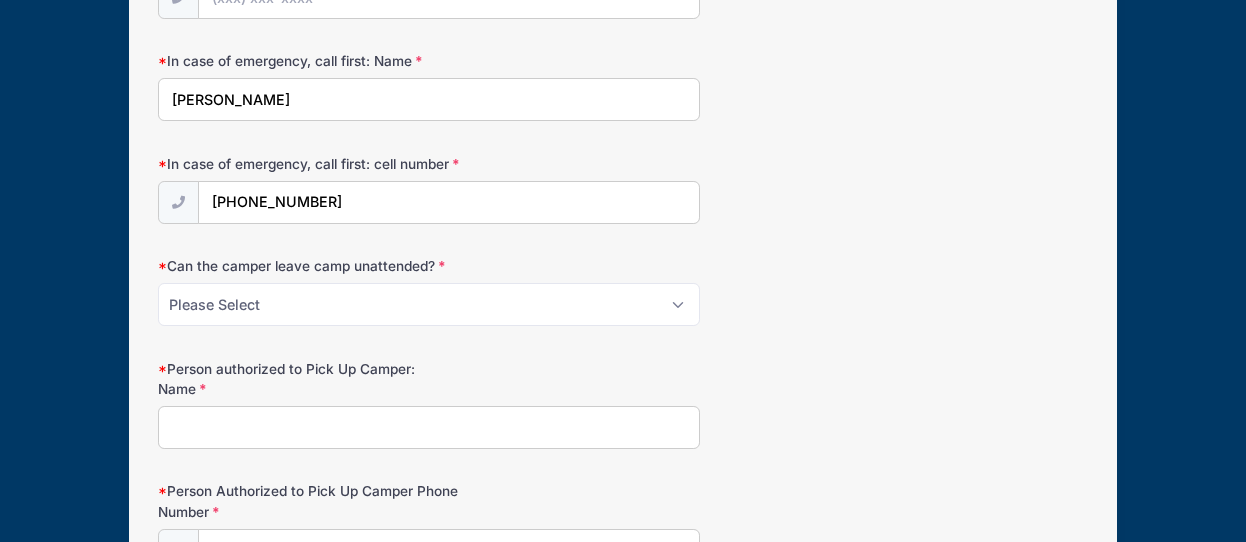 scroll, scrollTop: 1677, scrollLeft: 0, axis: vertical 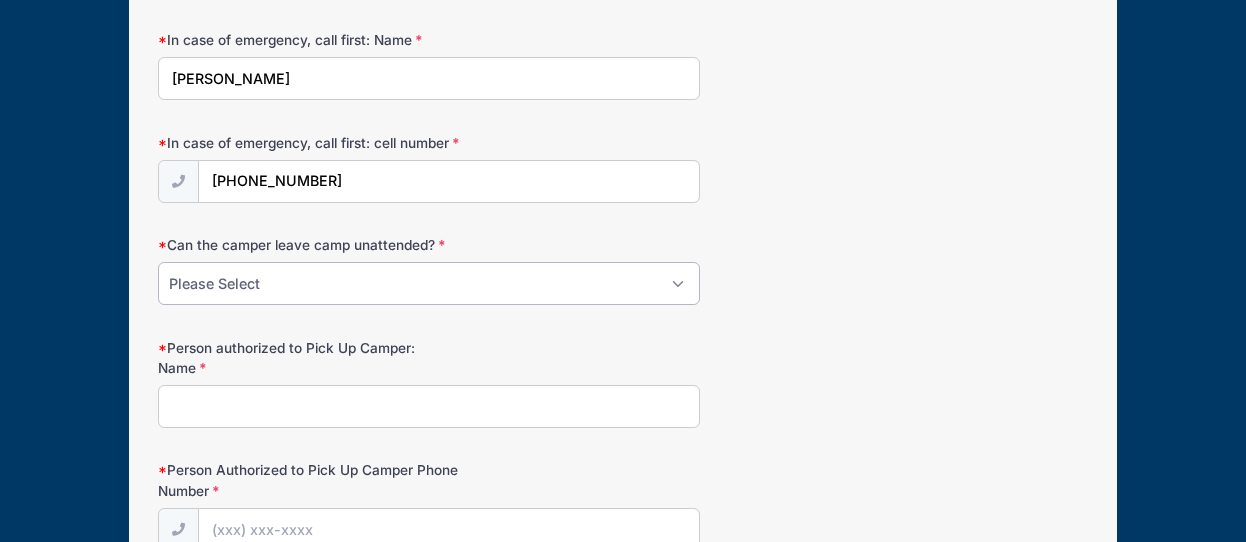 click on "Please Select Yes
No" at bounding box center (429, 283) 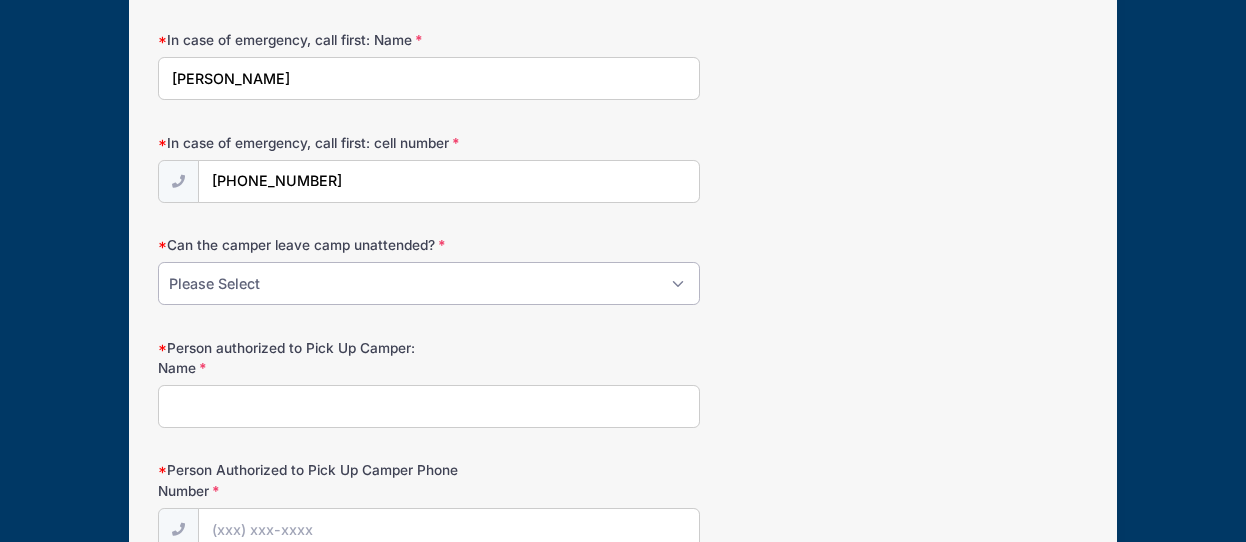 select on "No" 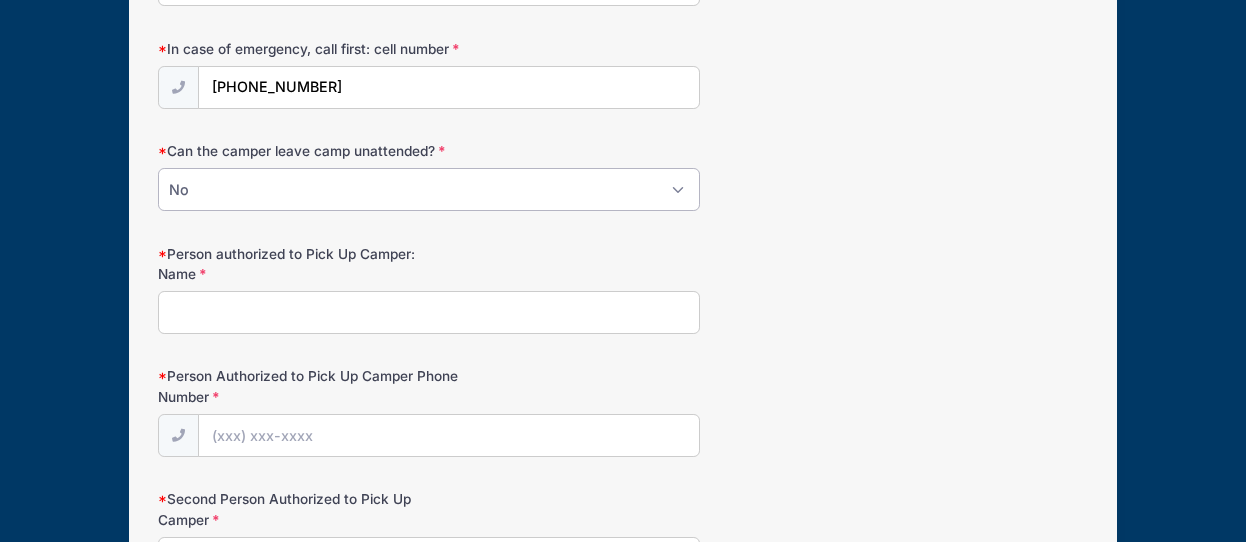 scroll, scrollTop: 1835, scrollLeft: 0, axis: vertical 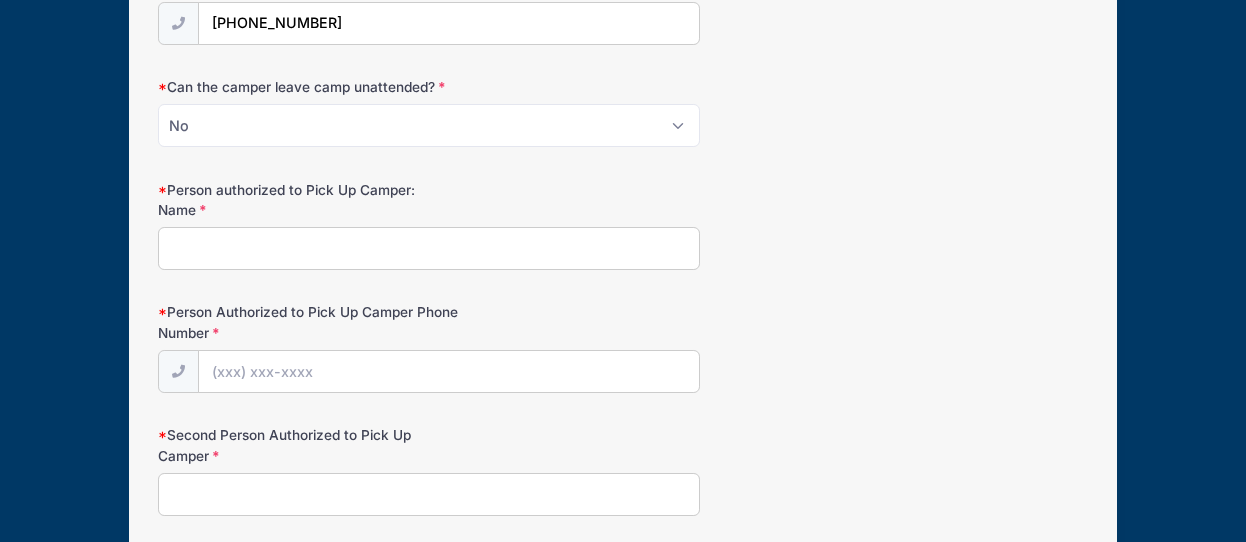 click on "Person authorized to Pick Up Camper: Name" at bounding box center (429, 248) 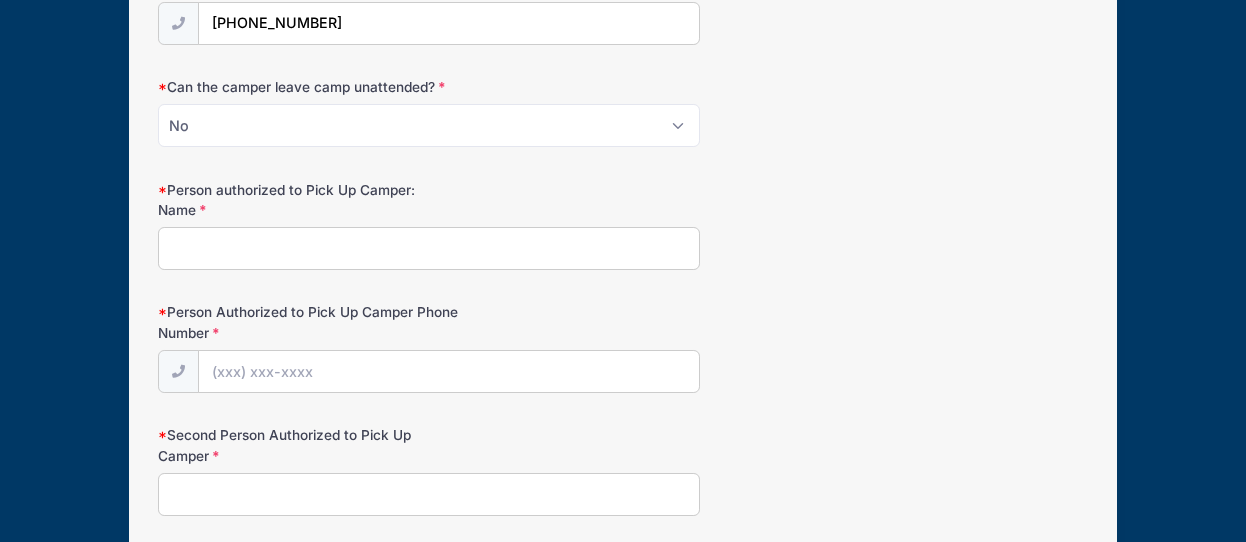 type on "Christina Broccoli" 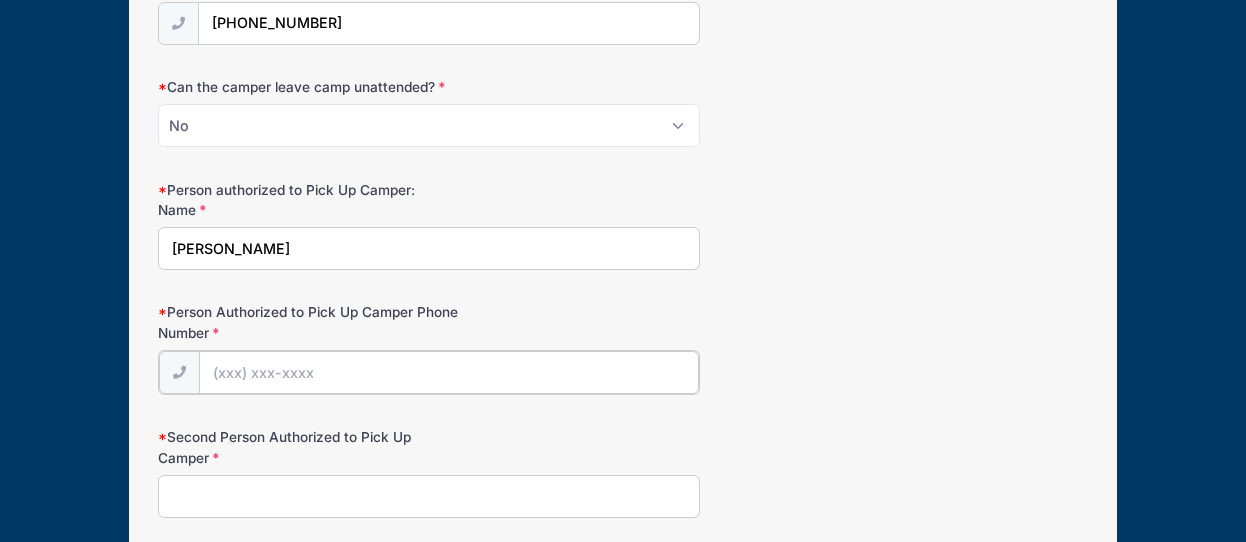 type on "(415) 305-1655" 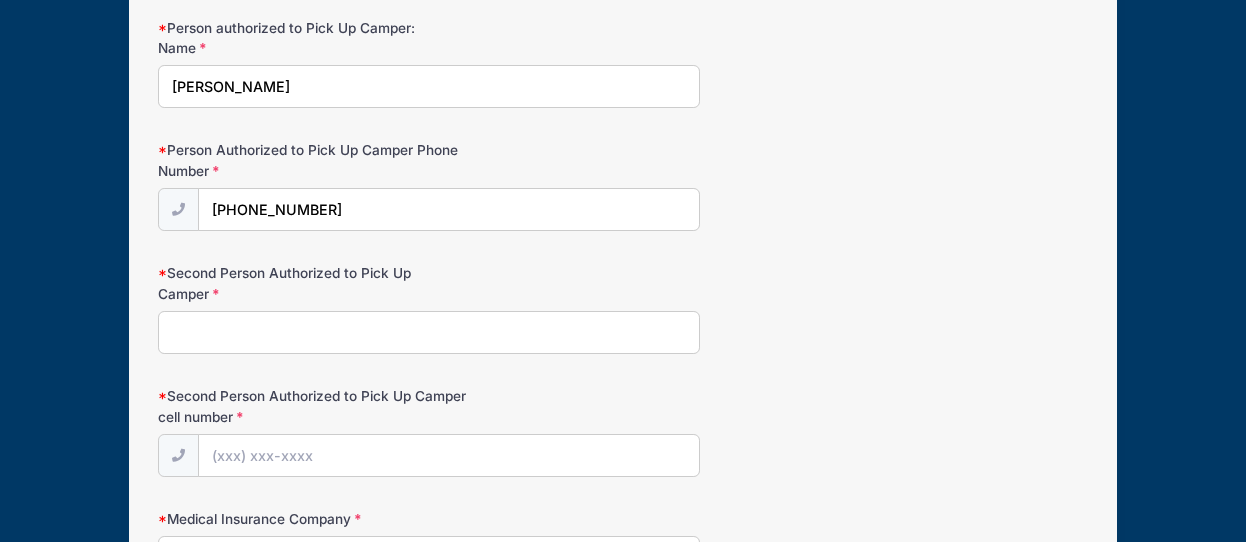 scroll, scrollTop: 2076, scrollLeft: 0, axis: vertical 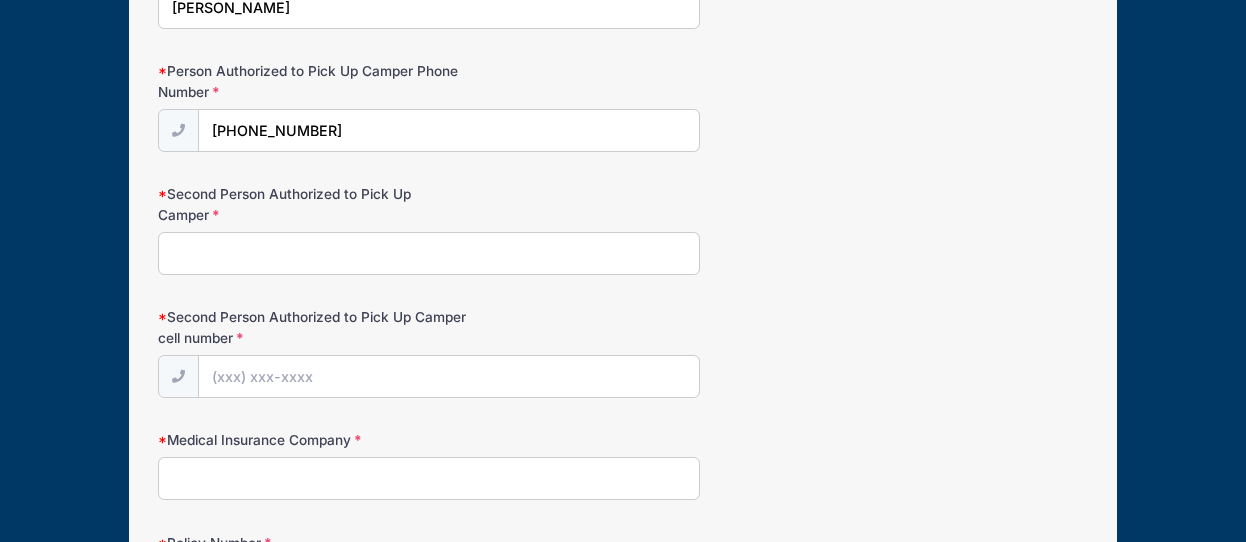 click on "Second Person Authorized to Pick Up Camper" at bounding box center (429, 253) 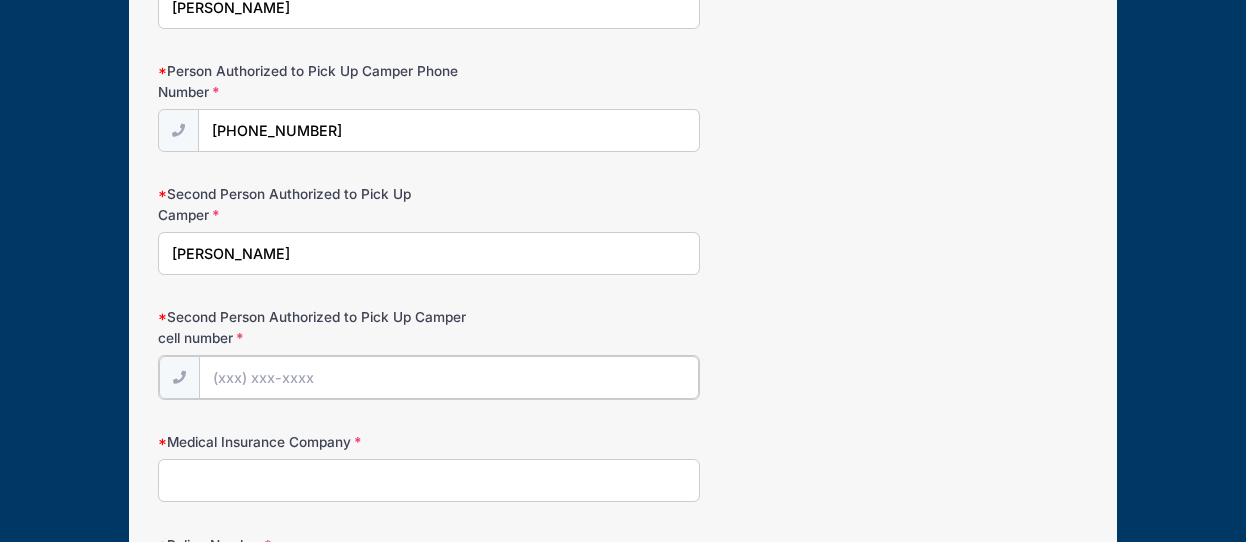 type on "(415) 816-5833" 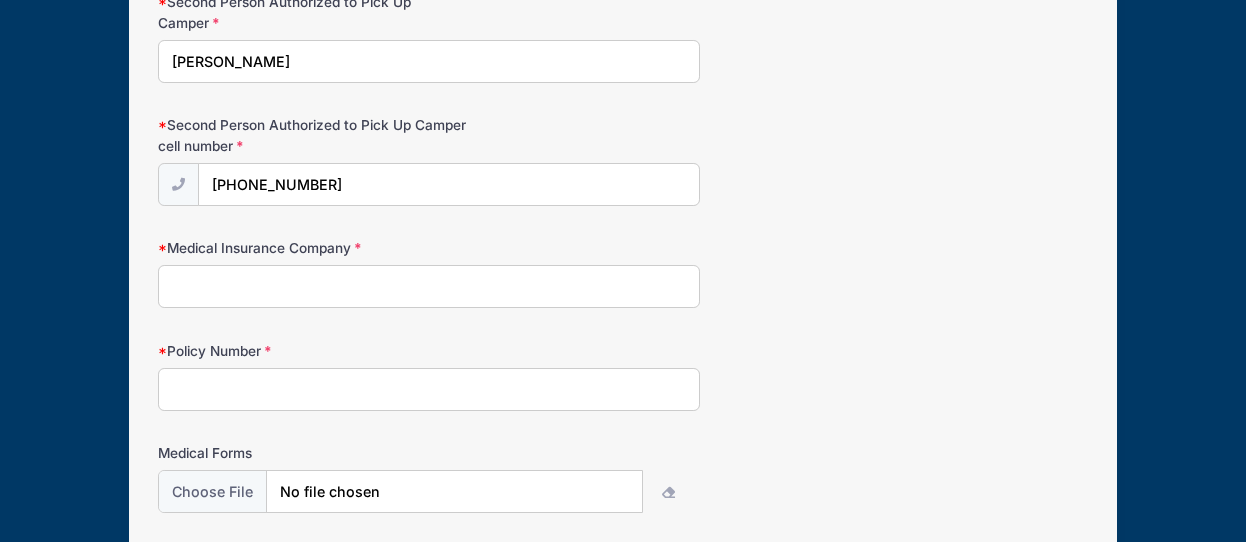 scroll, scrollTop: 2413, scrollLeft: 0, axis: vertical 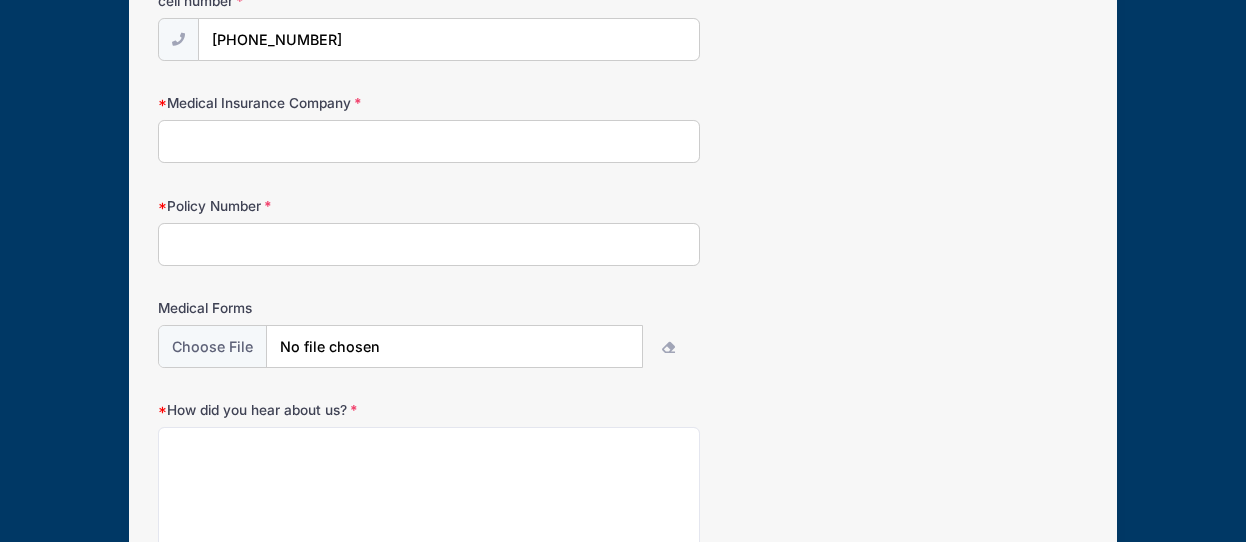 click on "Medical Insurance Company" at bounding box center [429, 141] 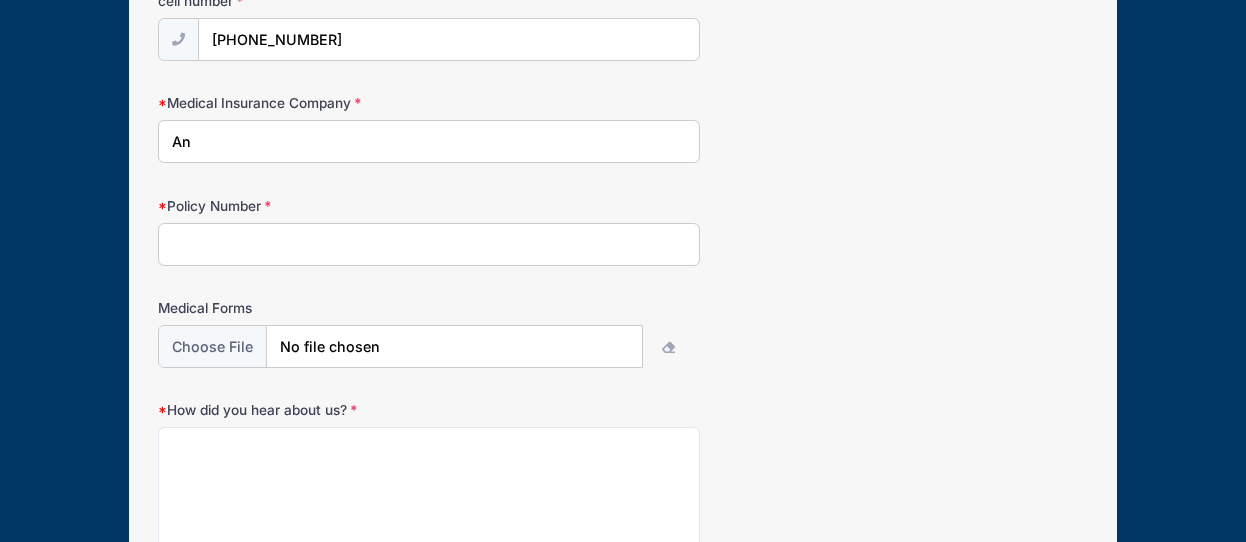 type on "Anthem Blue Cross" 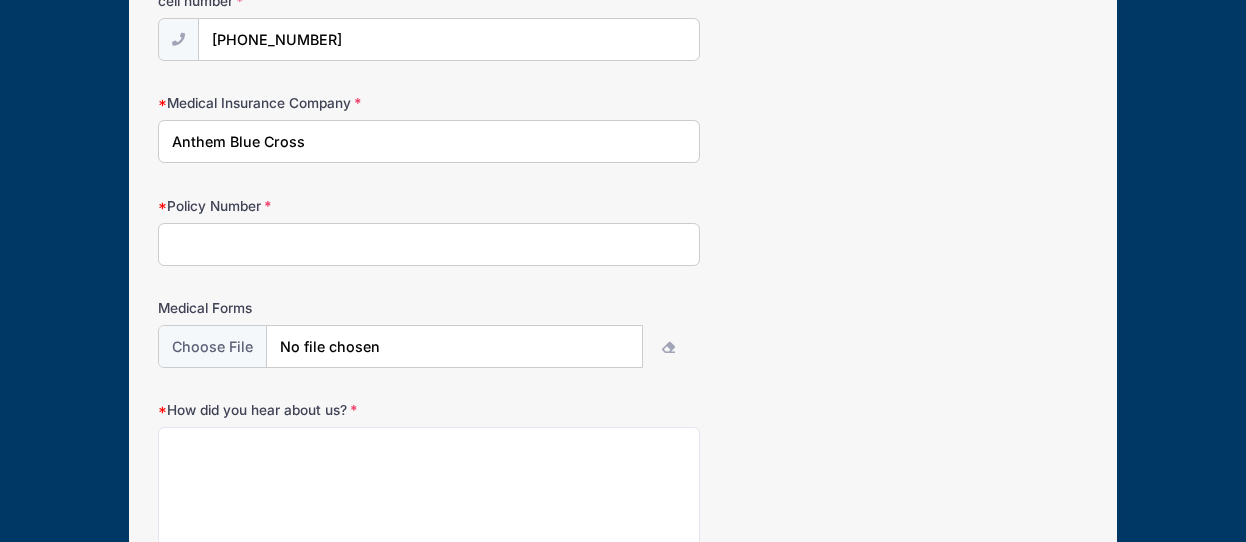 click on "Policy Number" at bounding box center (429, 244) 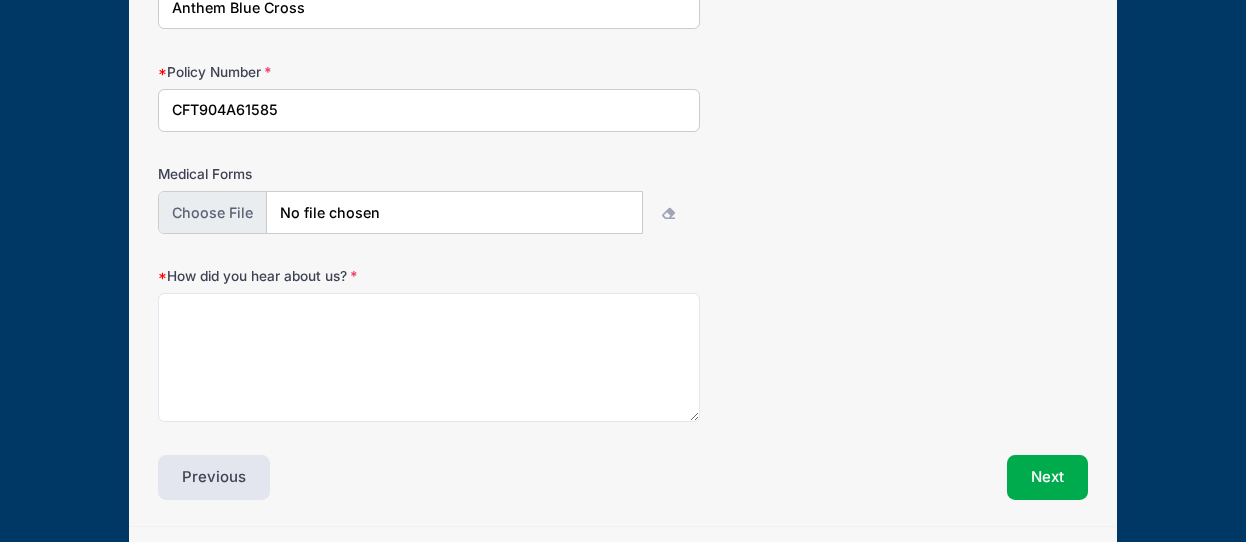 scroll, scrollTop: 2607, scrollLeft: 0, axis: vertical 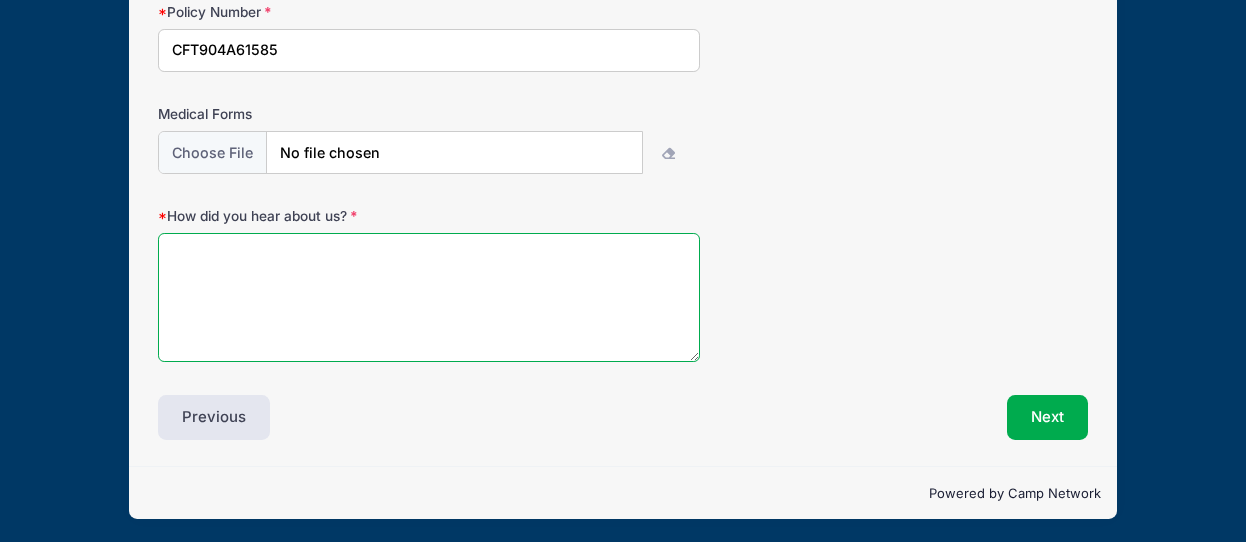click on "How did you hear about us?" at bounding box center (429, 297) 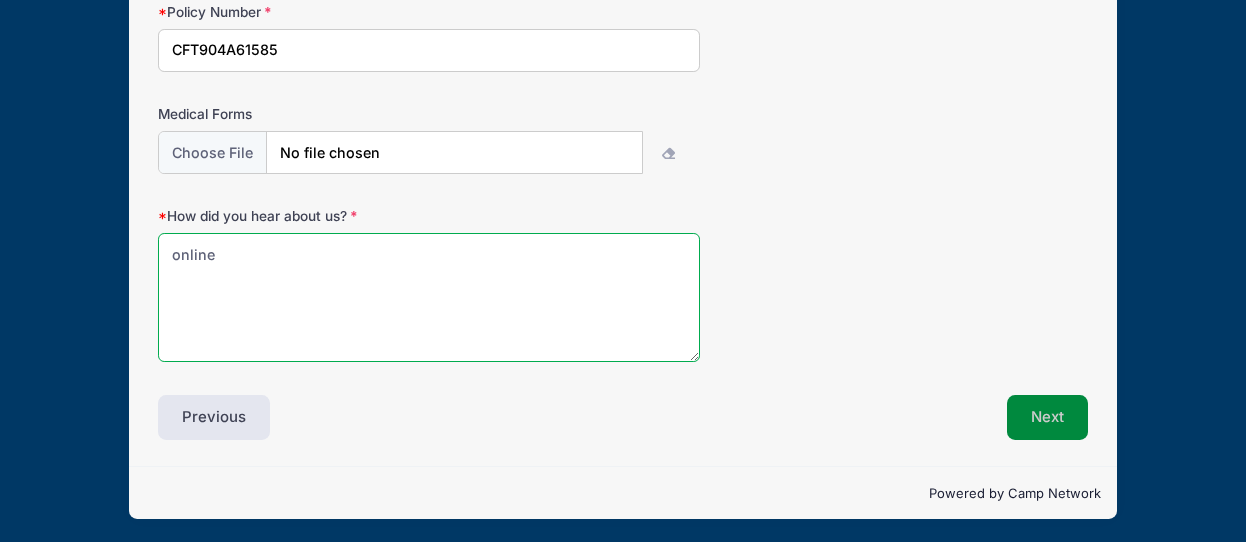 type on "online" 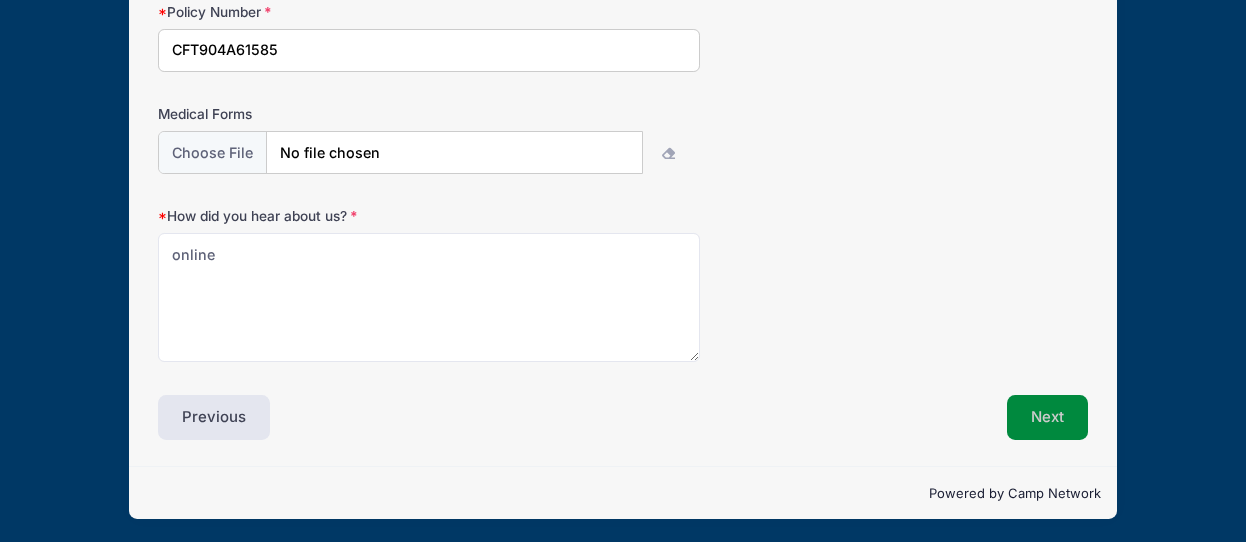 click on "Next" at bounding box center (1047, 418) 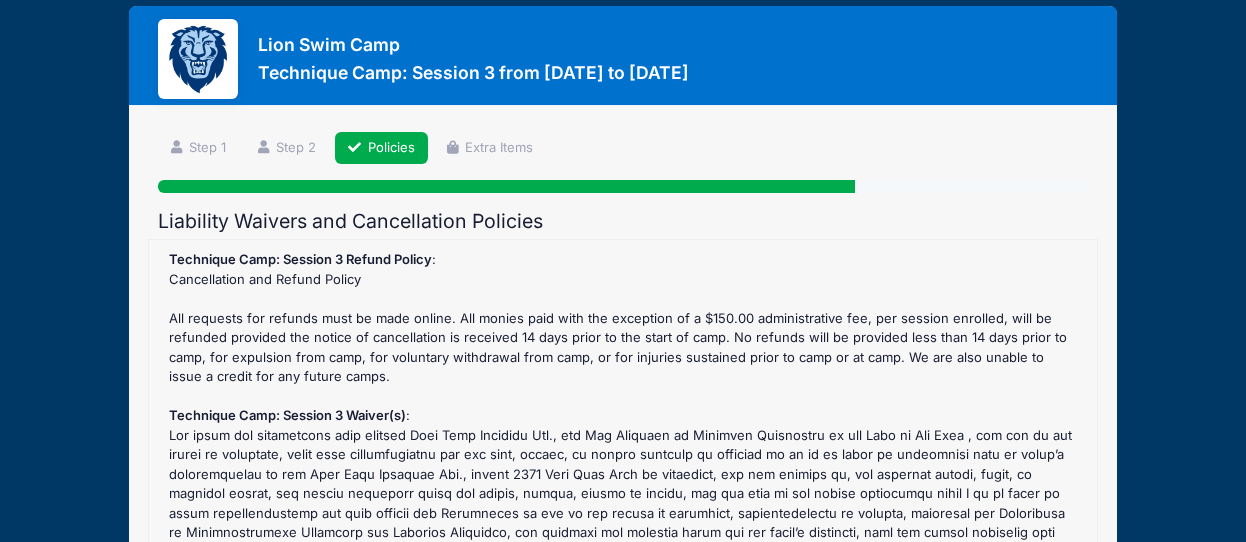 scroll, scrollTop: 0, scrollLeft: 0, axis: both 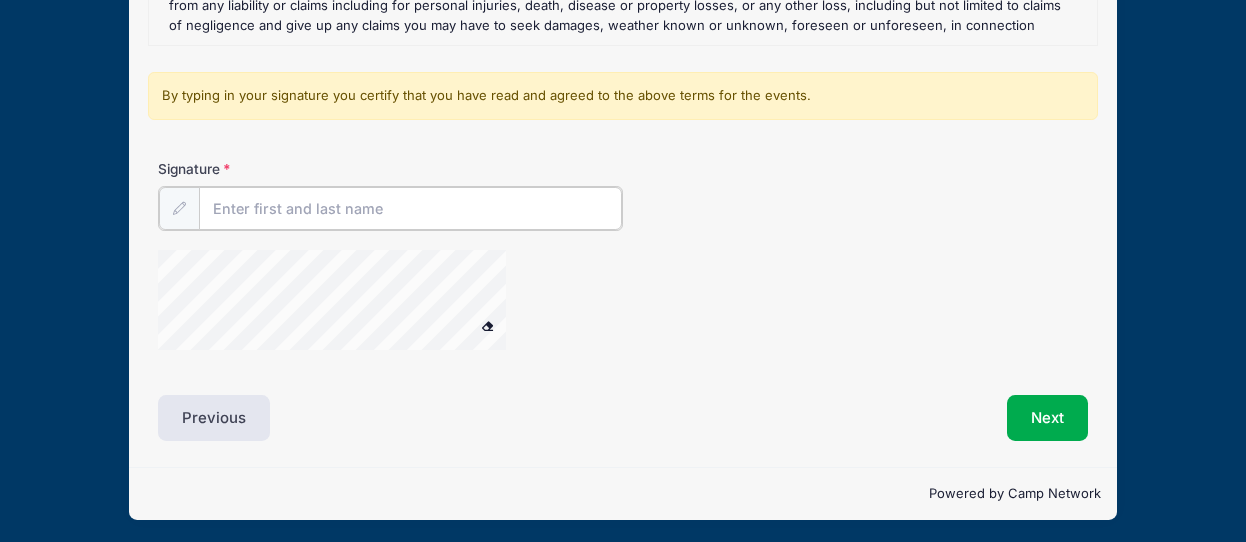 click on "Signature" at bounding box center (410, 208) 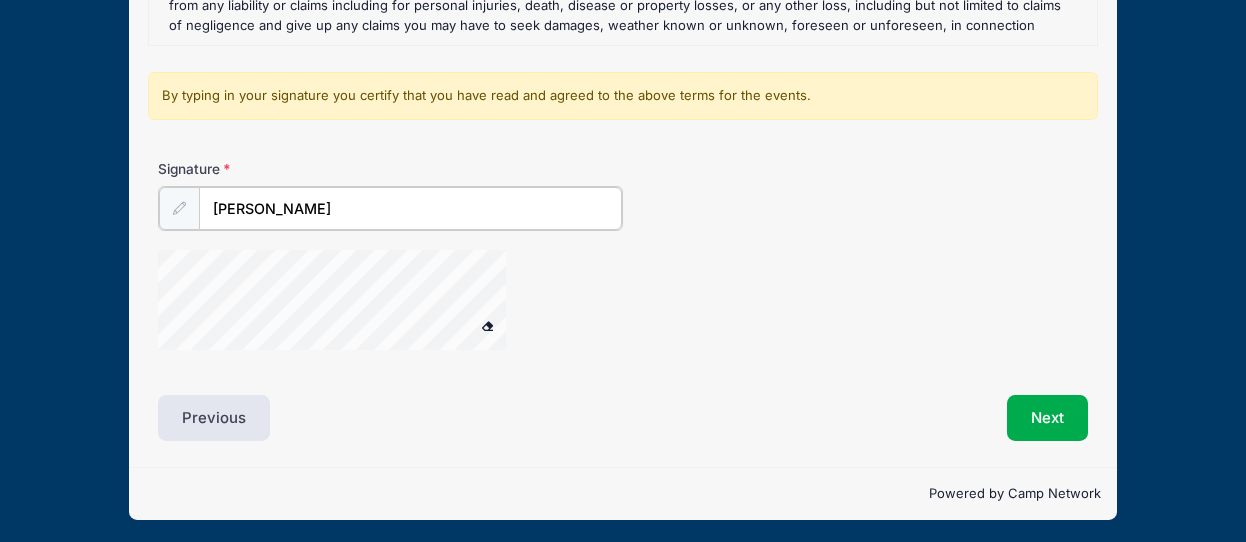 type on "christina broccoli" 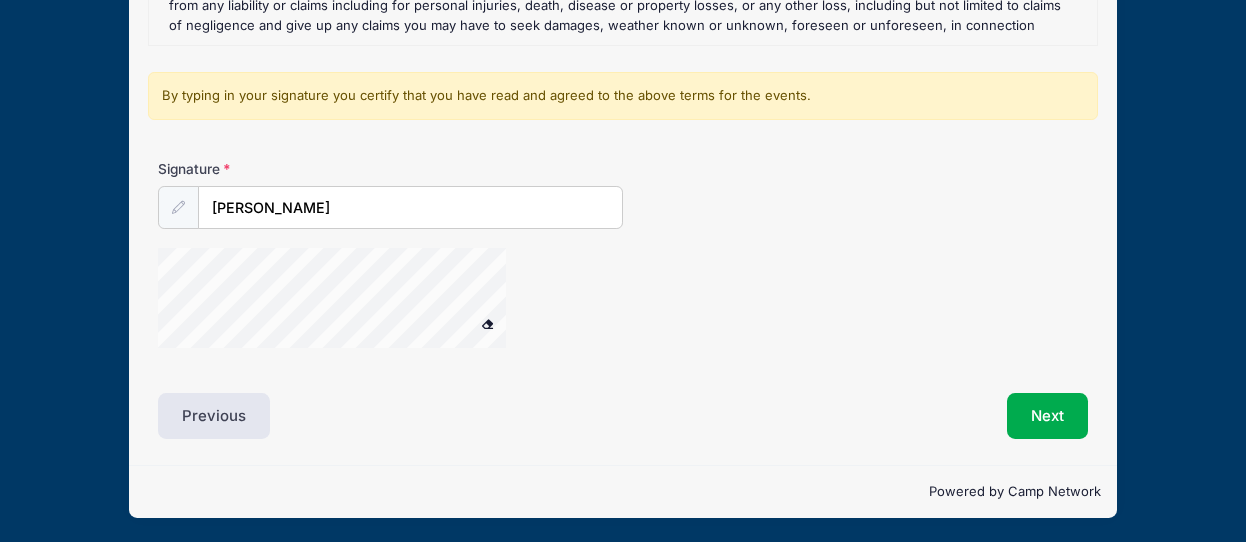 type 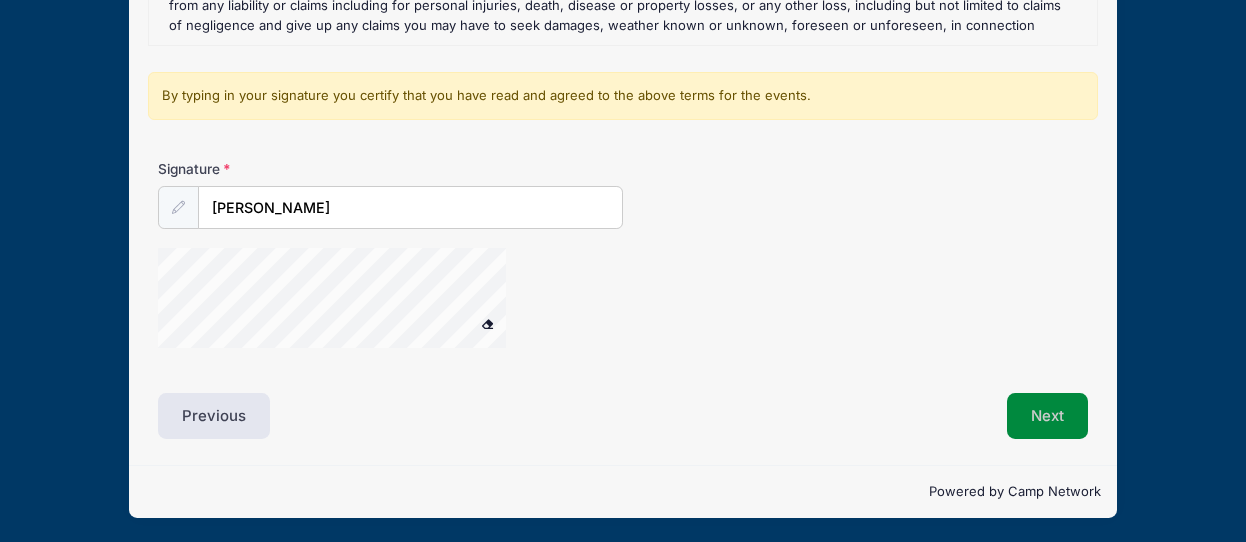 click on "Next" at bounding box center [1047, 416] 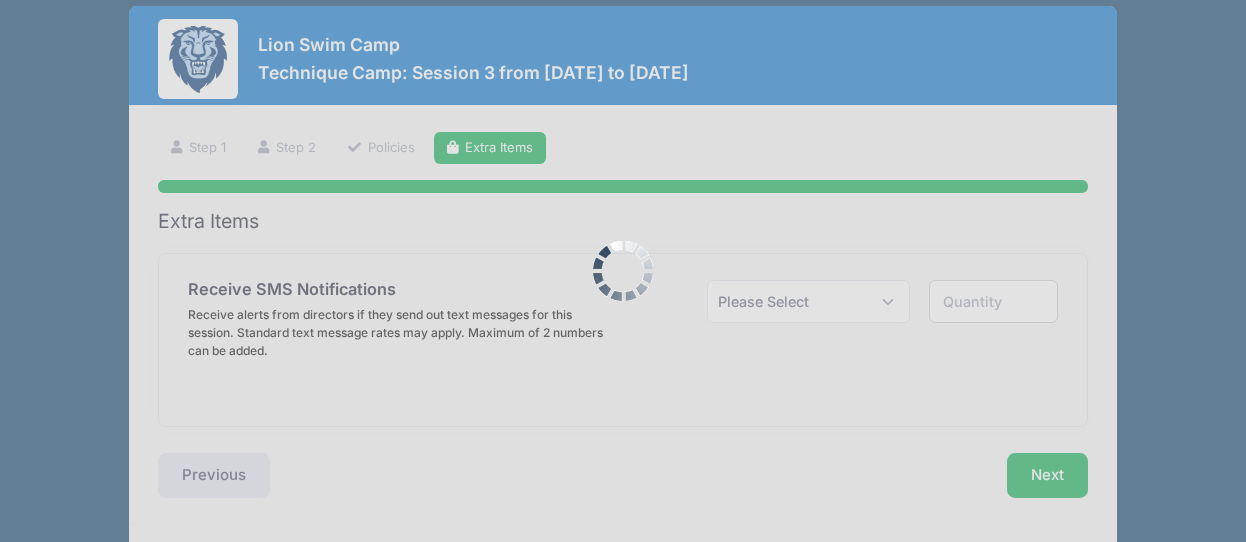 scroll, scrollTop: 0, scrollLeft: 0, axis: both 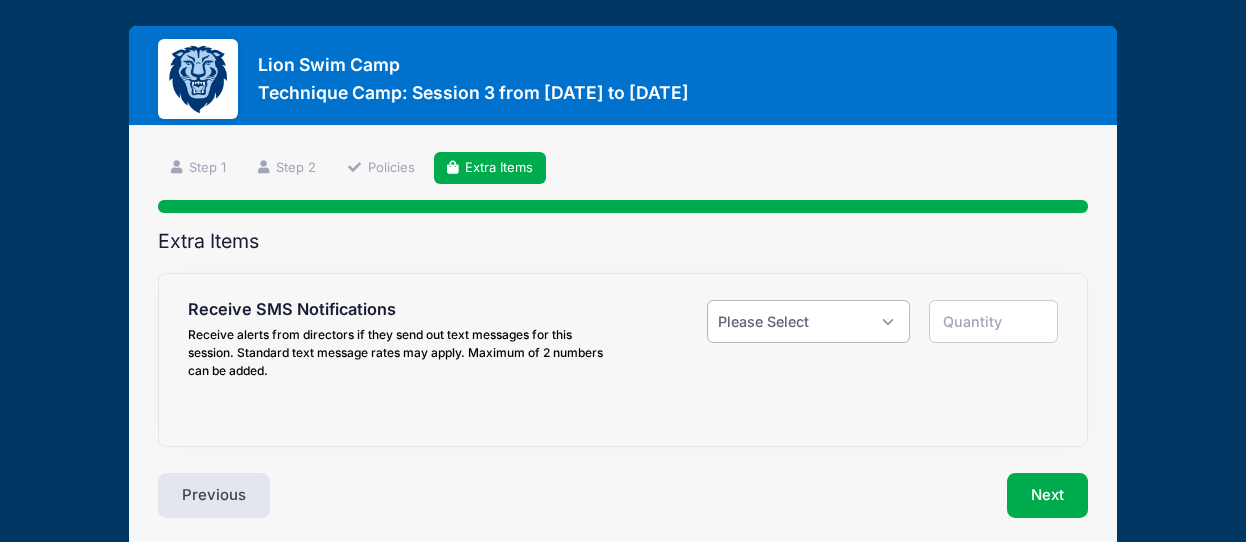 click on "Please Select Yes ($0.00)
No" at bounding box center [808, 321] 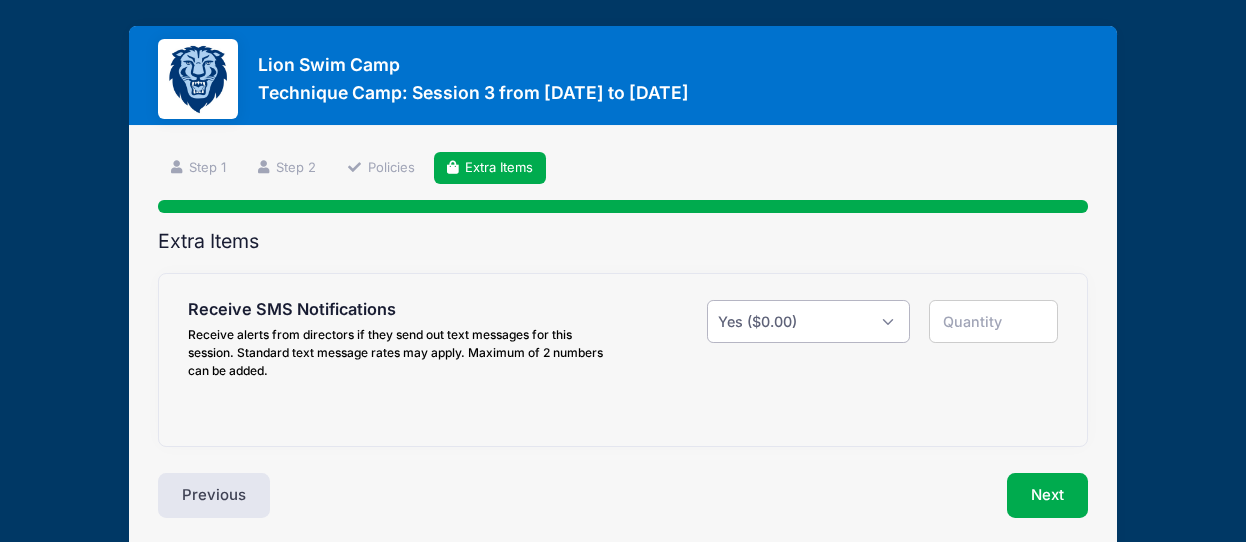 type on "1" 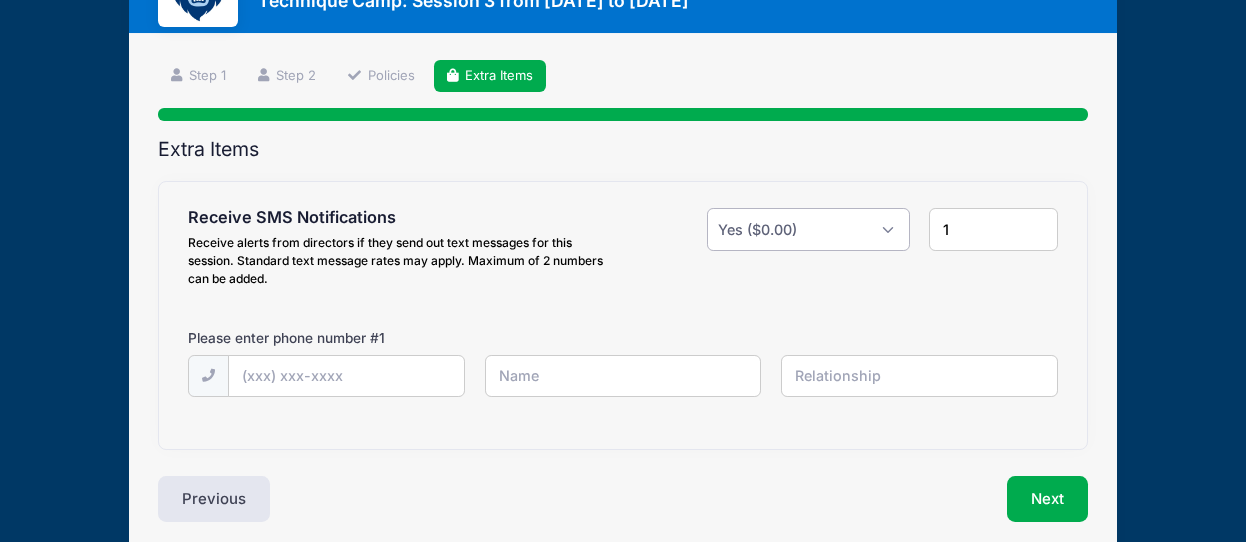 scroll, scrollTop: 137, scrollLeft: 0, axis: vertical 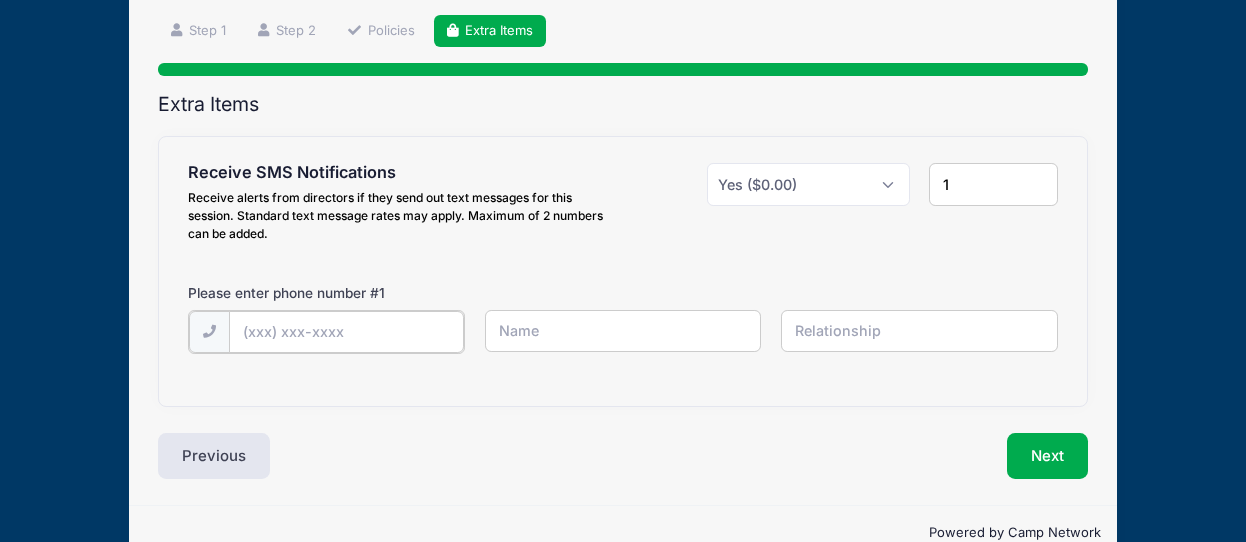 click at bounding box center (0, 0) 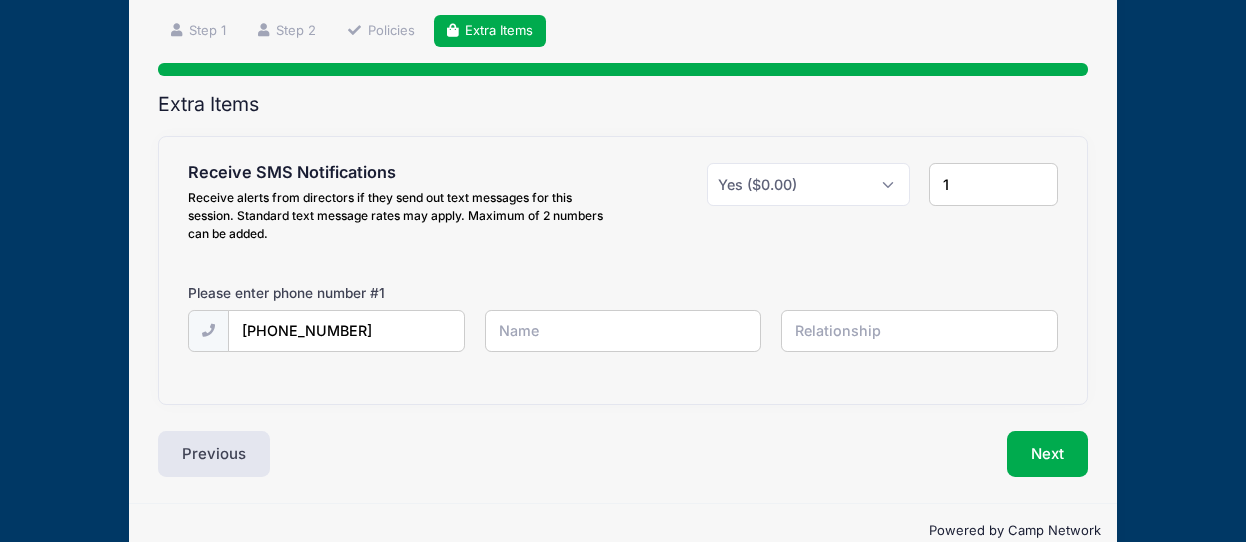 click at bounding box center [0, 0] 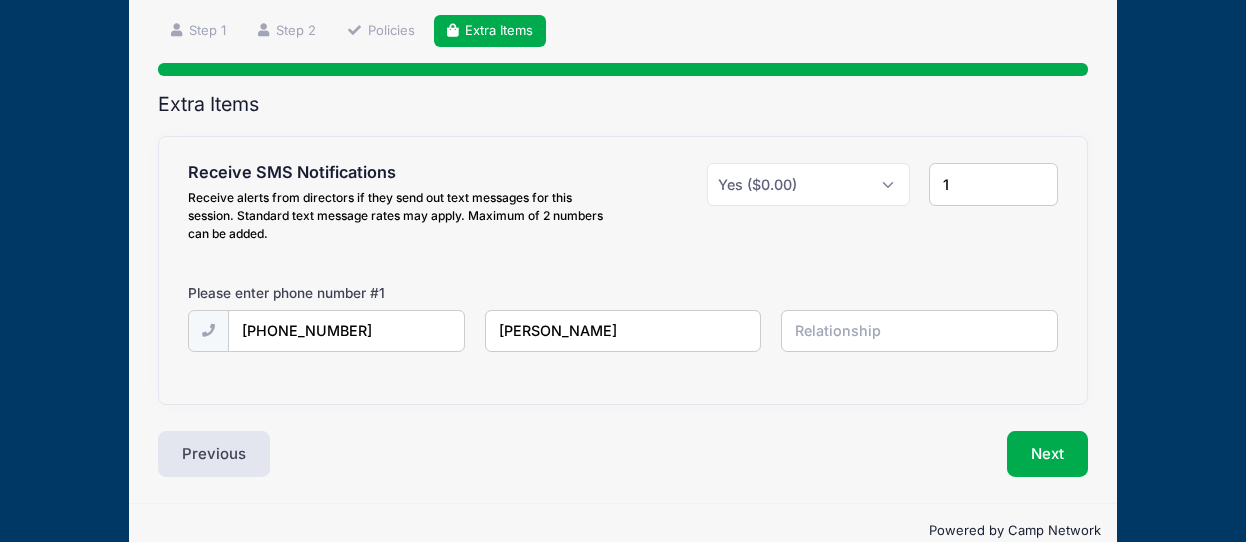 type on "Christina Broccoli" 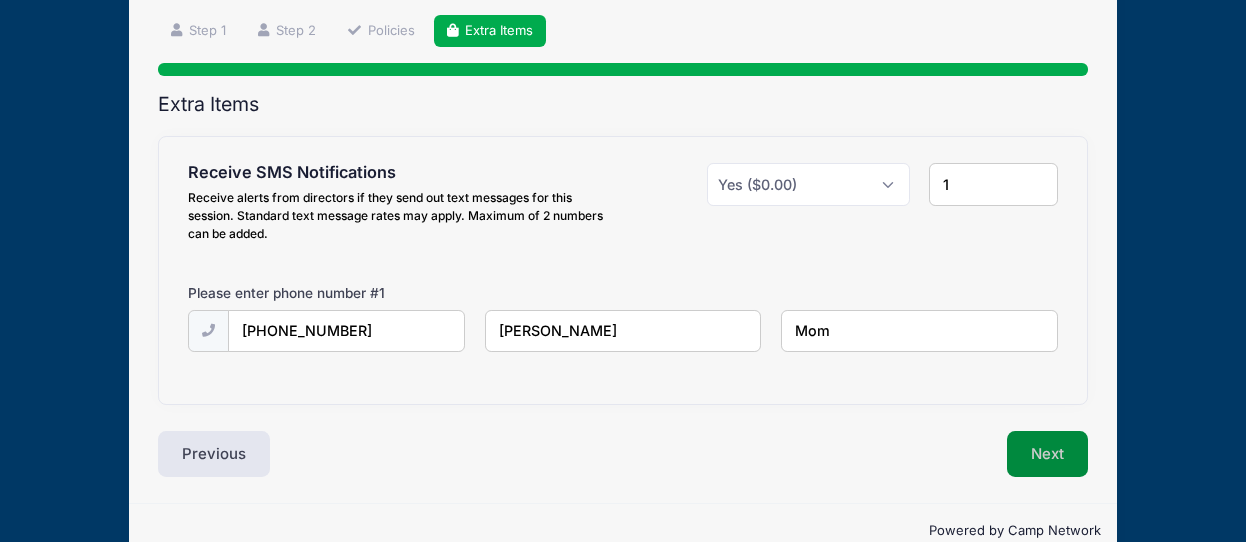 type on "Mom" 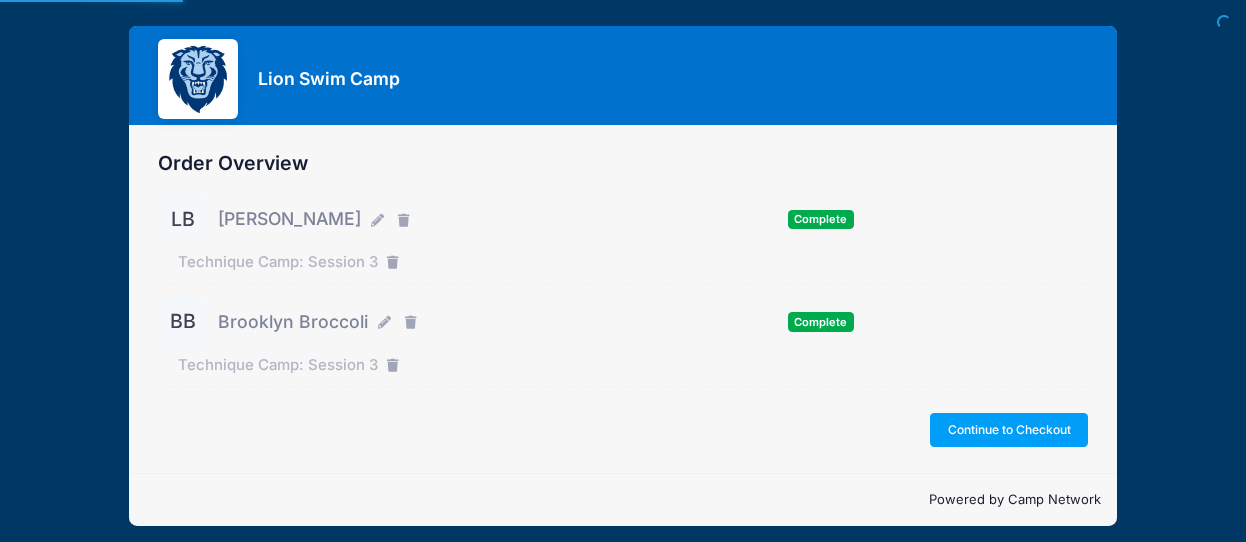 scroll, scrollTop: 0, scrollLeft: 0, axis: both 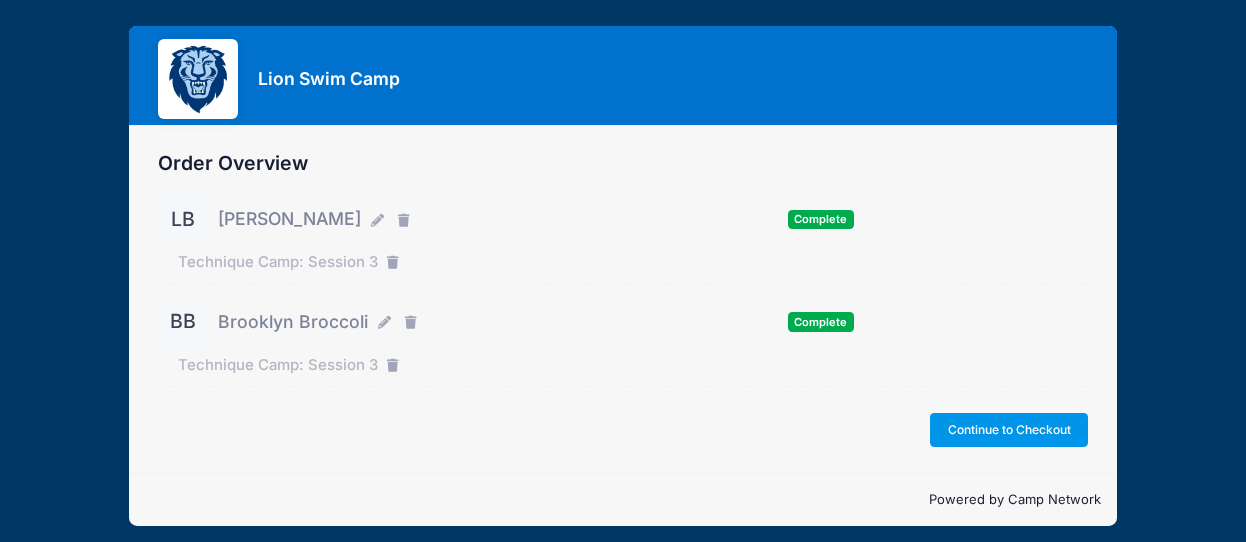 click on "Continue to Checkout" at bounding box center (1009, 430) 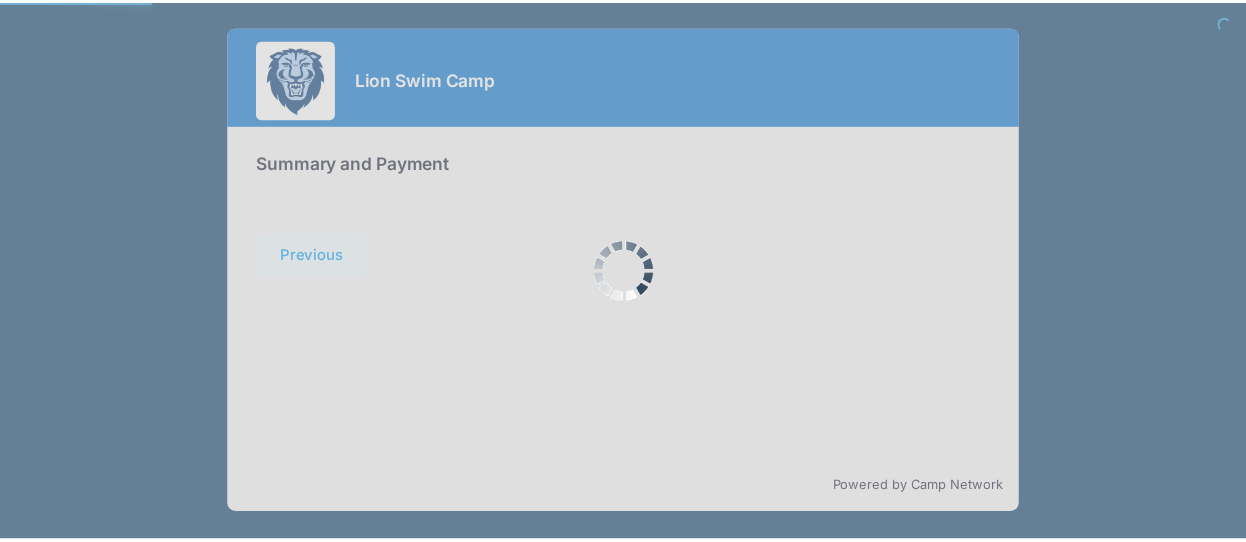 scroll, scrollTop: 0, scrollLeft: 0, axis: both 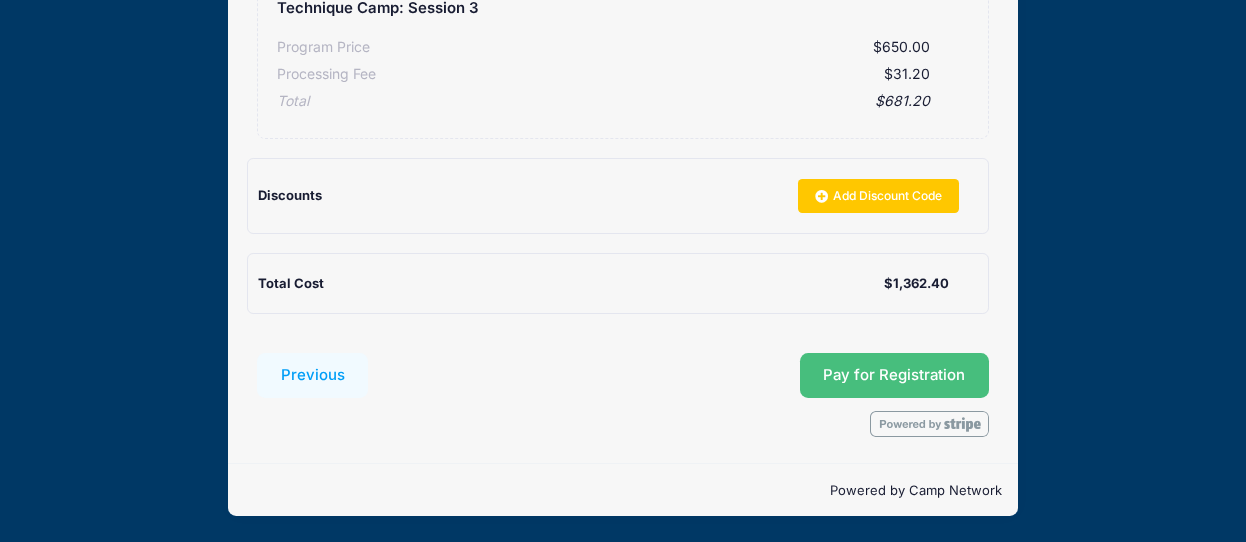 click on "Pay for Registration" at bounding box center (894, 375) 